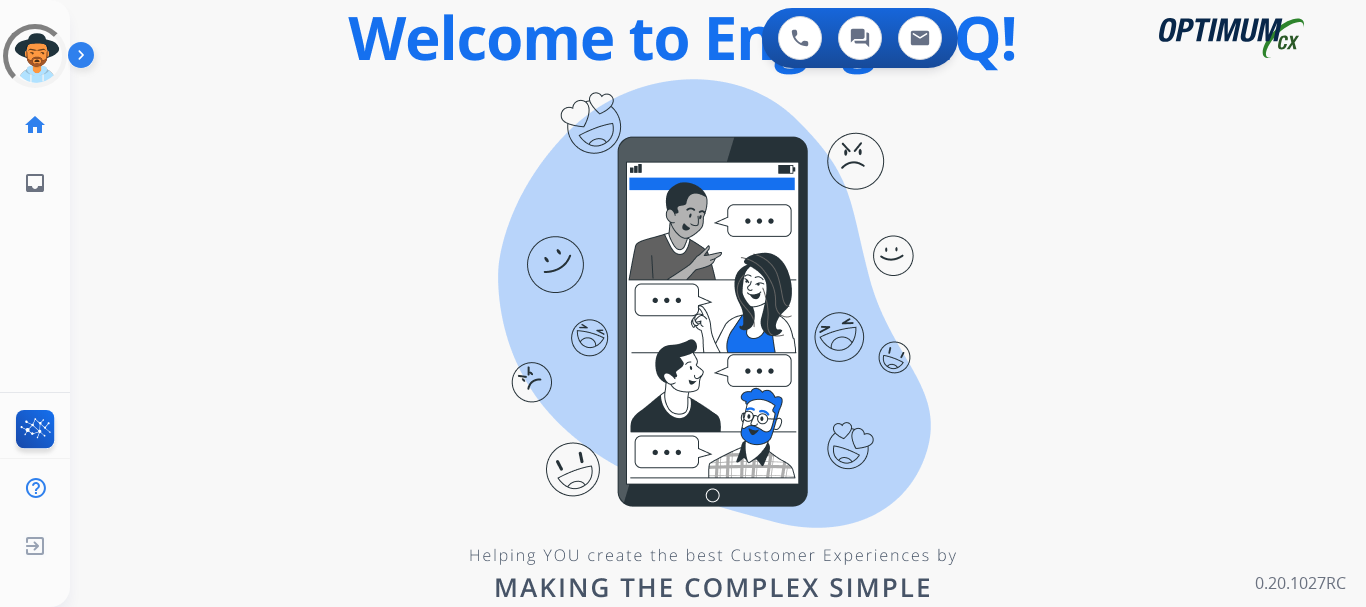 scroll, scrollTop: 0, scrollLeft: 0, axis: both 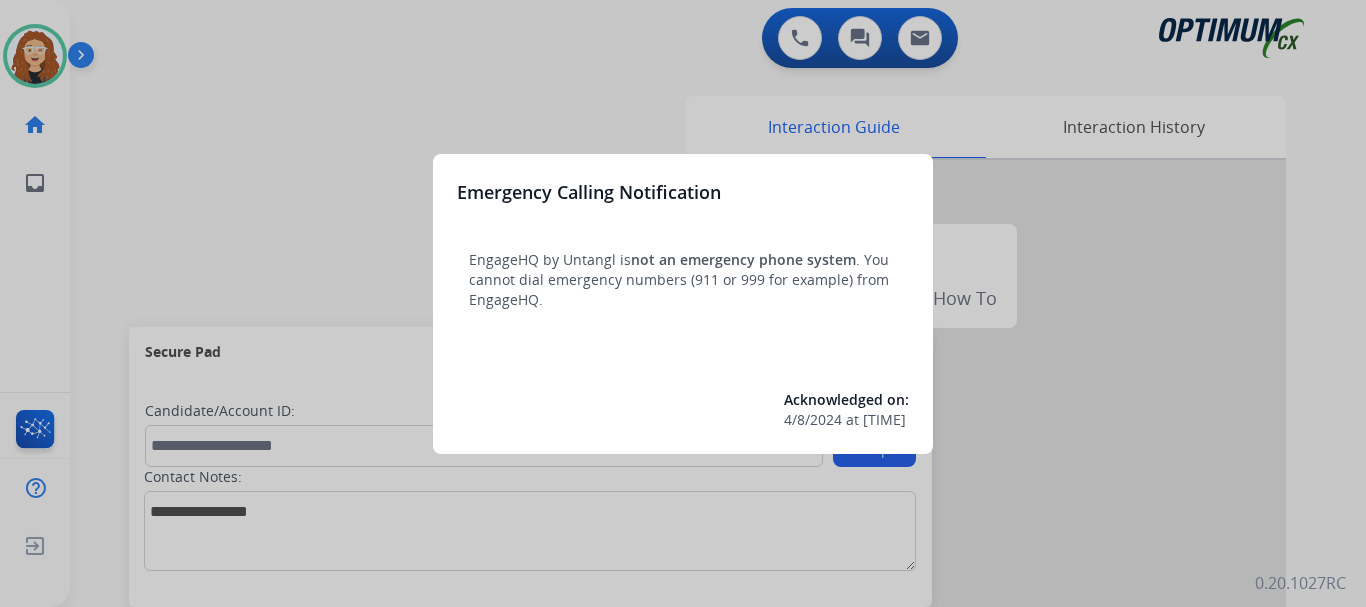 click at bounding box center [683, 303] 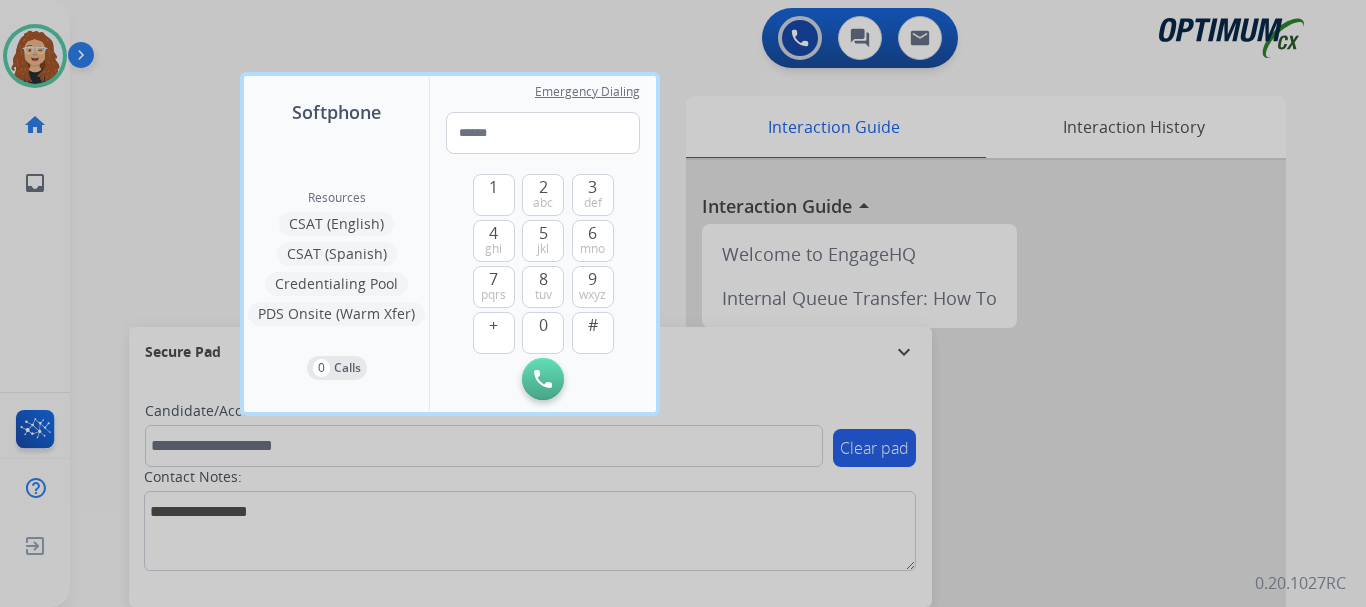 click at bounding box center (683, 303) 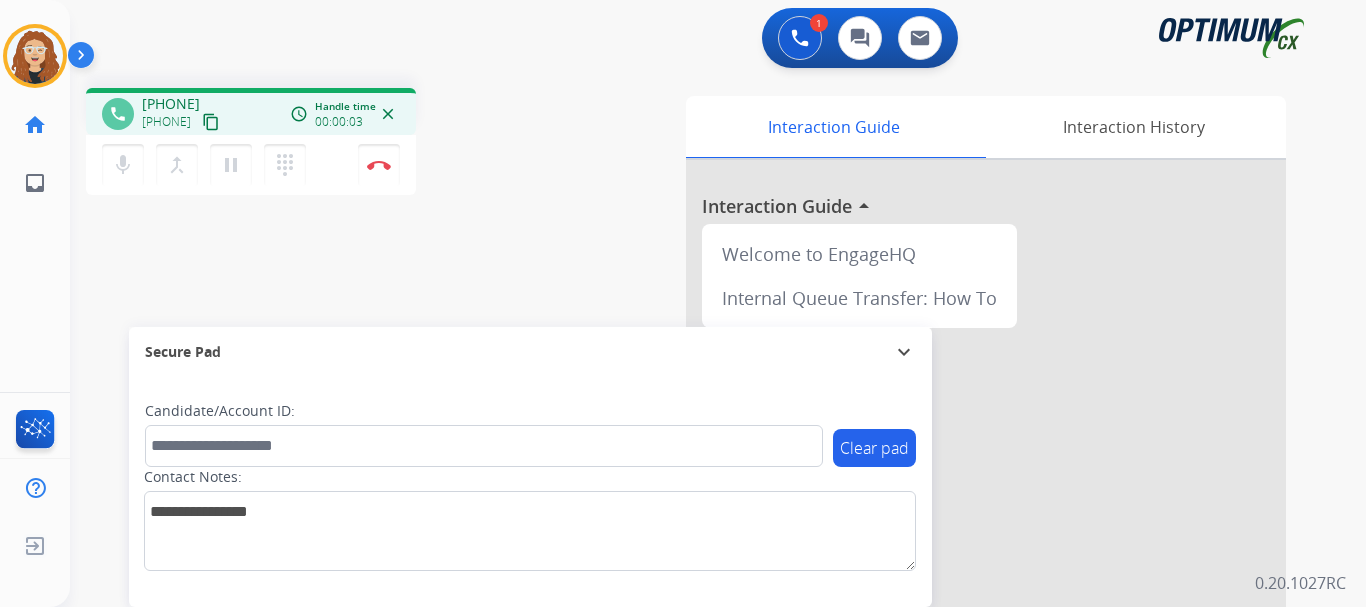 drag, startPoint x: 171, startPoint y: 99, endPoint x: 240, endPoint y: 104, distance: 69.18092 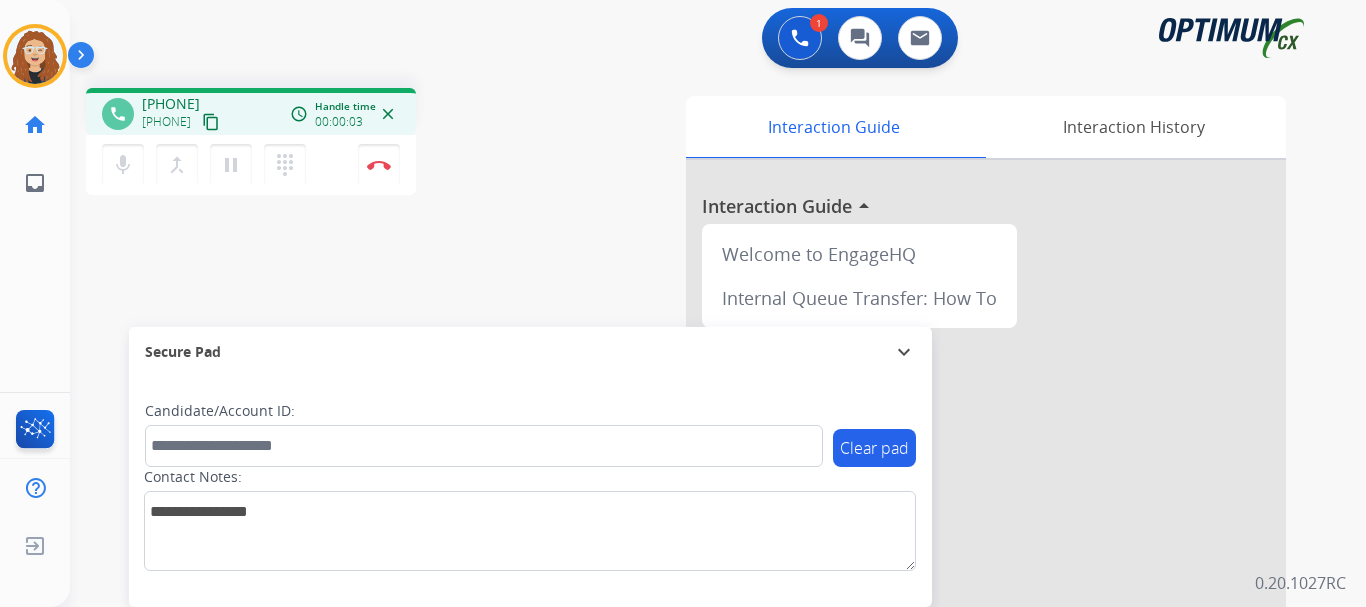 click on "[PHONE] [PHONE] content_copy" at bounding box center [182, 114] 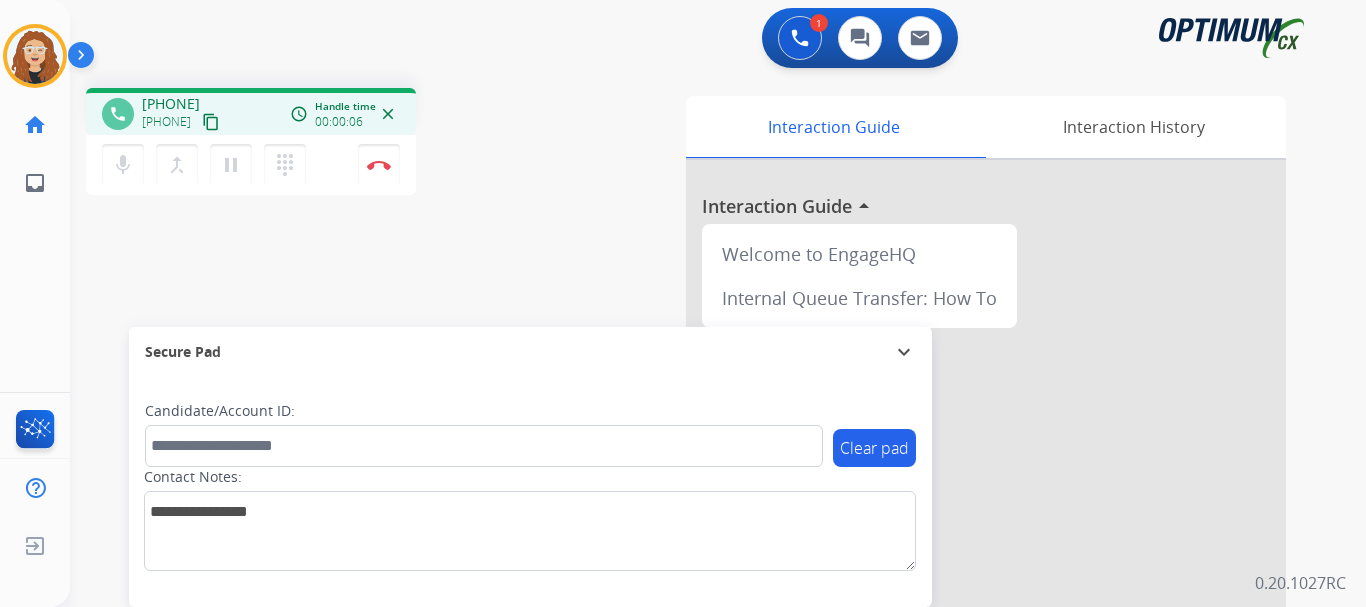 copy on "[PHONE]" 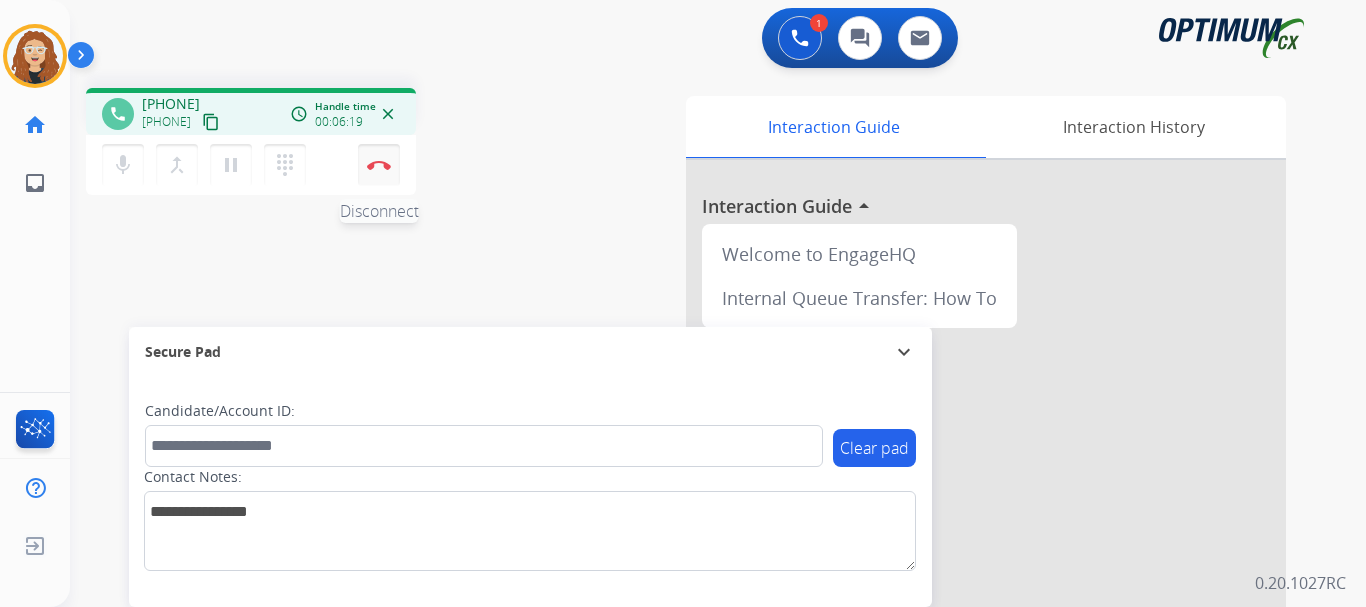 click at bounding box center (379, 165) 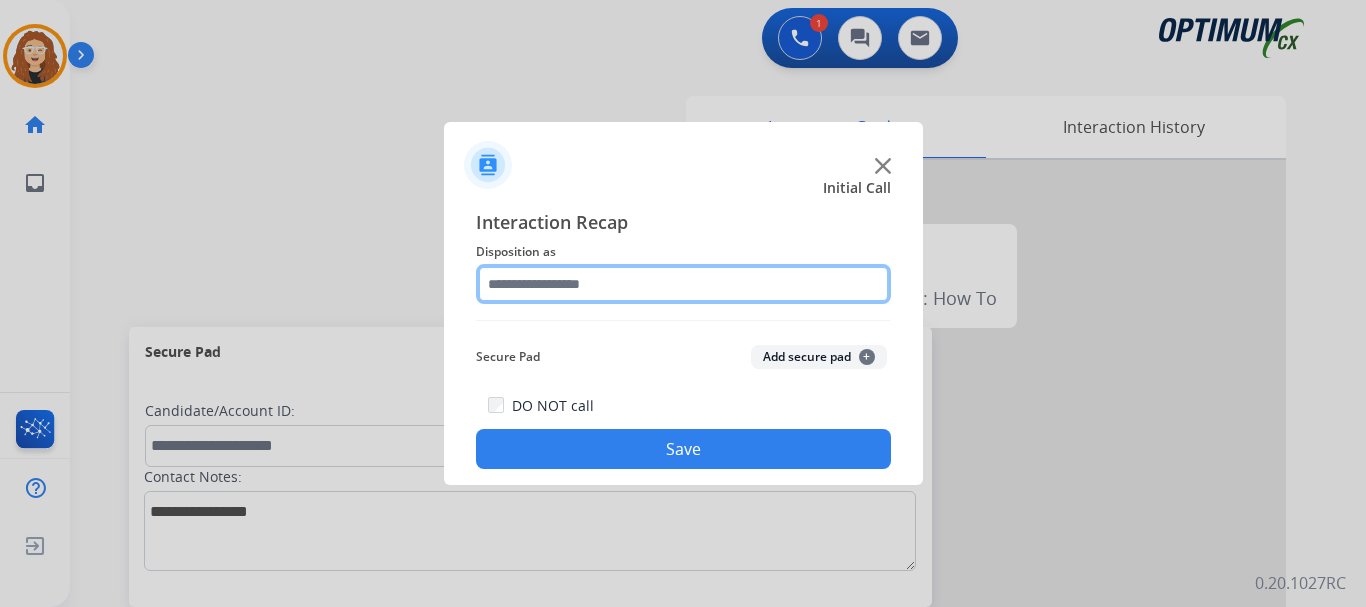 click 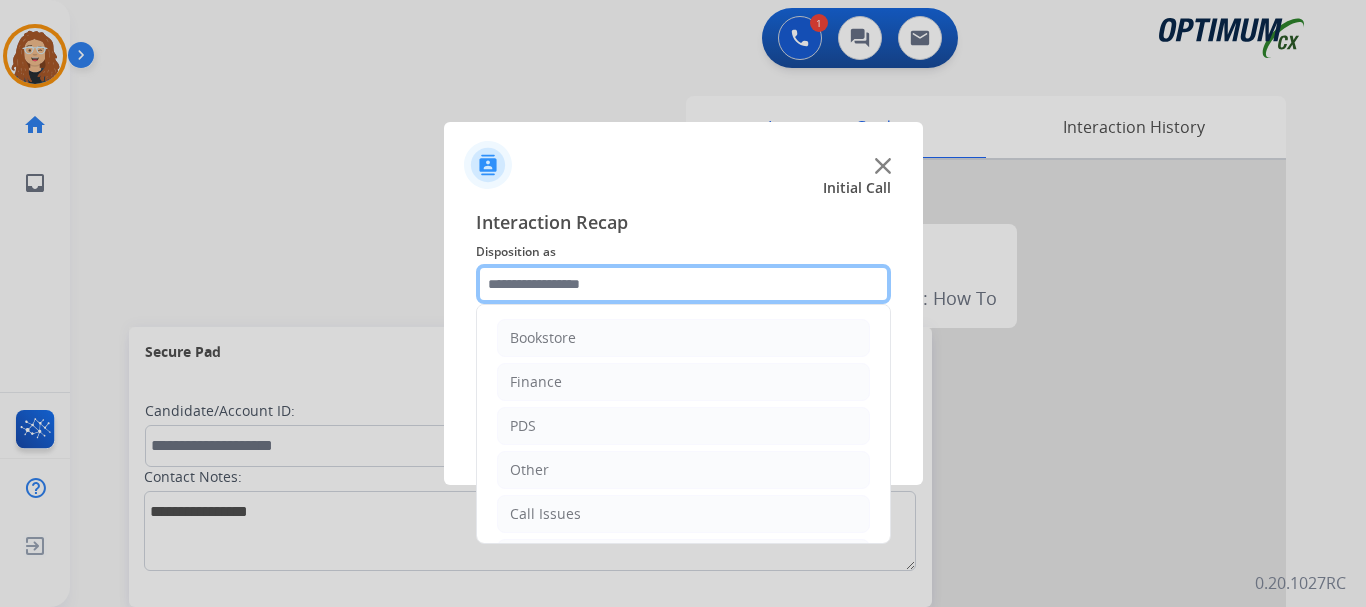 scroll, scrollTop: 136, scrollLeft: 0, axis: vertical 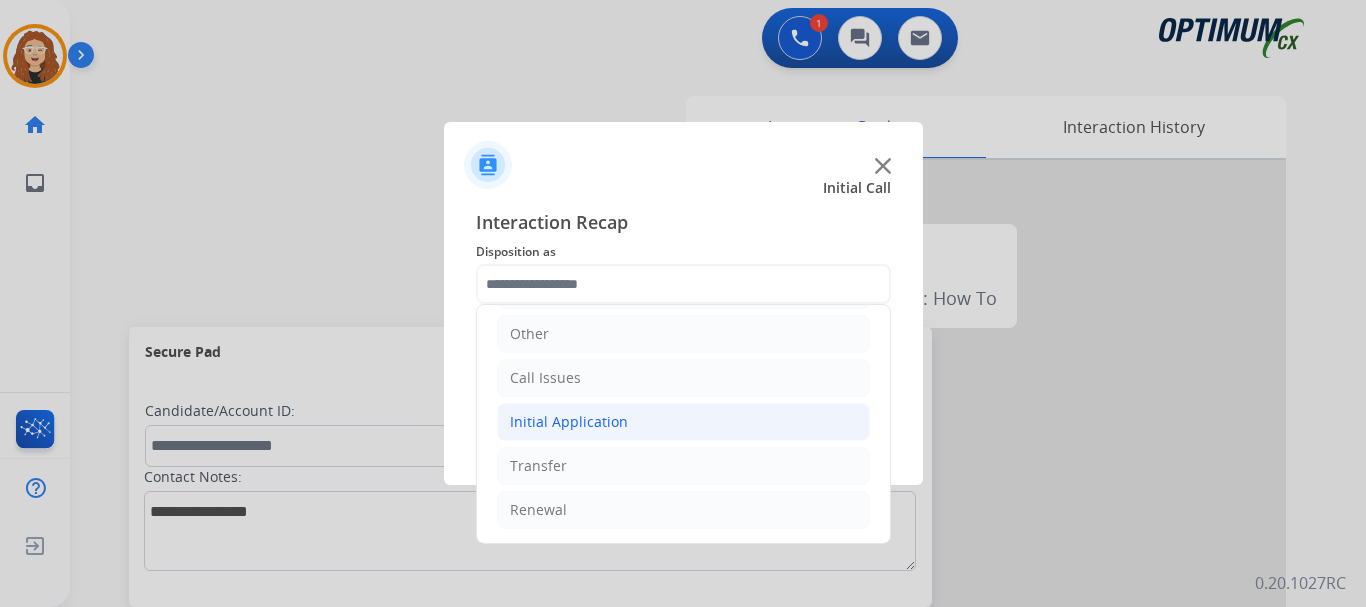 click on "Initial Application" 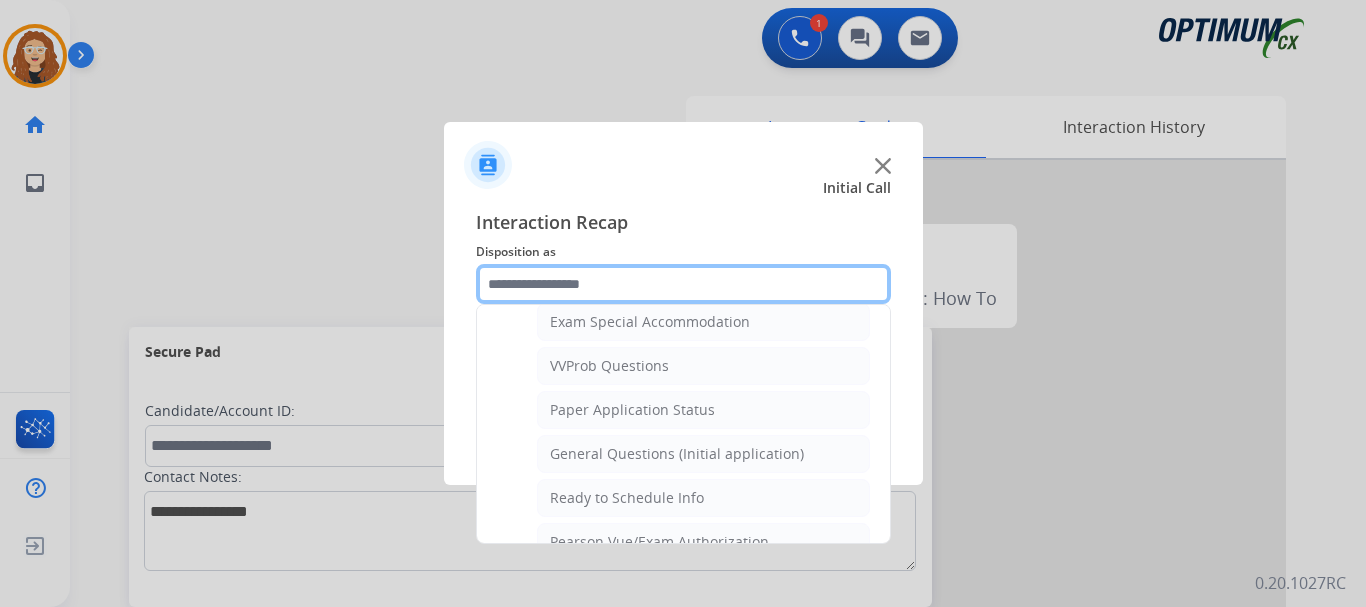 scroll, scrollTop: 1054, scrollLeft: 0, axis: vertical 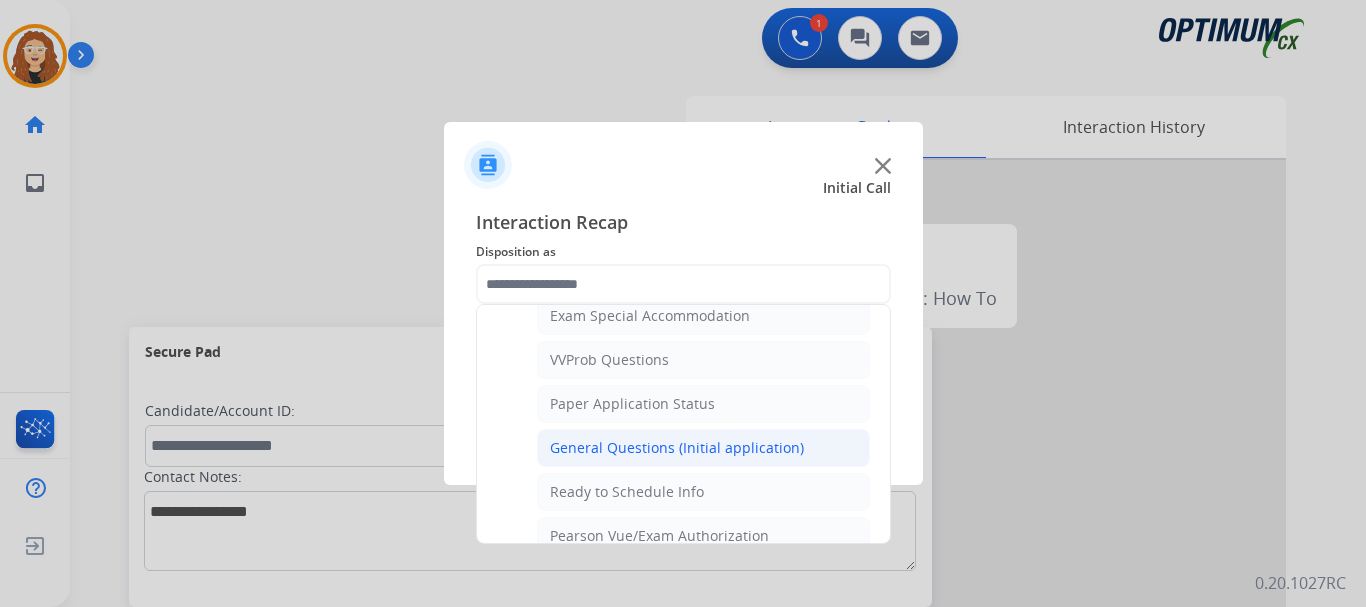 click on "General Questions (Initial application)" 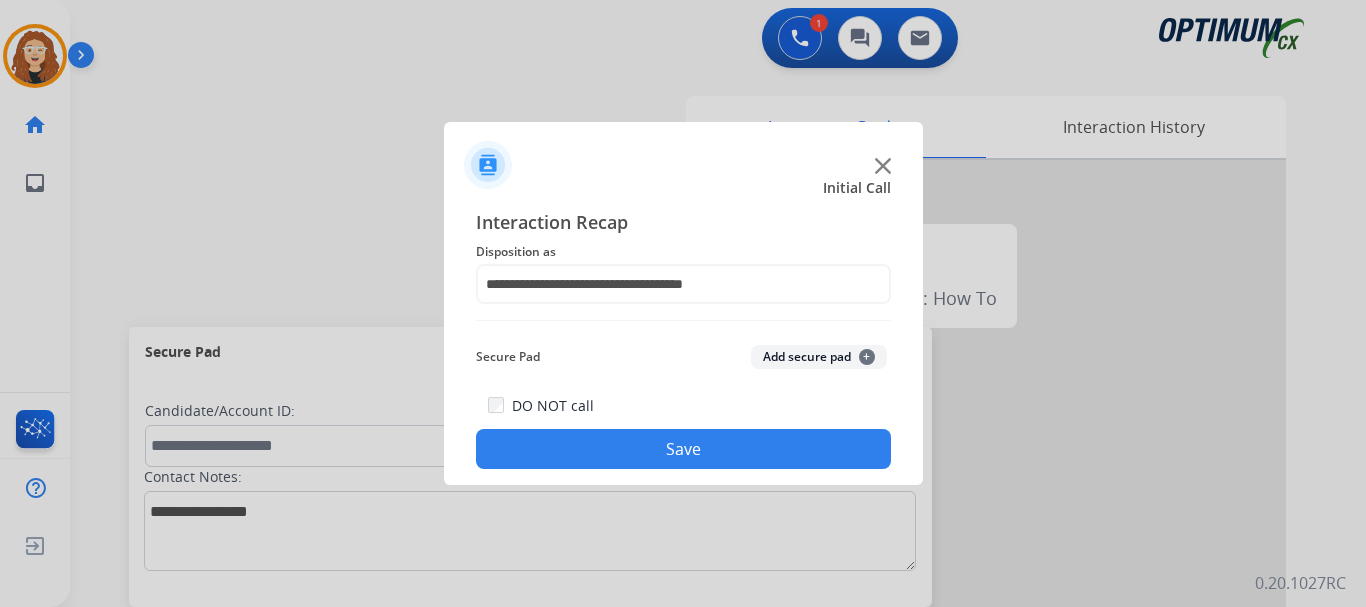 click on "Save" 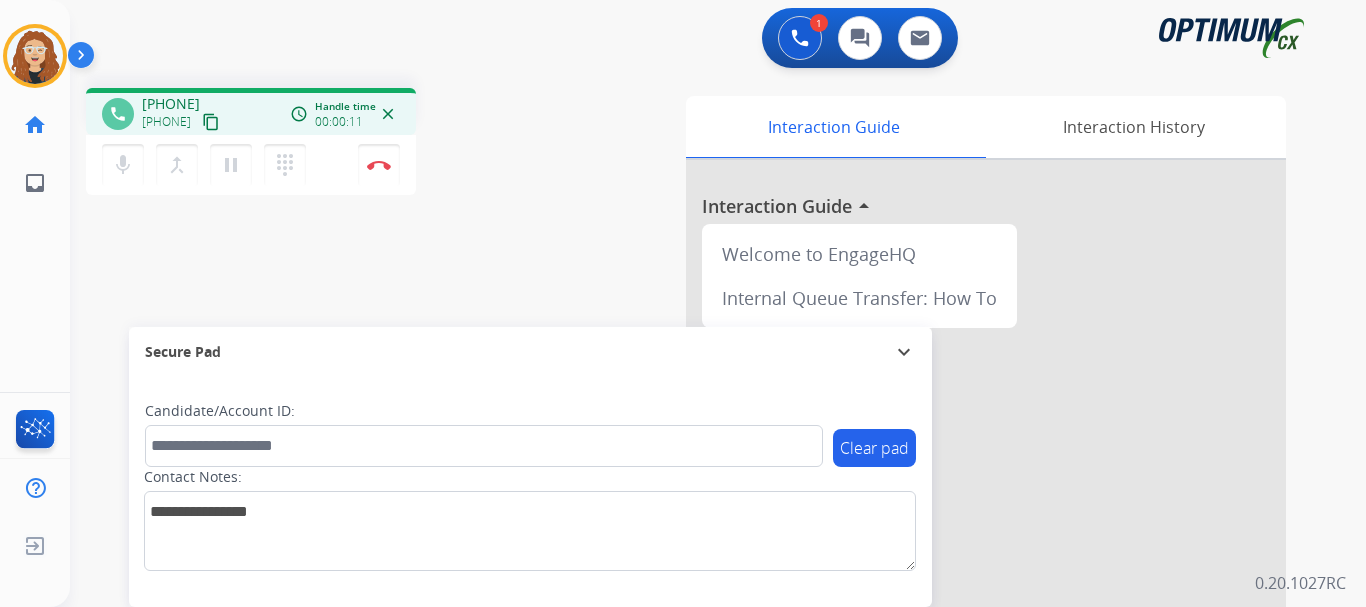 drag, startPoint x: 161, startPoint y: 102, endPoint x: 240, endPoint y: 97, distance: 79.15807 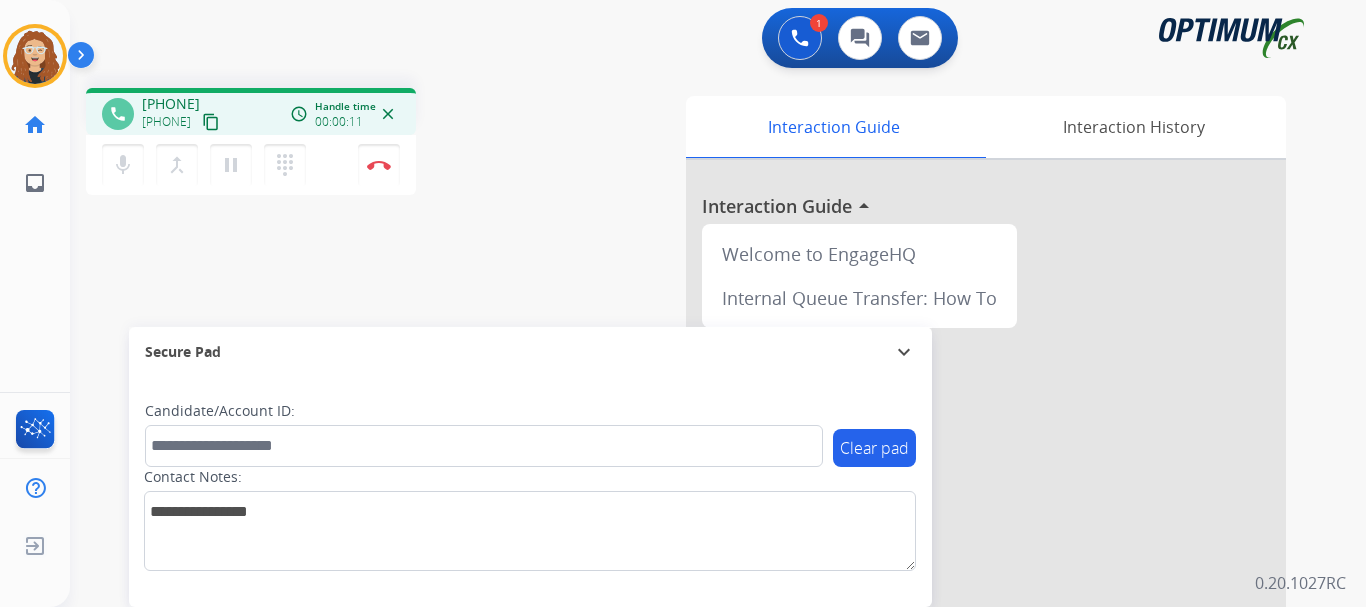 click on "[PHONE] [PHONE] content_copy" at bounding box center [182, 114] 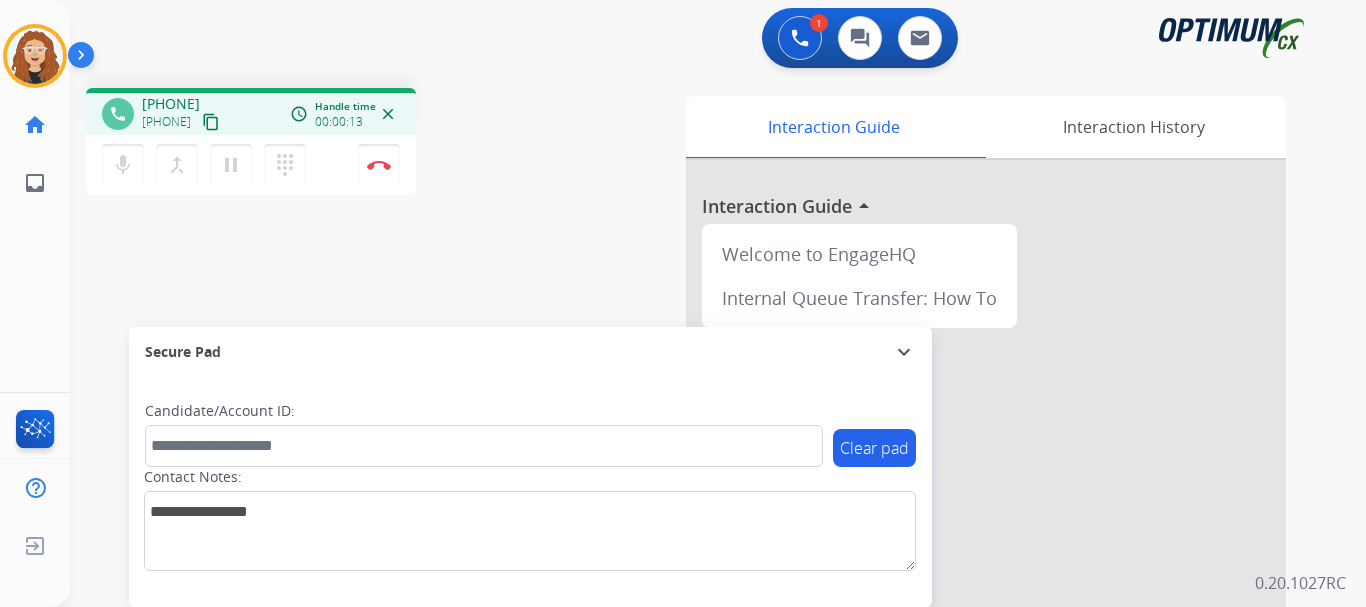 copy on "[PHONE]" 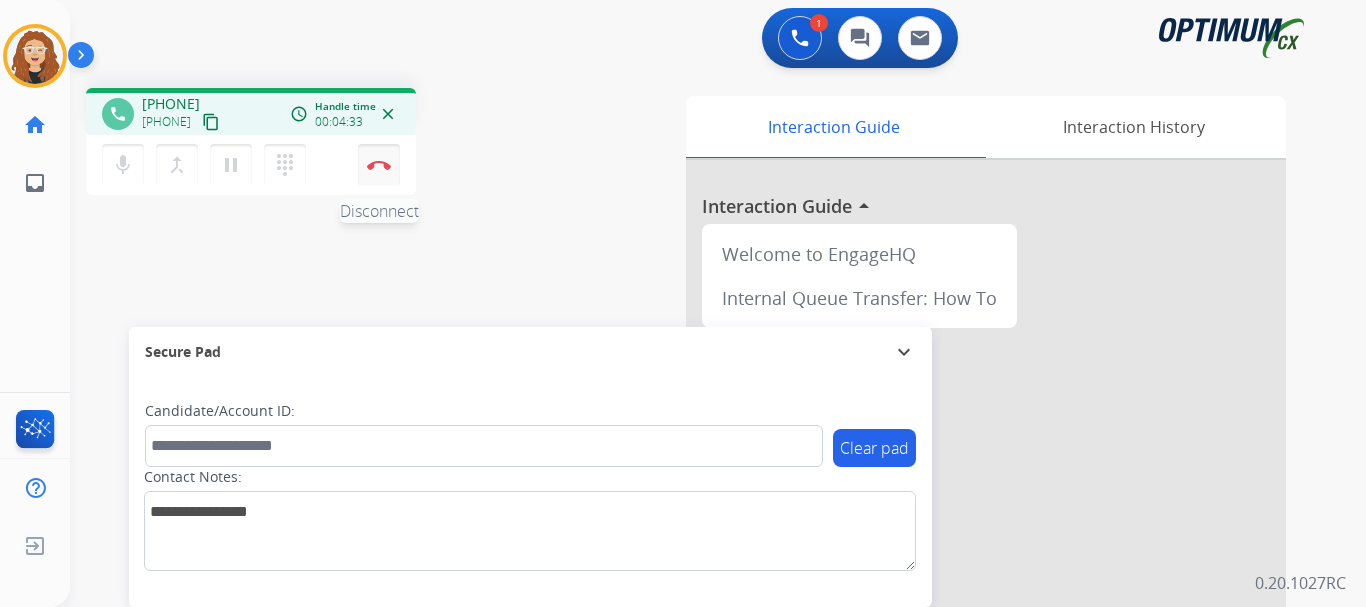 click at bounding box center [379, 165] 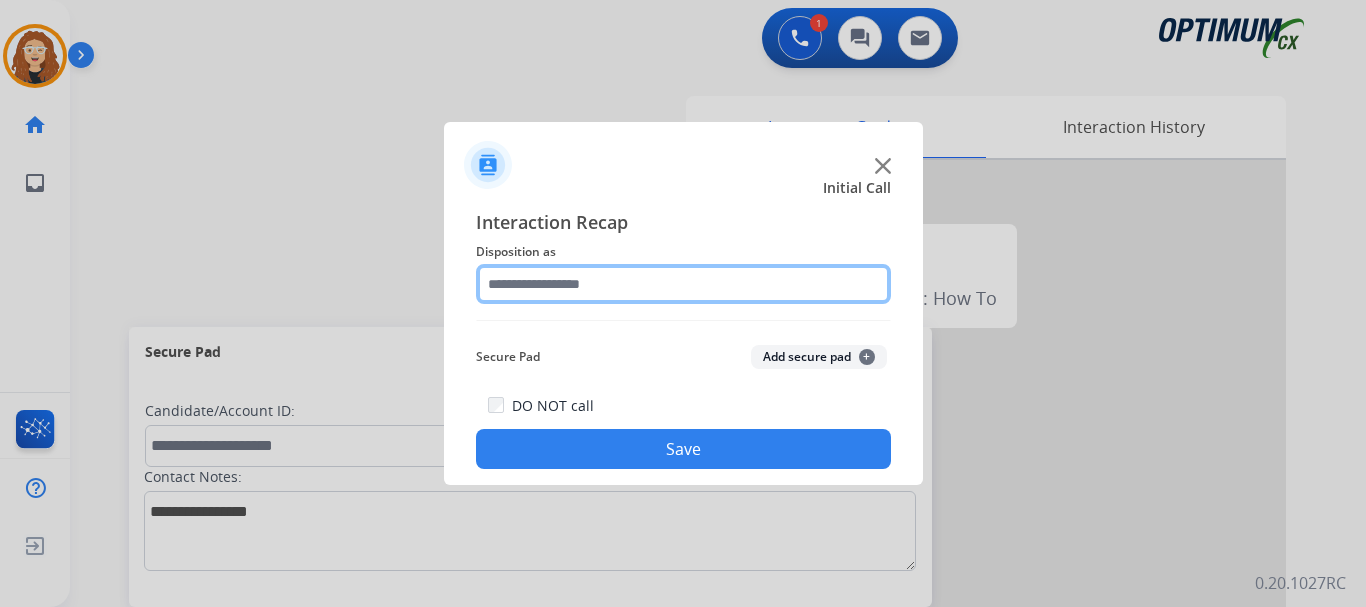 click 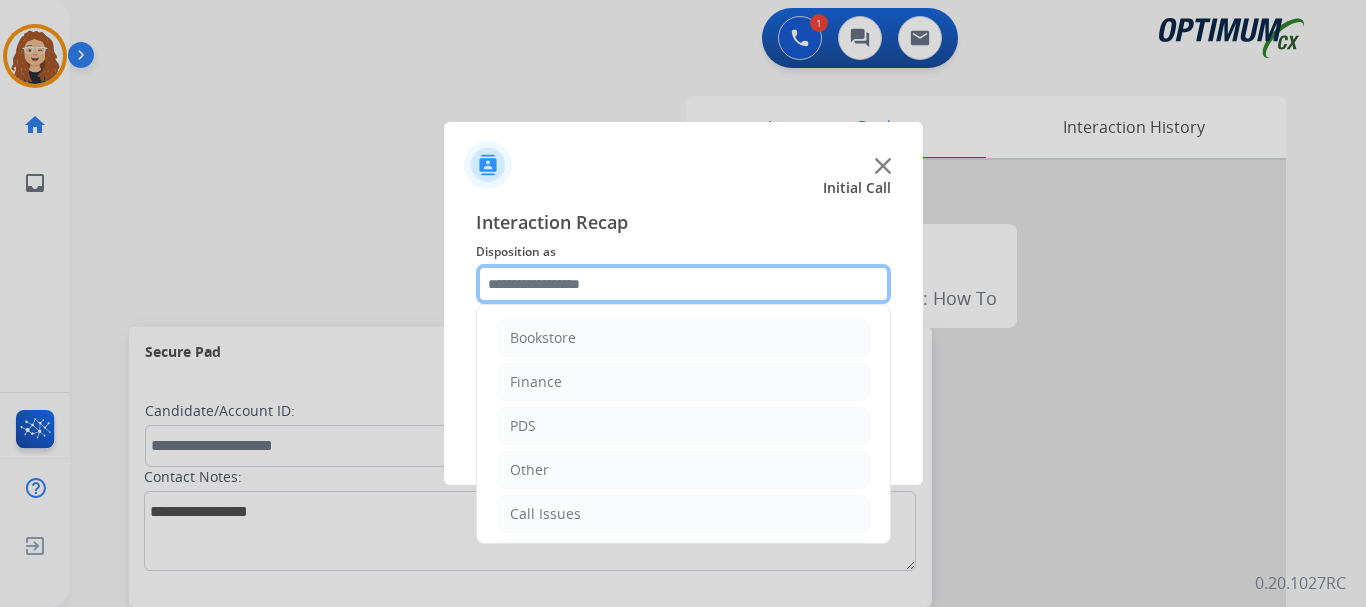scroll, scrollTop: 136, scrollLeft: 0, axis: vertical 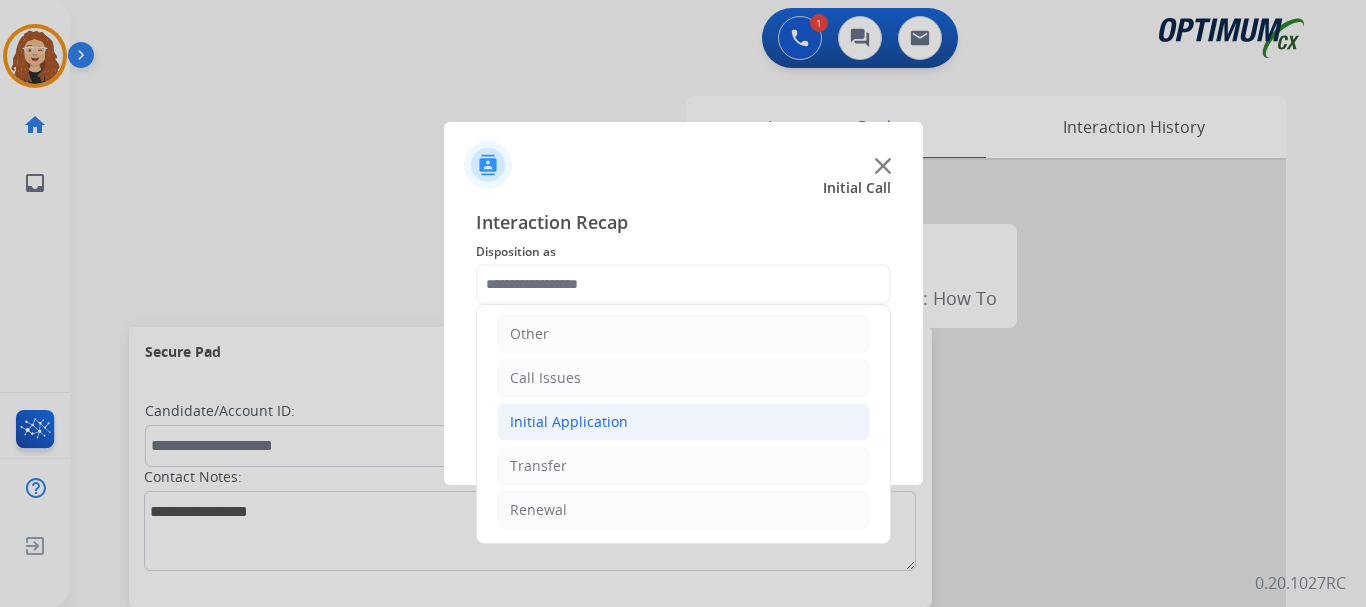 click on "Initial Application" 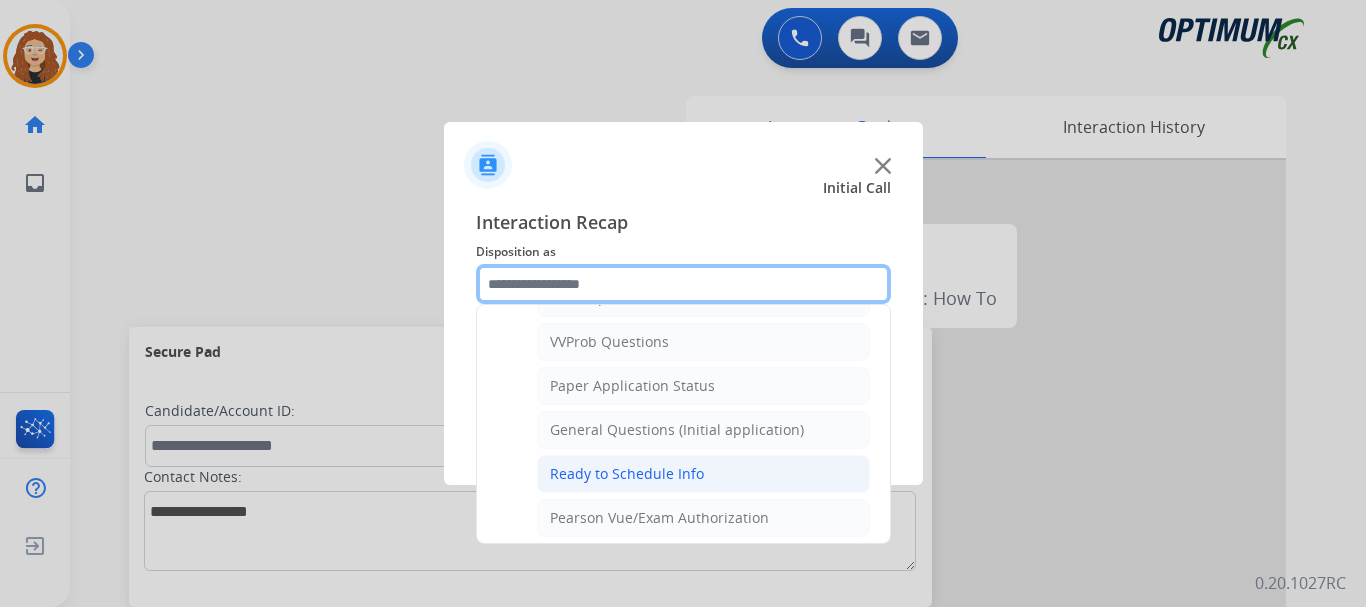 scroll, scrollTop: 1078, scrollLeft: 0, axis: vertical 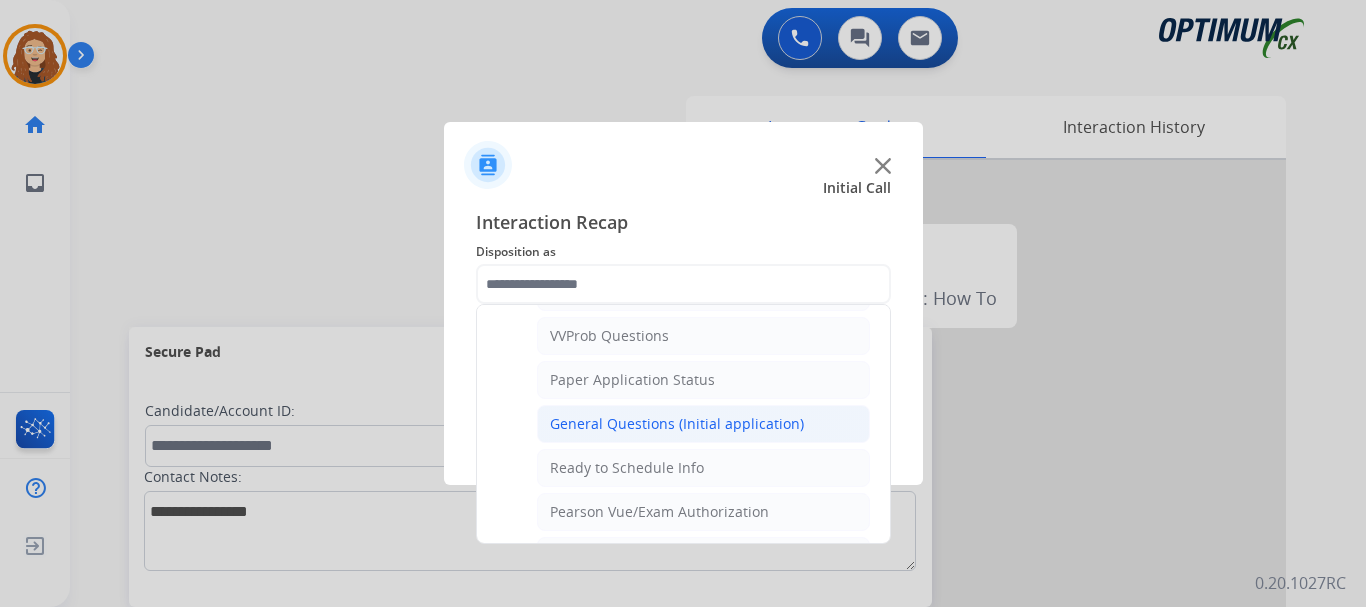 click on "General Questions (Initial application)" 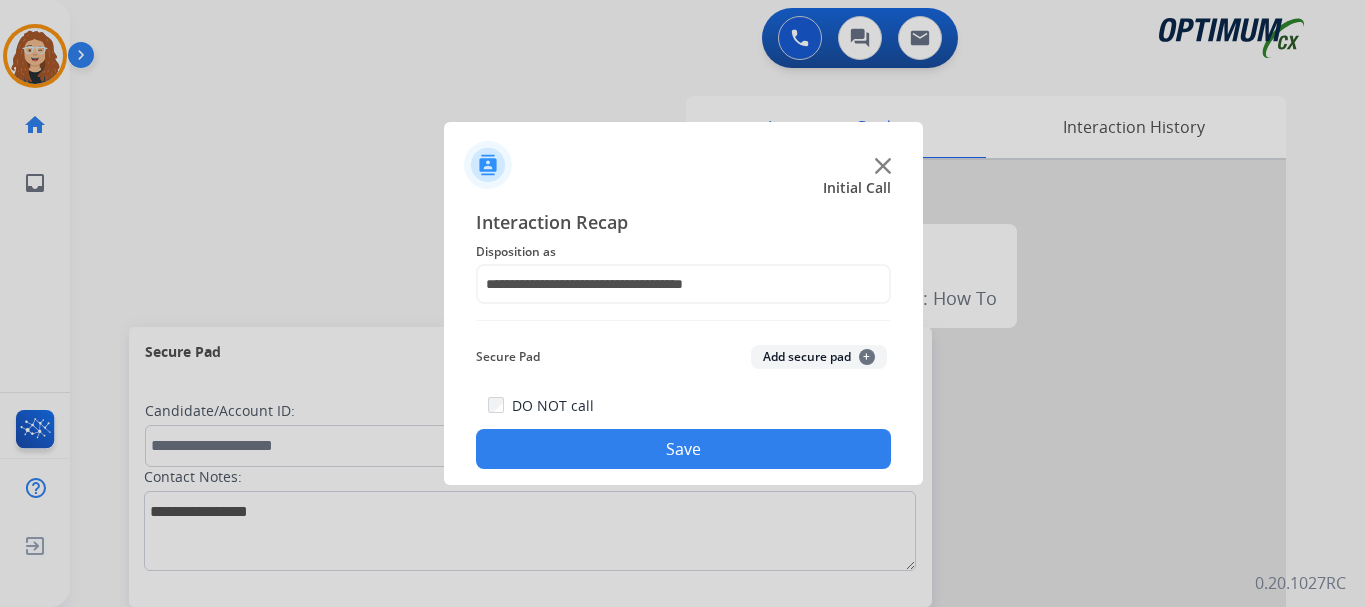 click on "DO NOT call  Save" 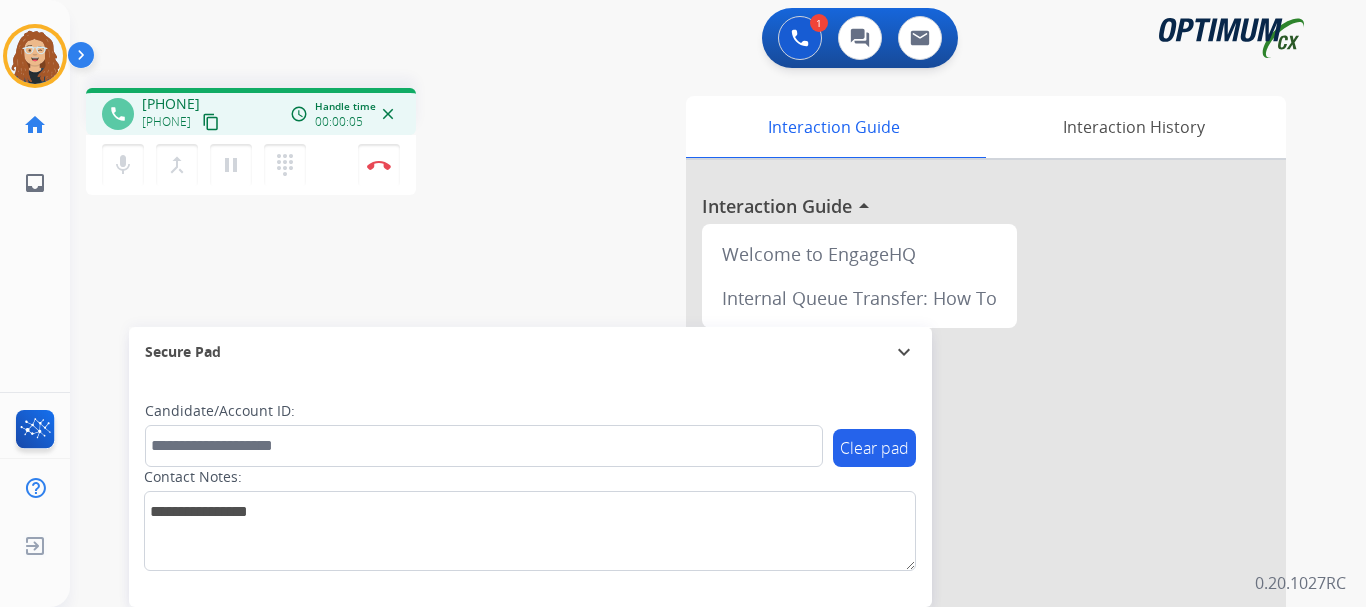 drag, startPoint x: 159, startPoint y: 105, endPoint x: 238, endPoint y: 96, distance: 79.51101 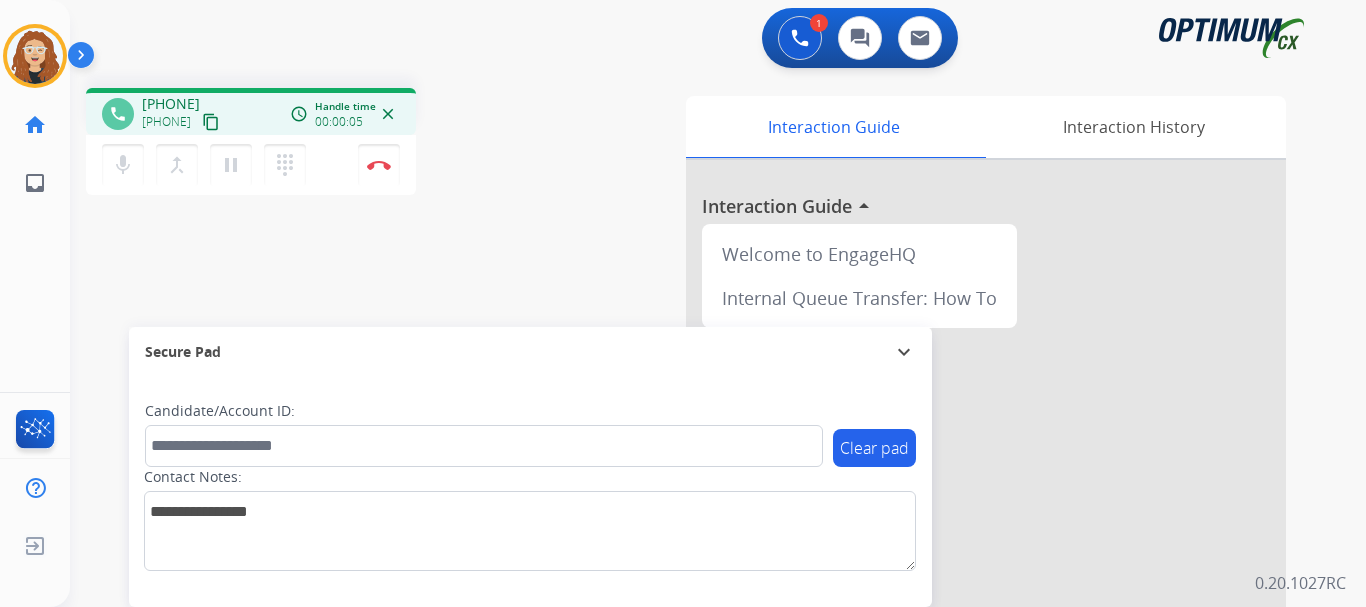 click on "[PHONE]" at bounding box center [171, 104] 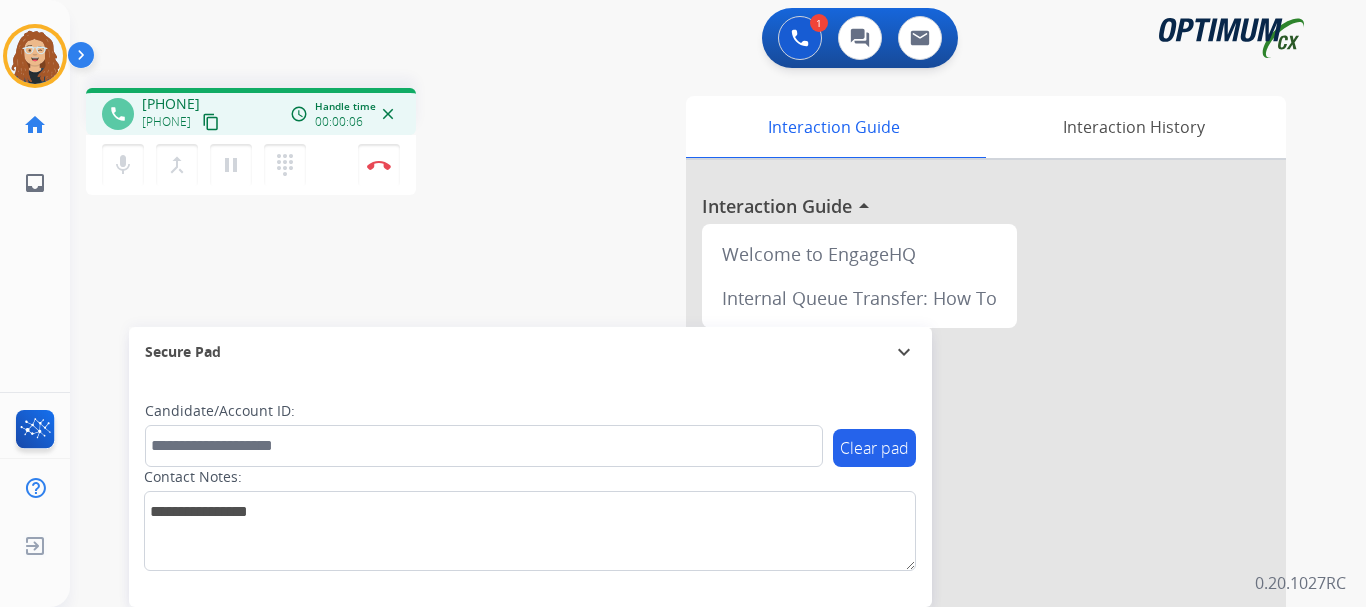 copy on "[PHONE]" 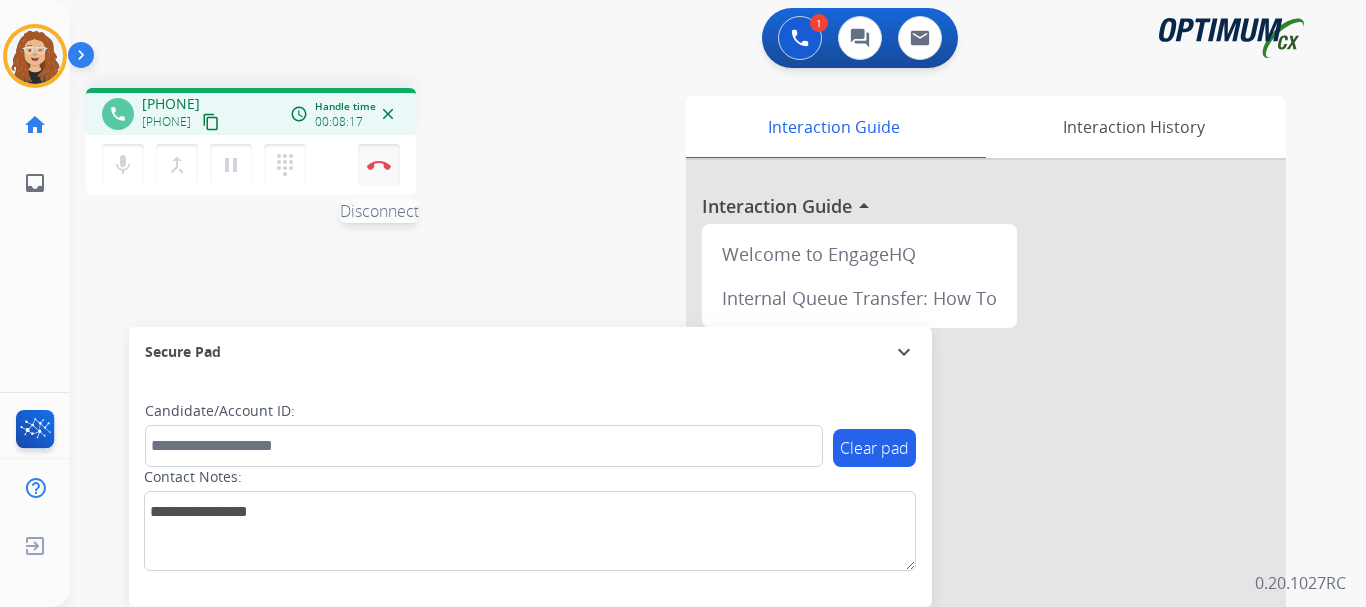 click at bounding box center [379, 165] 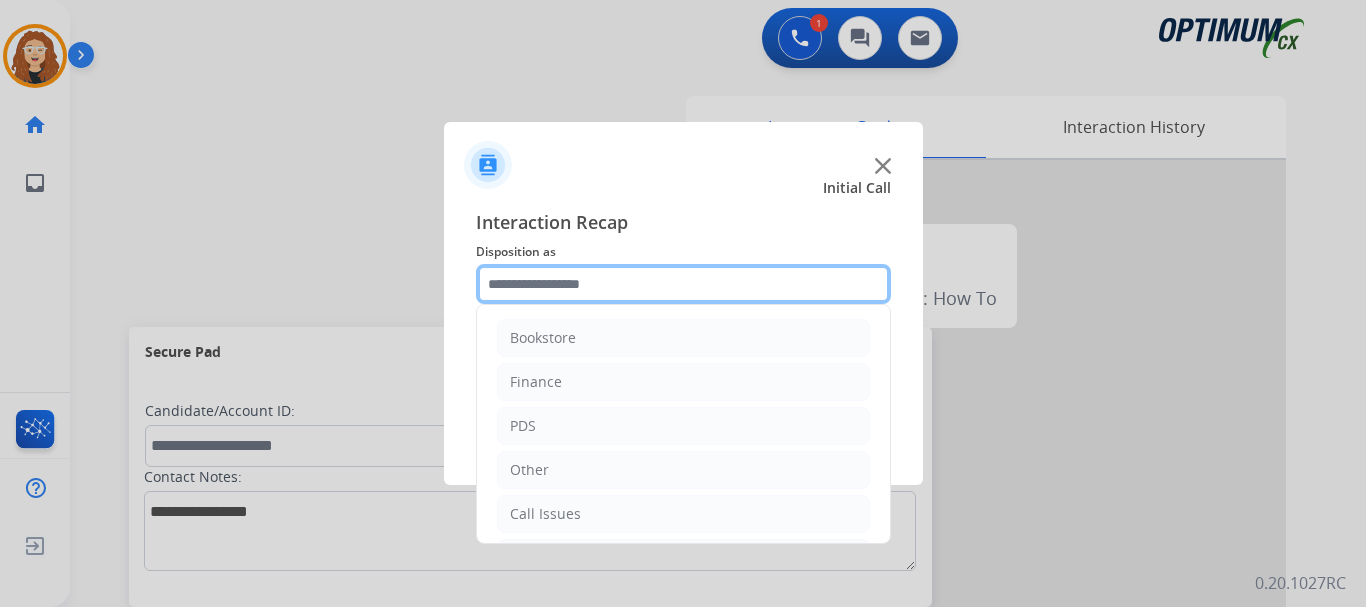 click 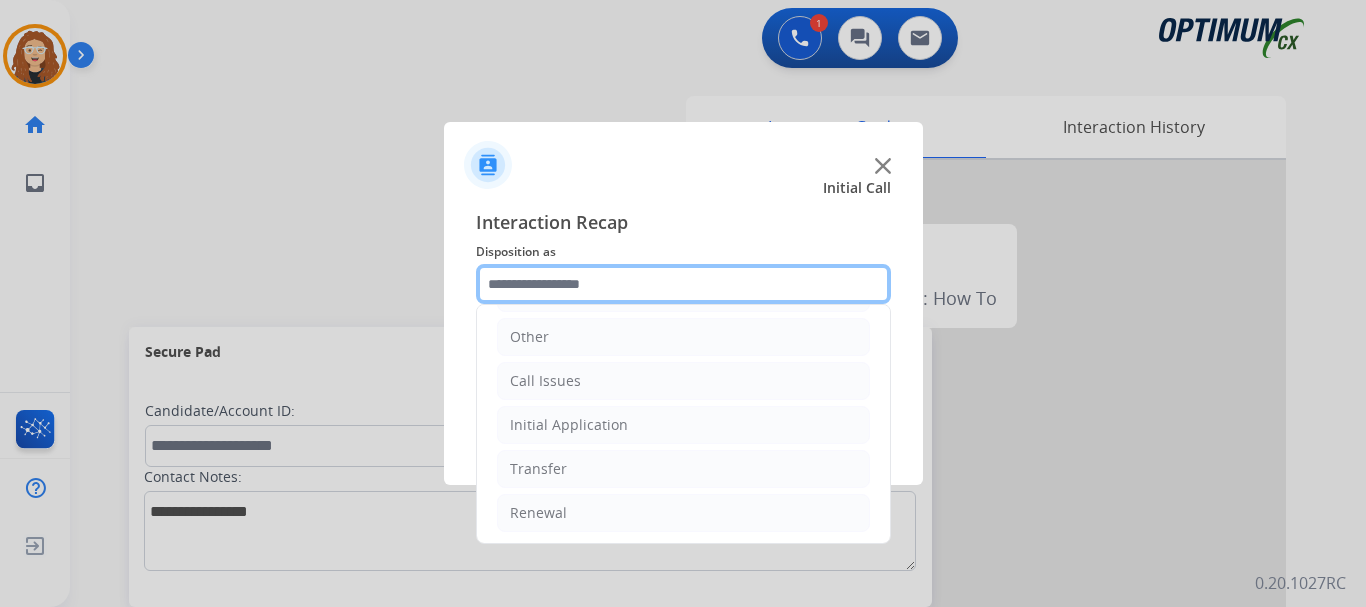 scroll, scrollTop: 136, scrollLeft: 0, axis: vertical 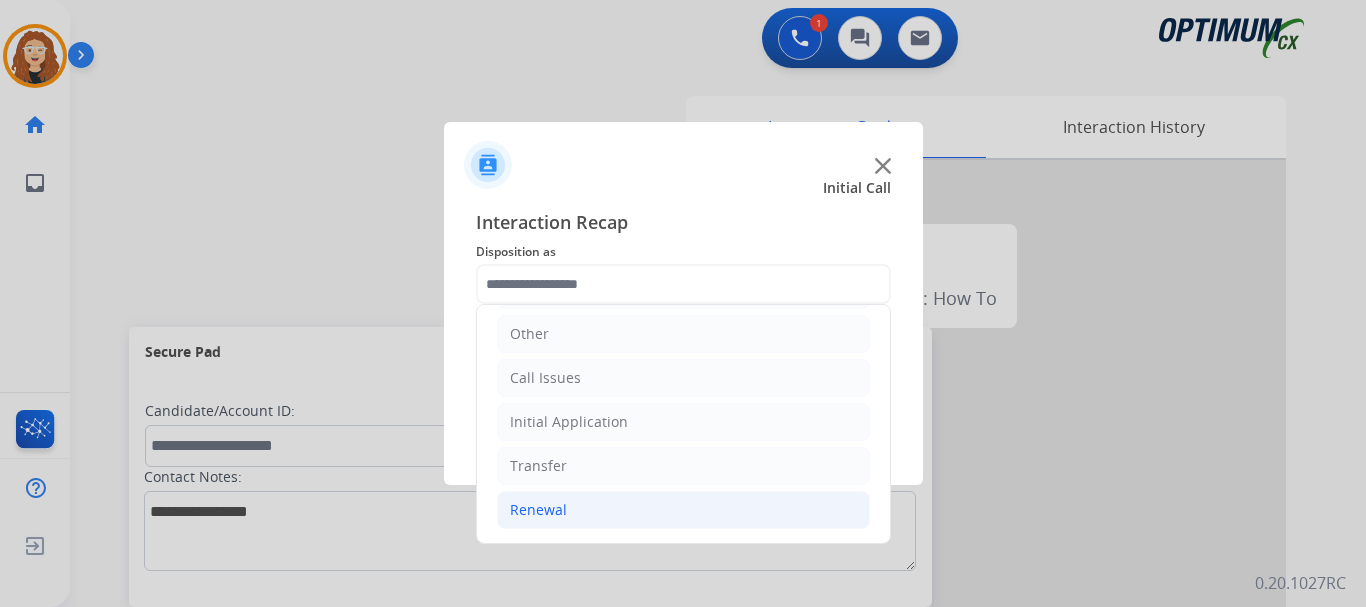 click on "Renewal" 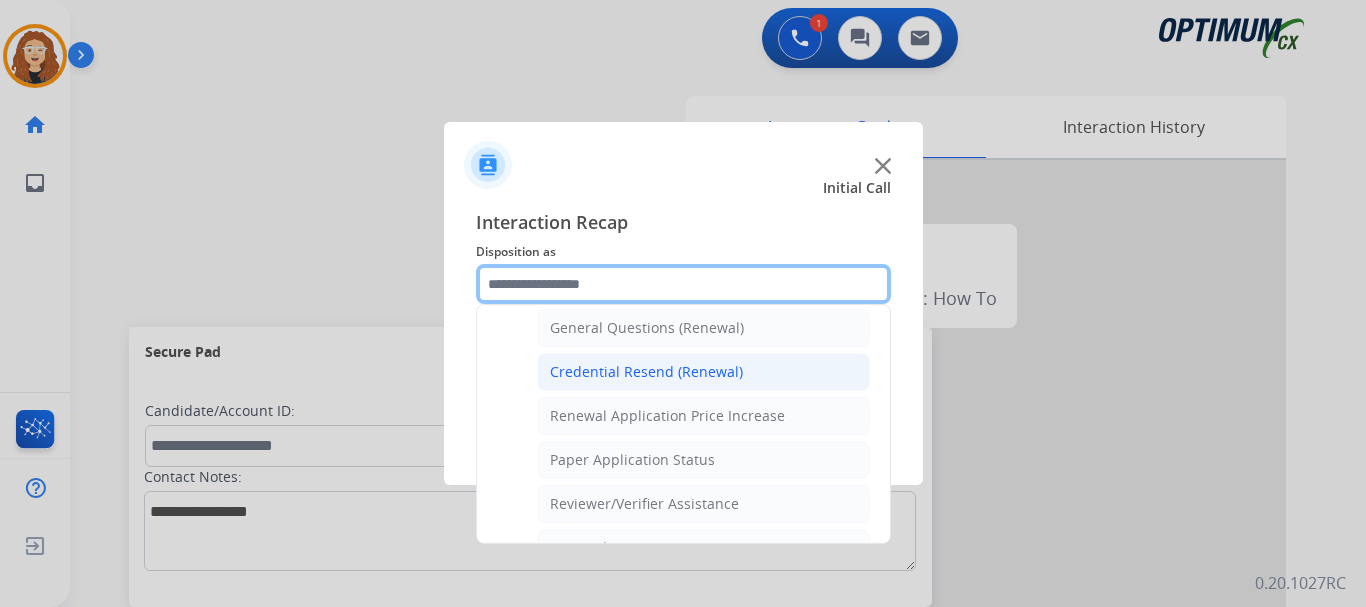 scroll, scrollTop: 594, scrollLeft: 0, axis: vertical 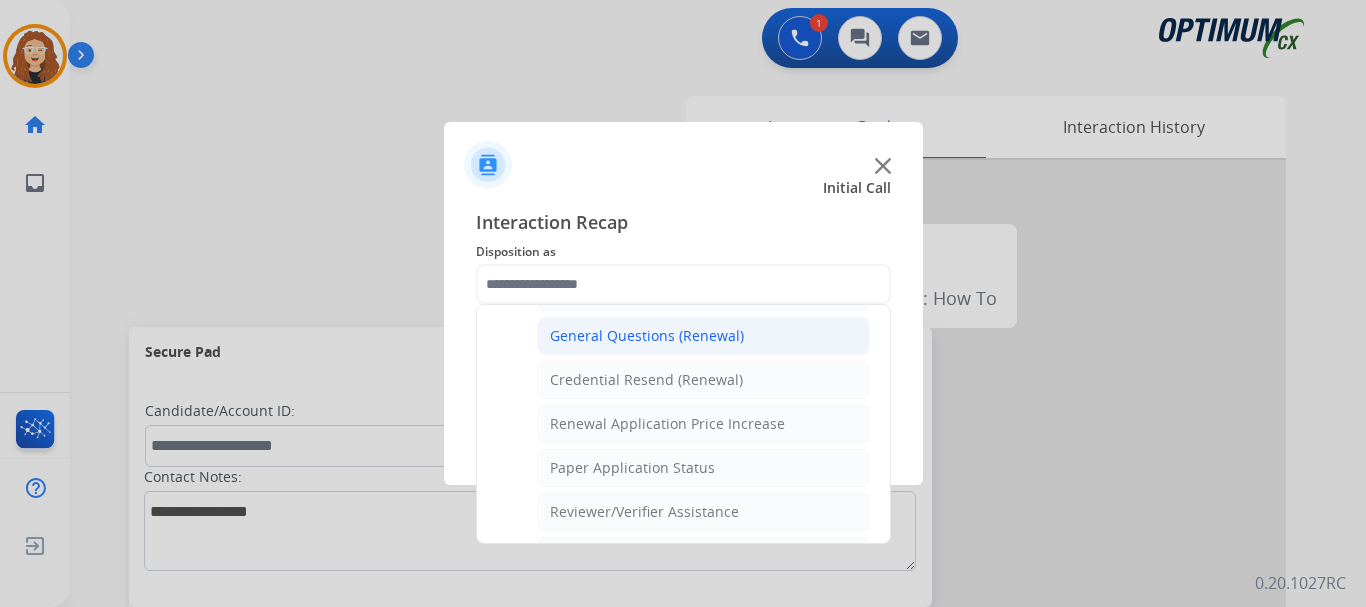 click on "General Questions (Renewal)" 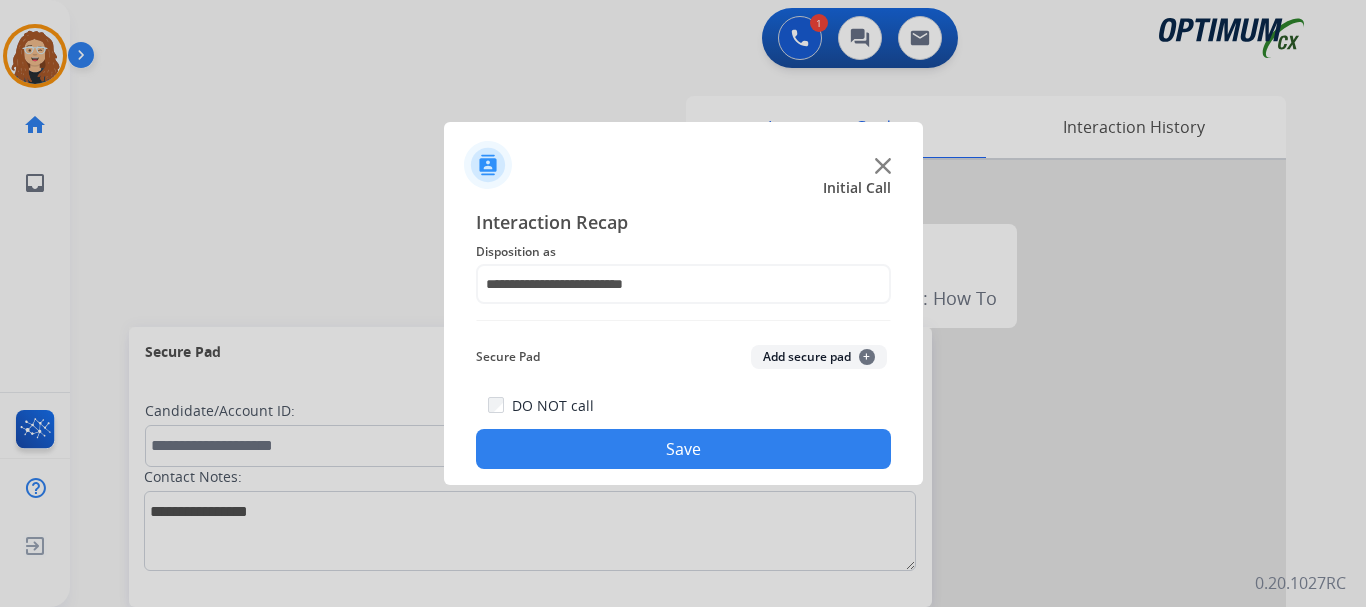 click on "Save" 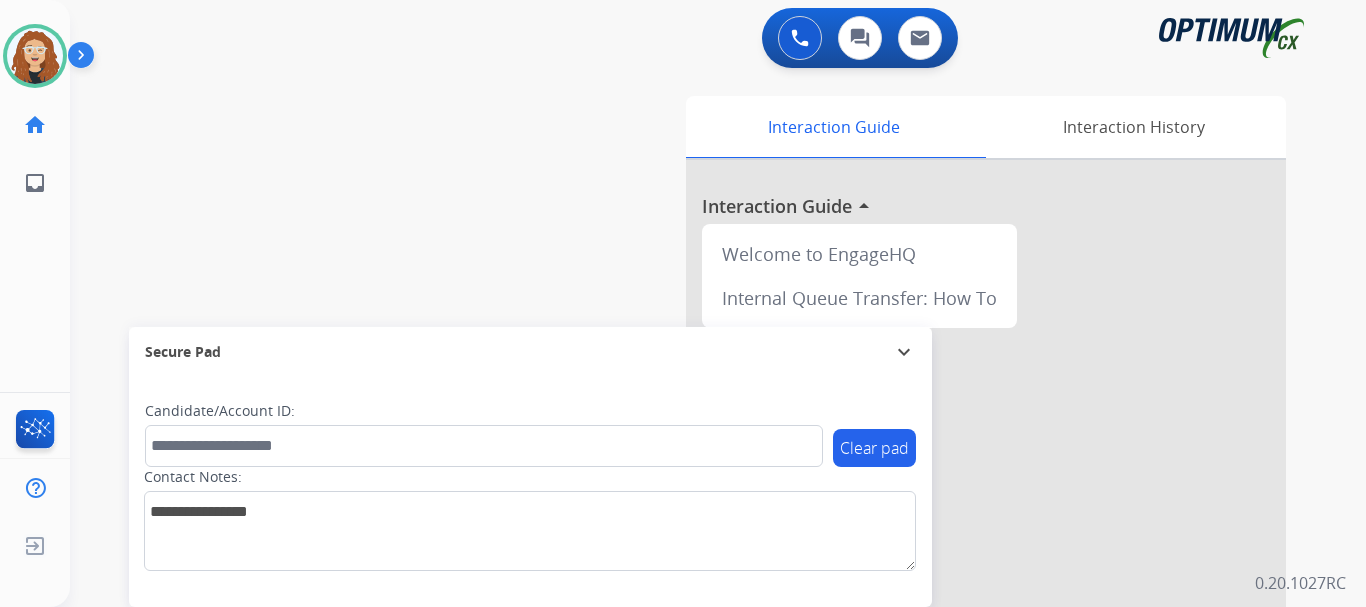 click on "swap_horiz Break voice bridge close_fullscreen Connect 3-Way Call merge_type Separate 3-Way Call  Interaction Guide   Interaction History  Interaction Guide arrow_drop_up  Welcome to EngageHQ   Internal Queue Transfer: How To  Secure Pad expand_more Clear pad Candidate/Account ID: Contact Notes:" at bounding box center (694, 489) 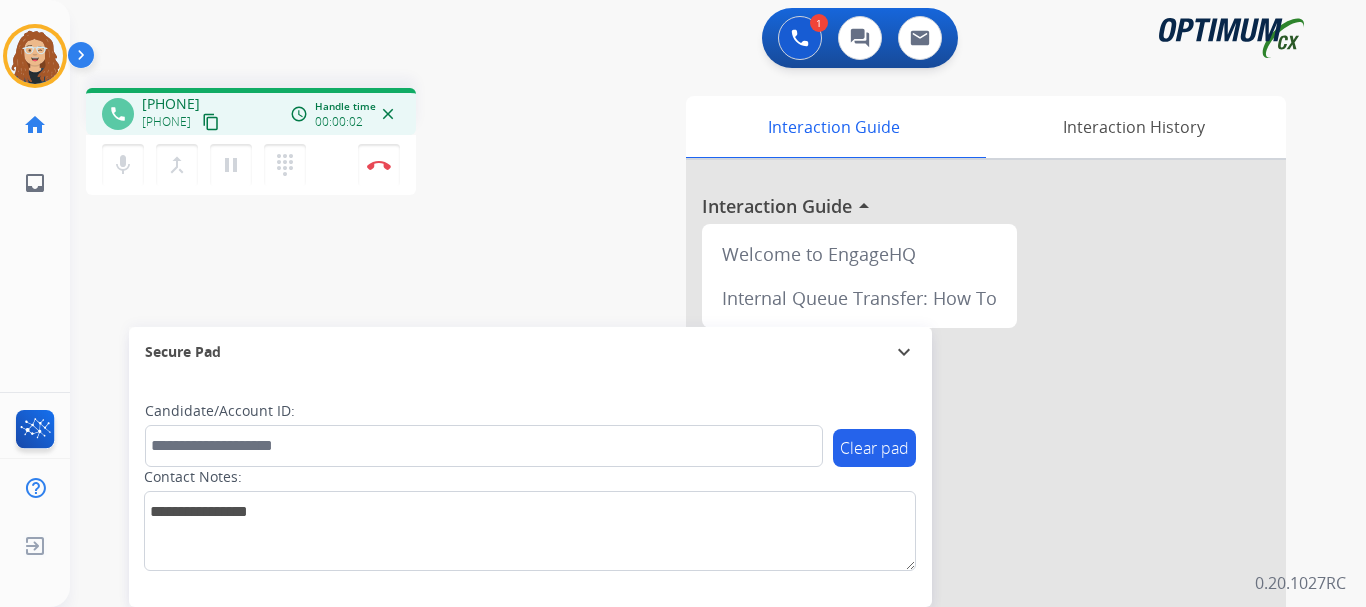 drag, startPoint x: 157, startPoint y: 98, endPoint x: 236, endPoint y: 99, distance: 79.00633 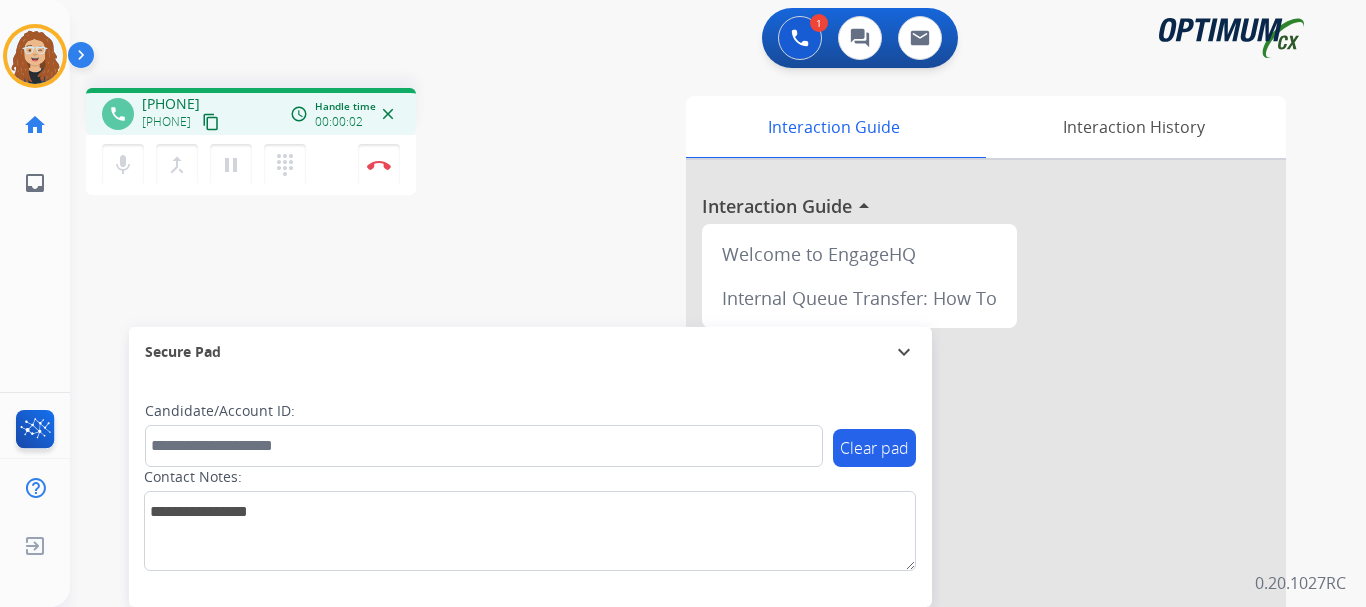 click on "[PHONE]" at bounding box center [171, 104] 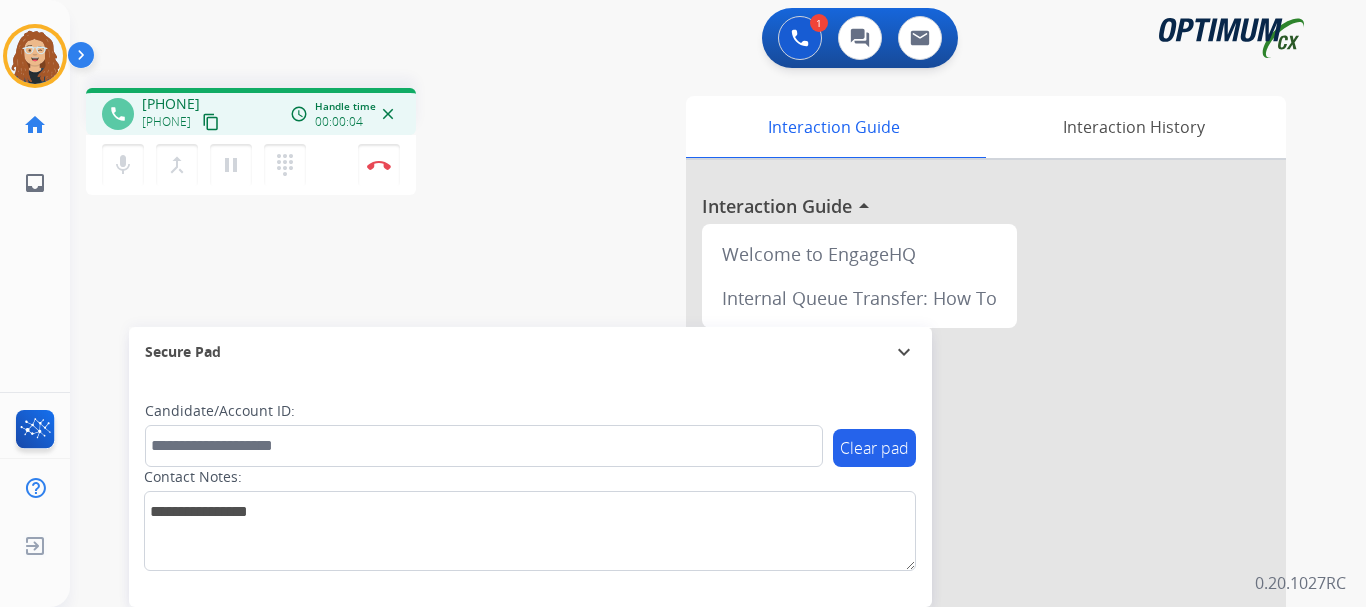 copy on "[PHONE]" 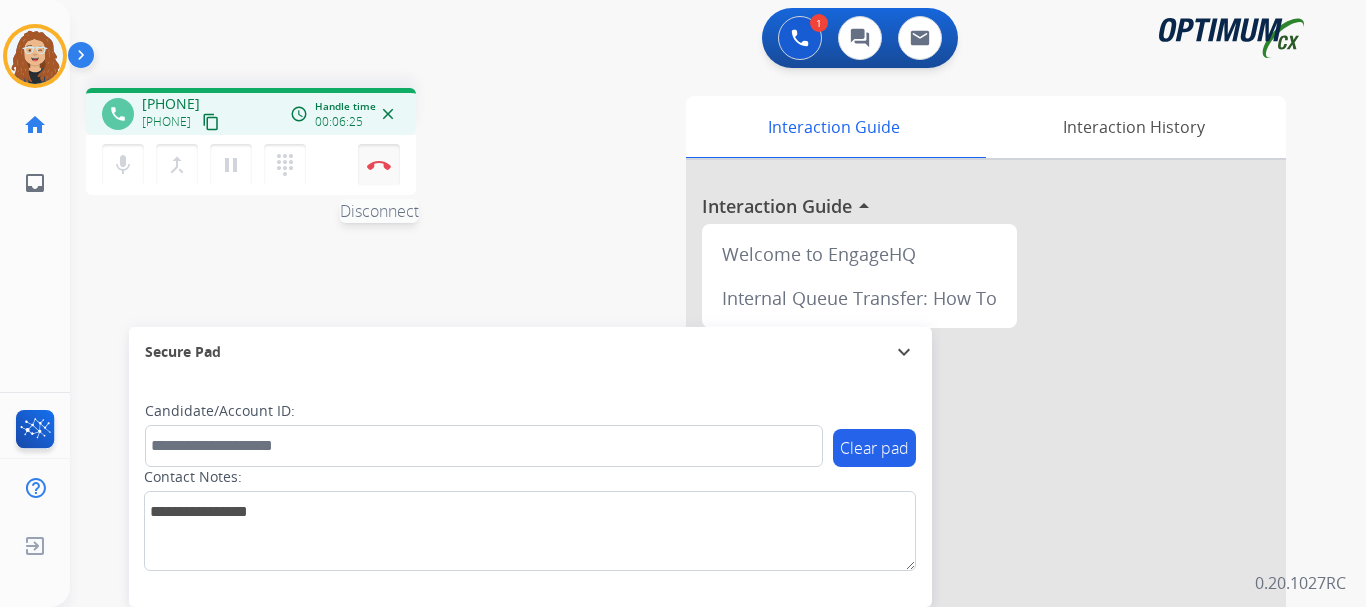 click at bounding box center [379, 165] 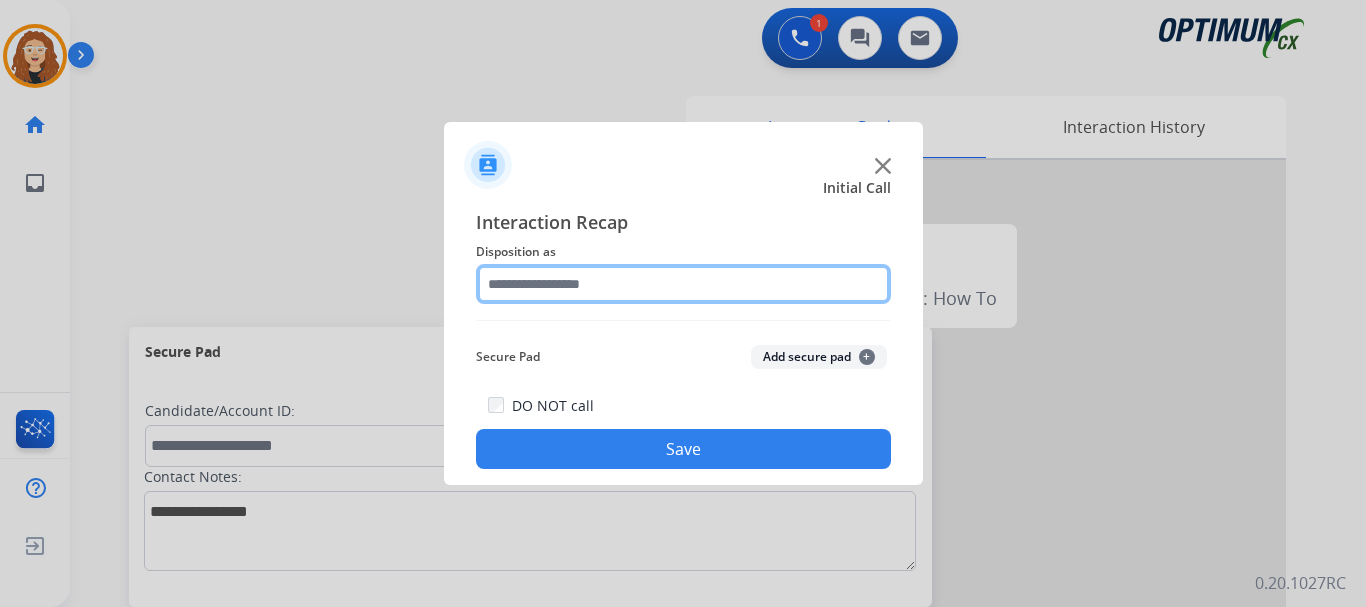 click 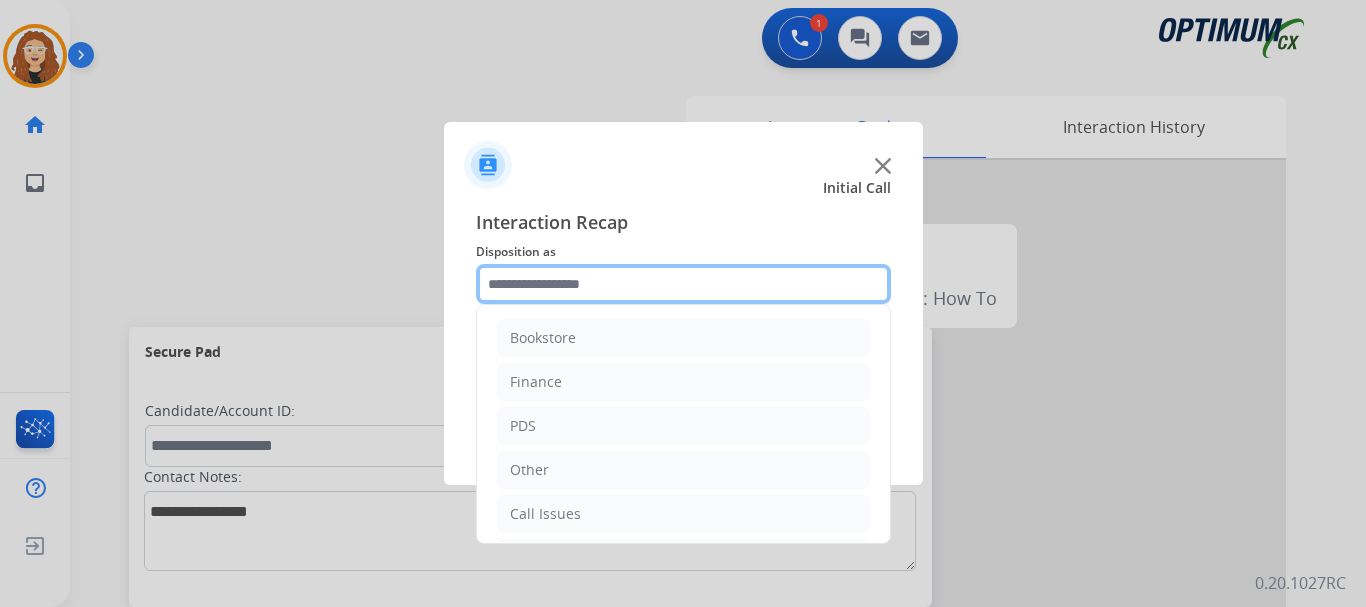 scroll, scrollTop: 136, scrollLeft: 0, axis: vertical 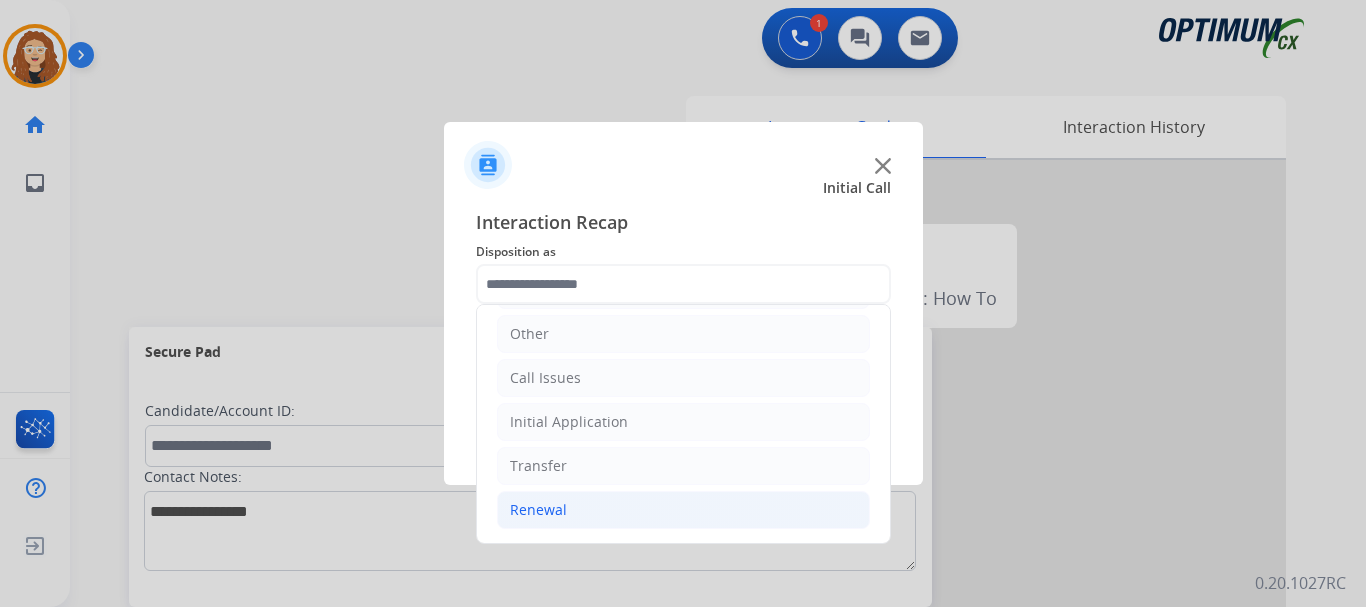 click on "Renewal" 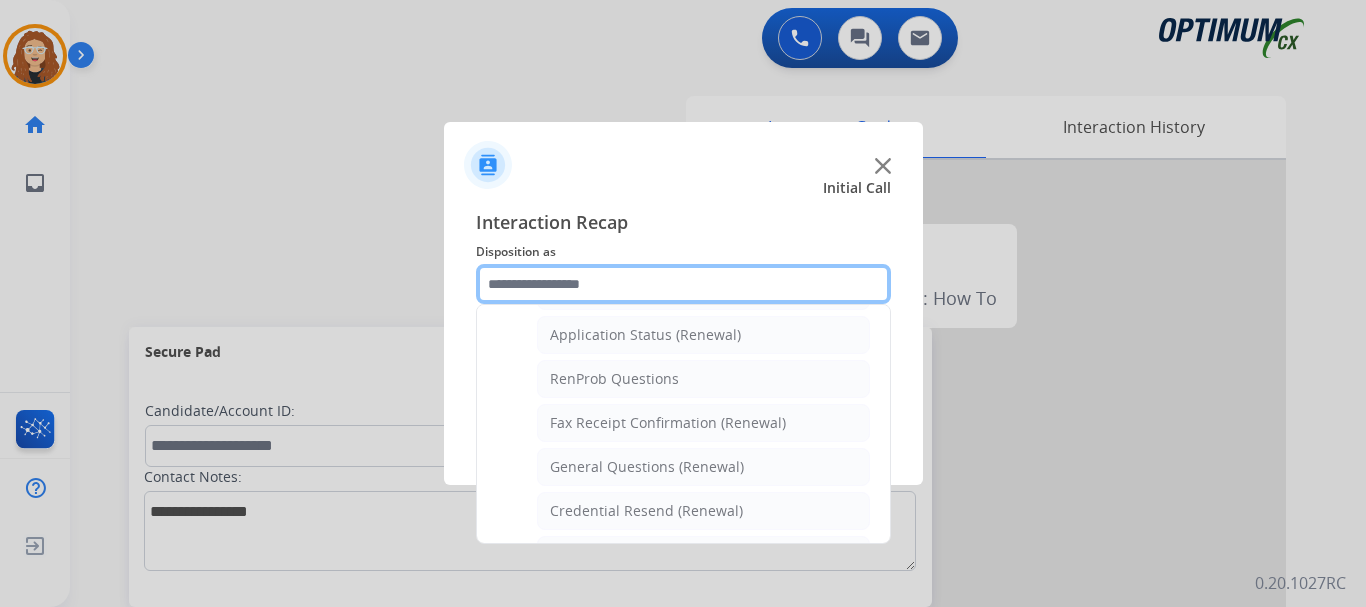 scroll, scrollTop: 479, scrollLeft: 0, axis: vertical 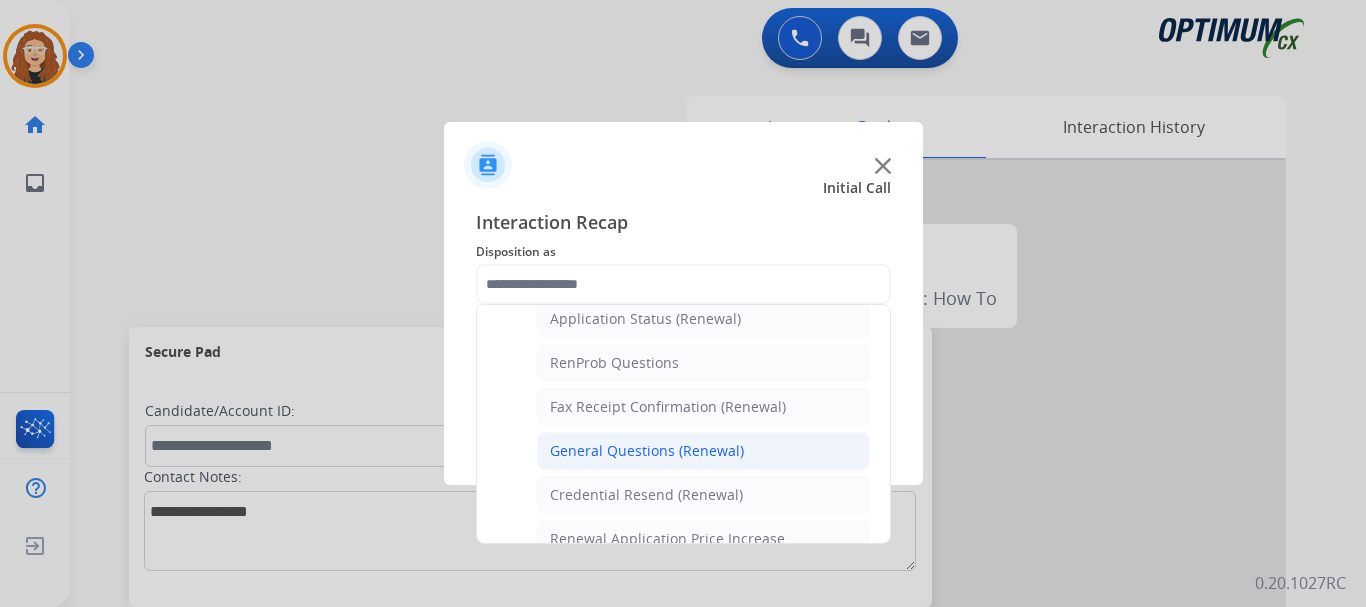click on "General Questions (Renewal)" 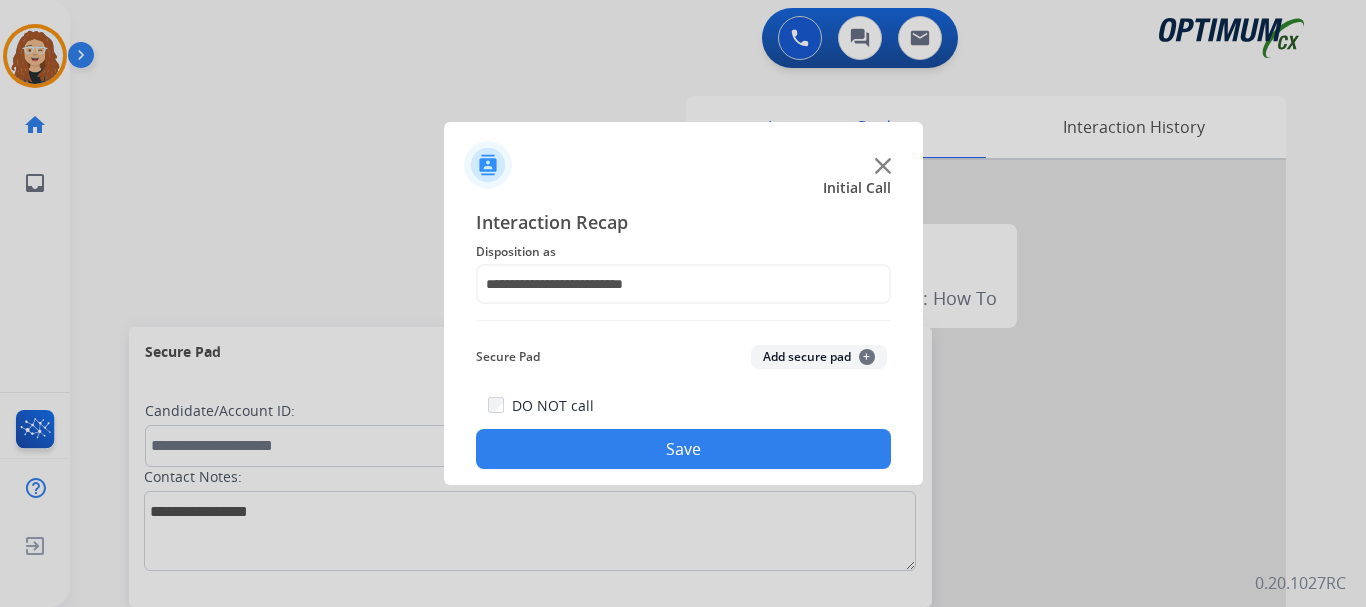 click on "Save" 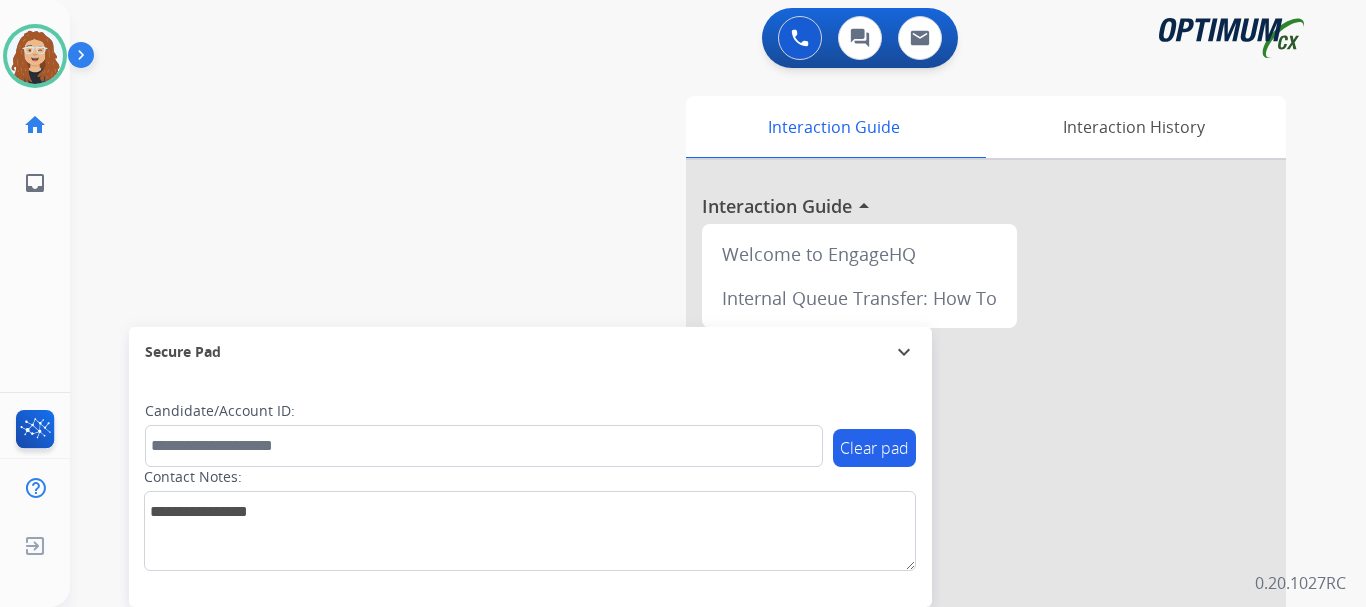 click on "swap_horiz Break voice bridge close_fullscreen Connect 3-Way Call merge_type Separate 3-Way Call  Interaction Guide   Interaction History  Interaction Guide arrow_drop_up  Welcome to EngageHQ   Internal Queue Transfer: How To  Secure Pad expand_more Clear pad Candidate/Account ID: Contact Notes:" at bounding box center (694, 489) 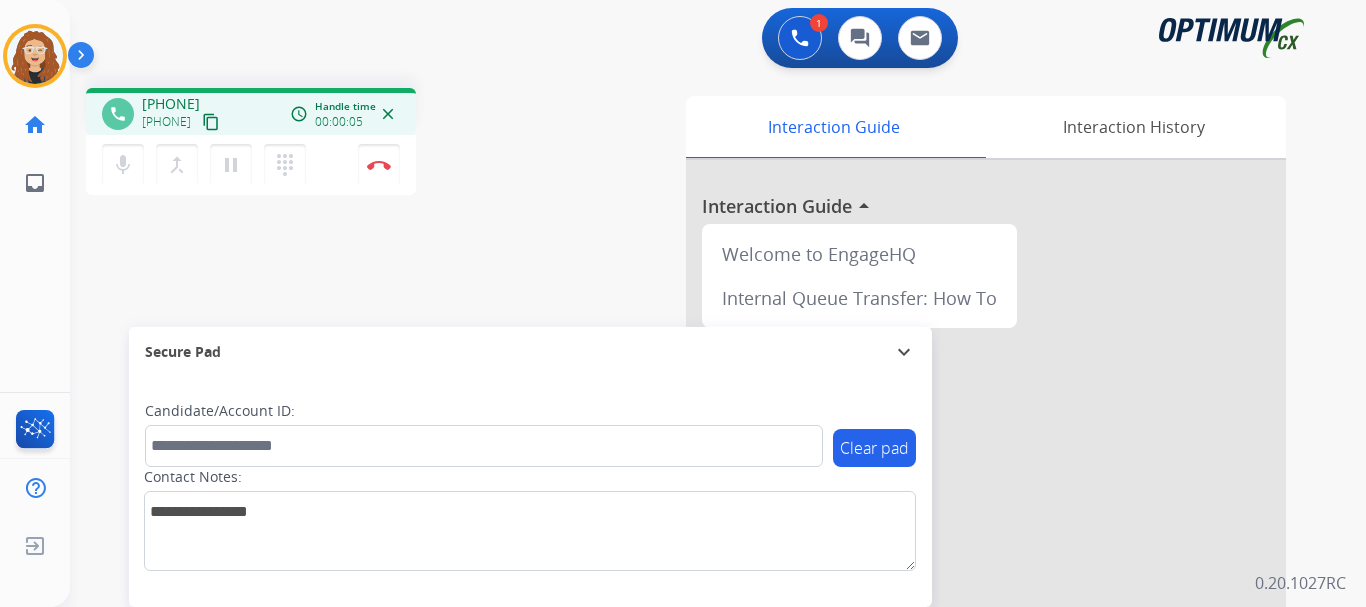 drag, startPoint x: 158, startPoint y: 102, endPoint x: 243, endPoint y: 101, distance: 85.00588 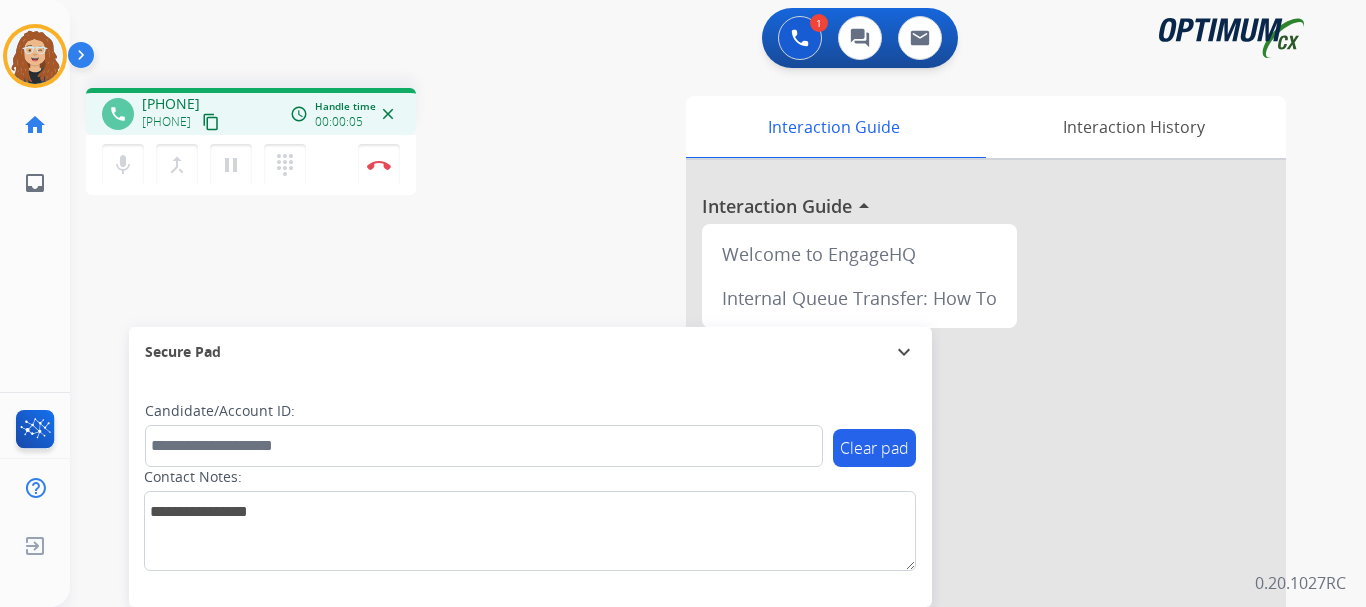 click on "[PHONE] [PHONE] content_copy" at bounding box center (182, 114) 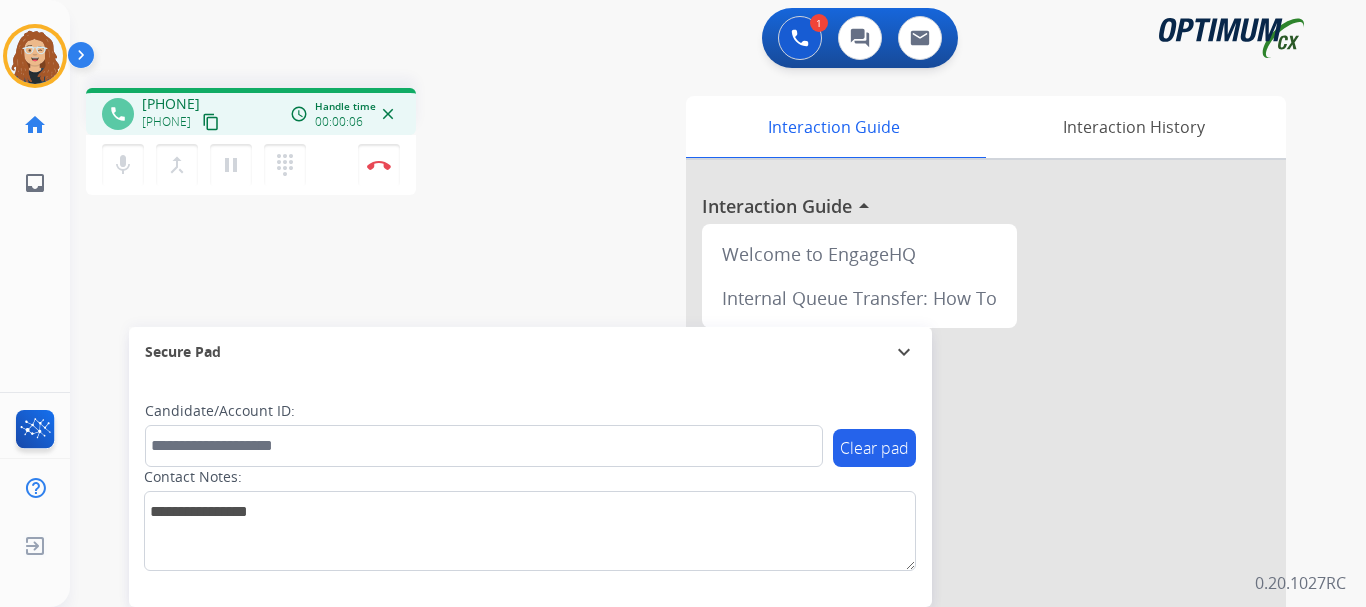 copy on "[PHONE]" 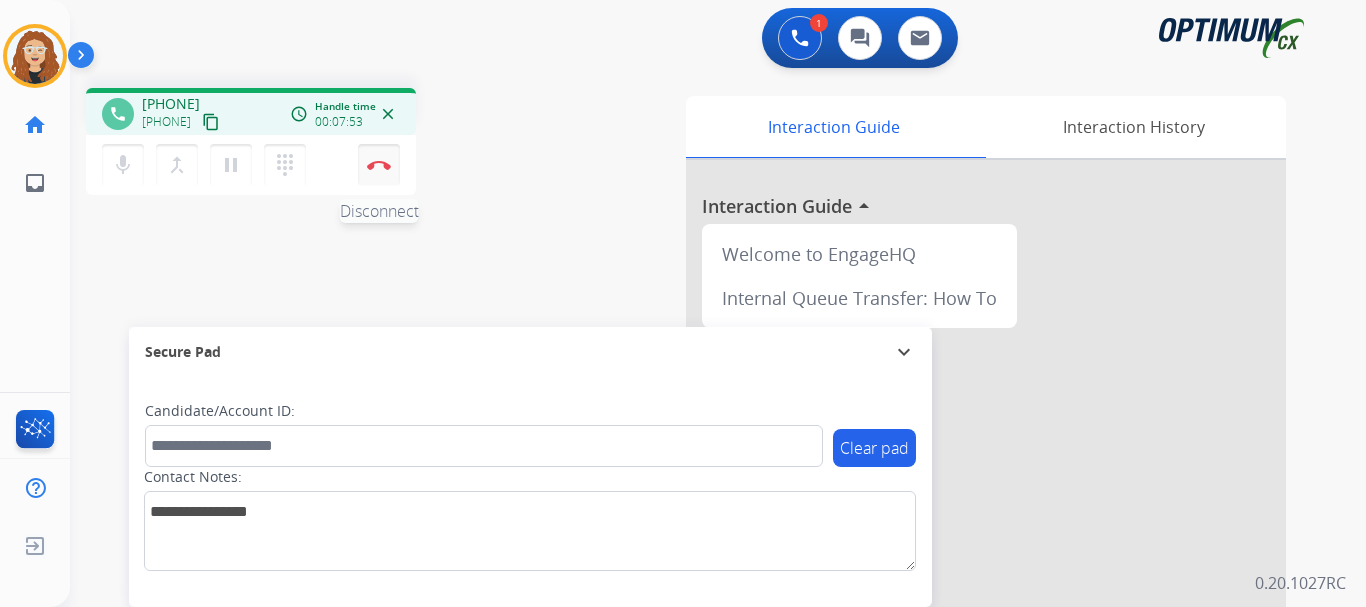 click on "Disconnect" at bounding box center [379, 165] 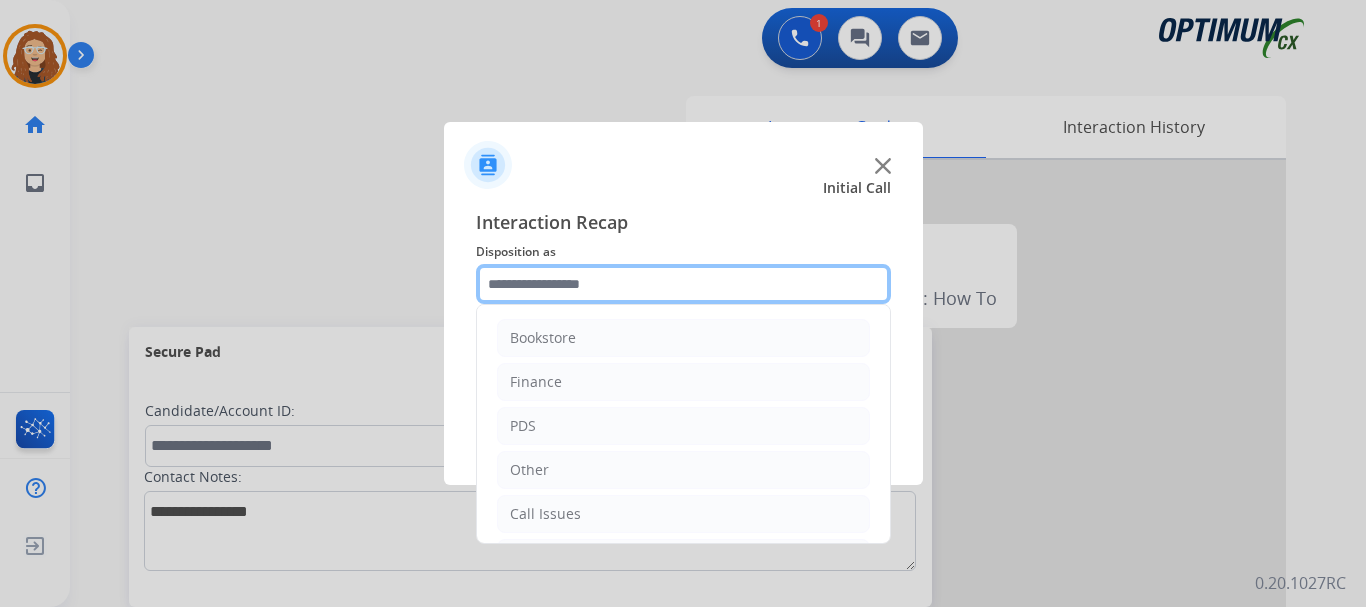 click 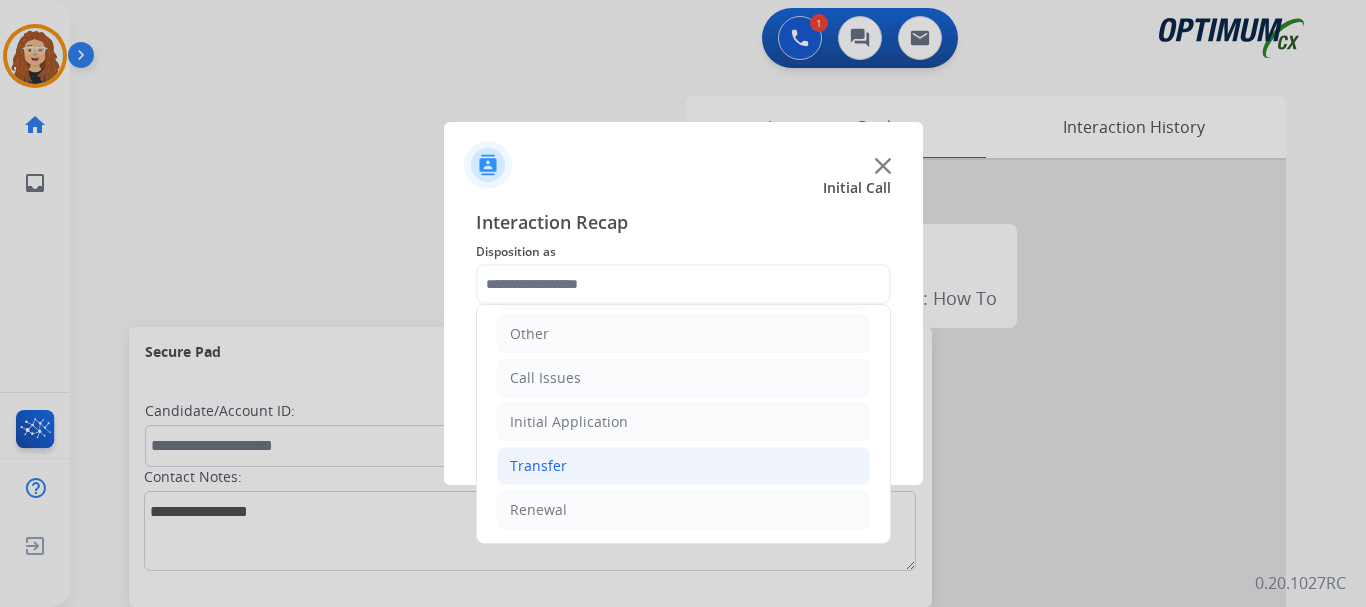 drag, startPoint x: 633, startPoint y: 512, endPoint x: 805, endPoint y: 459, distance: 179.98056 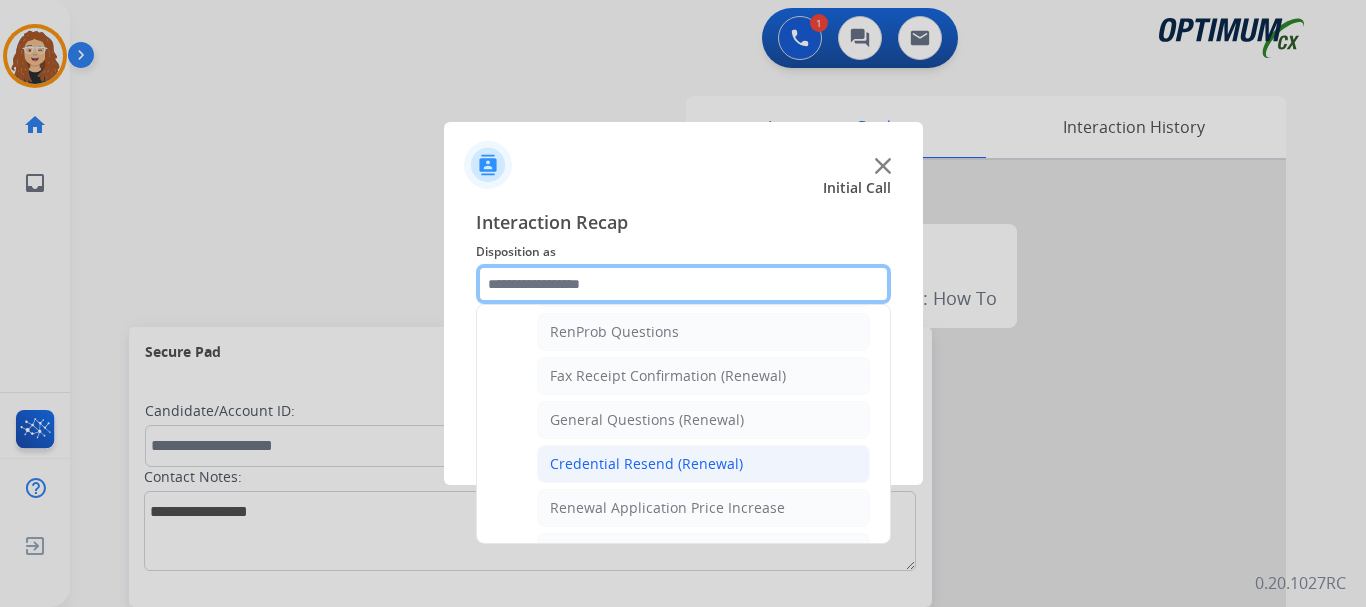 scroll, scrollTop: 517, scrollLeft: 0, axis: vertical 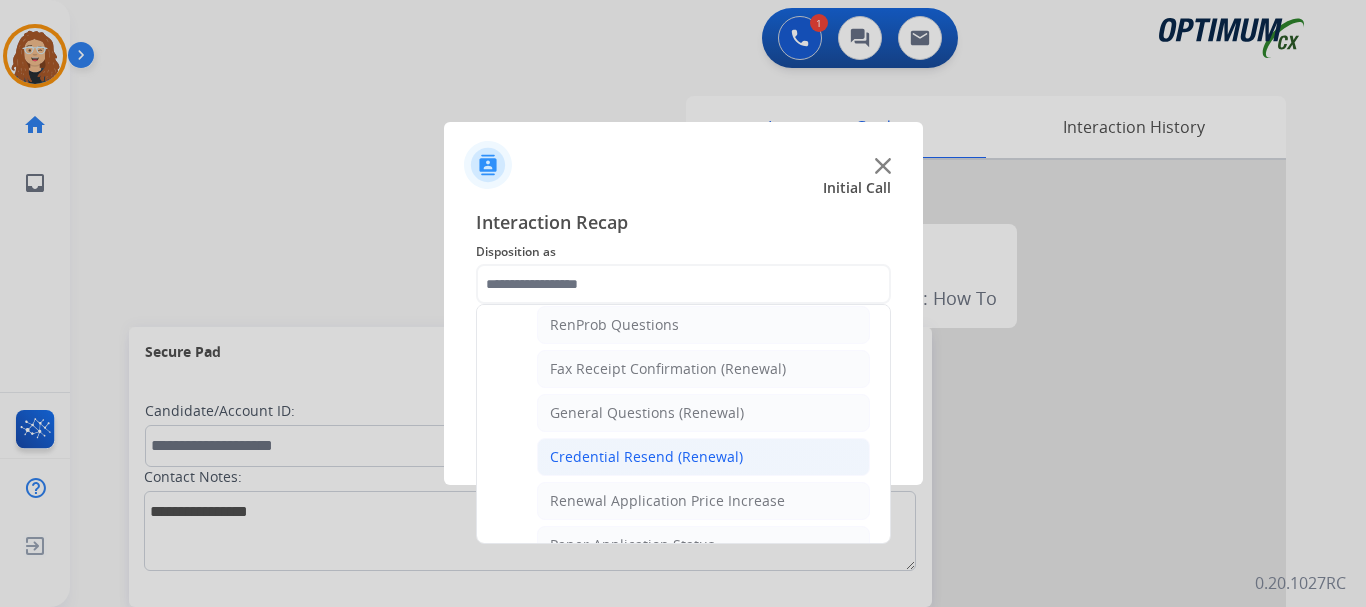 click on "Credential Resend (Renewal)" 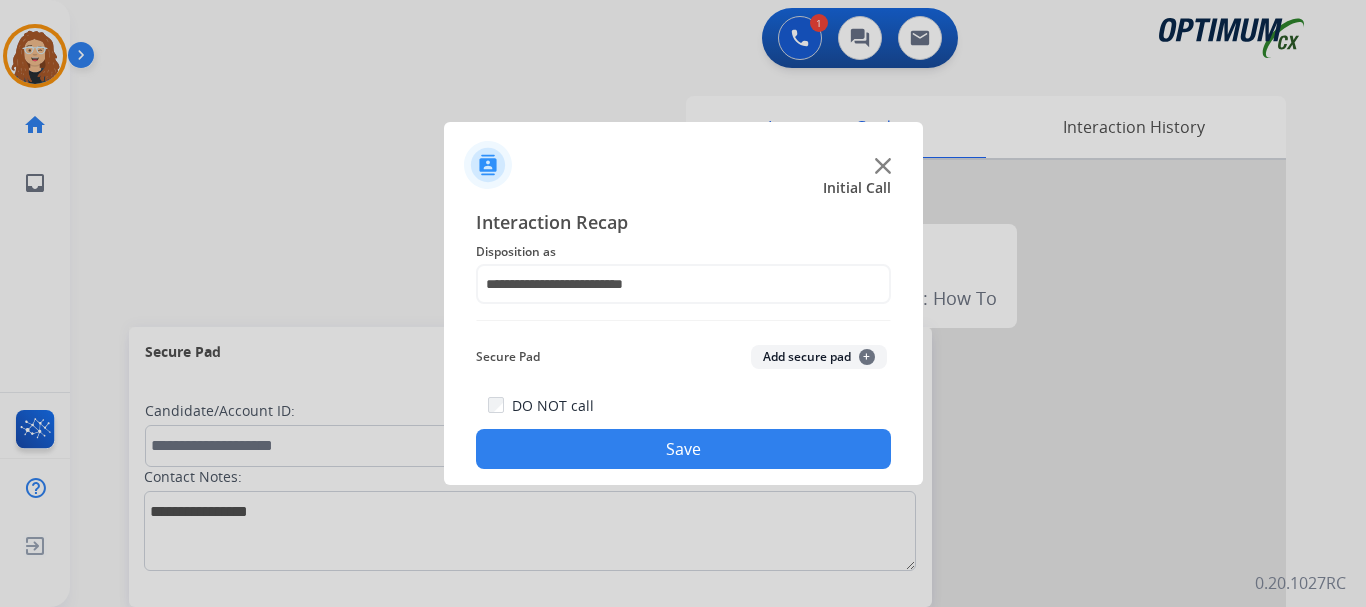 click on "Save" 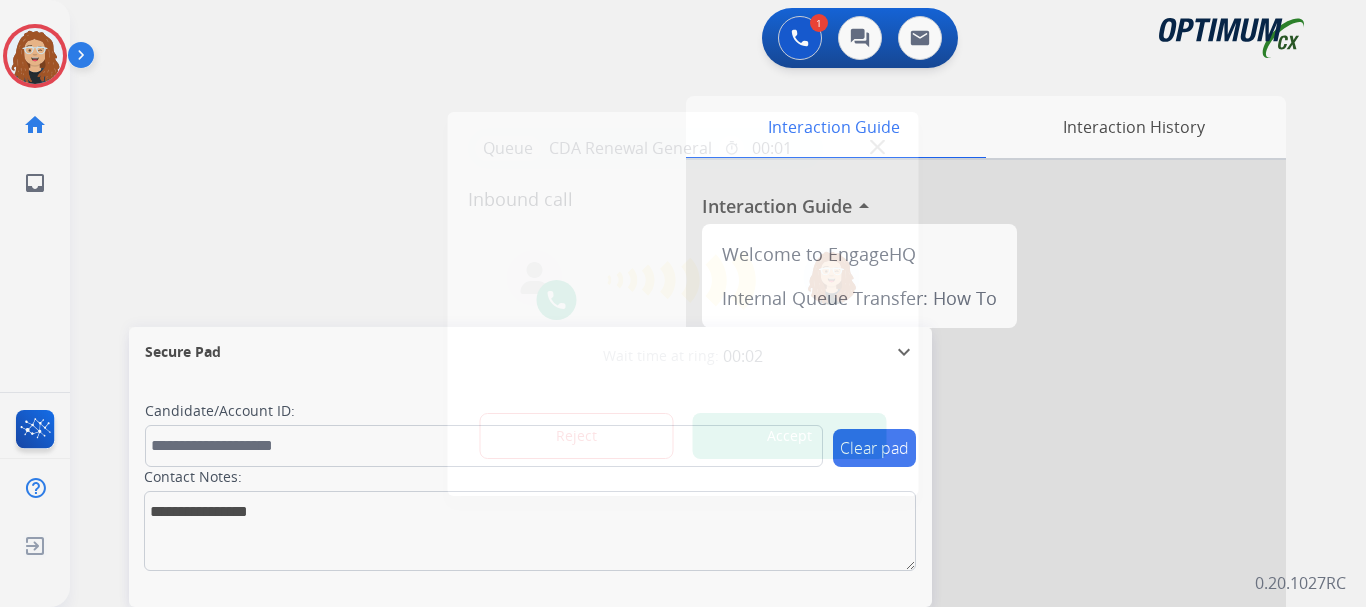 click at bounding box center [683, 303] 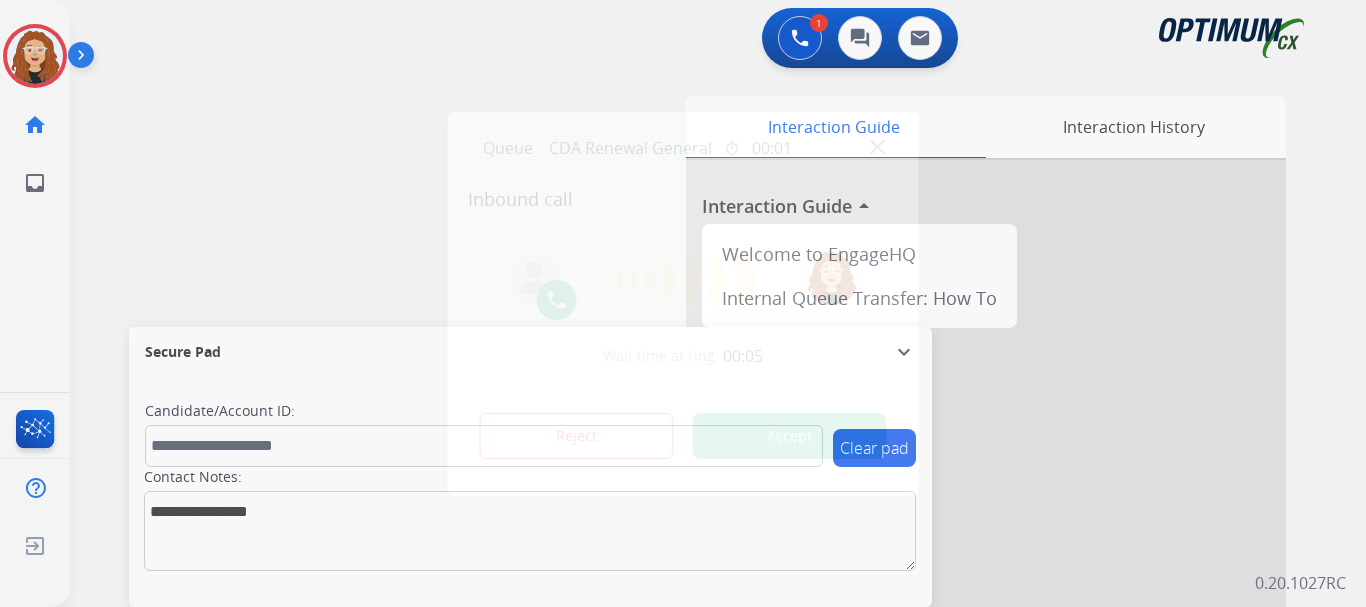 drag, startPoint x: 575, startPoint y: 16, endPoint x: 564, endPoint y: 40, distance: 26.400757 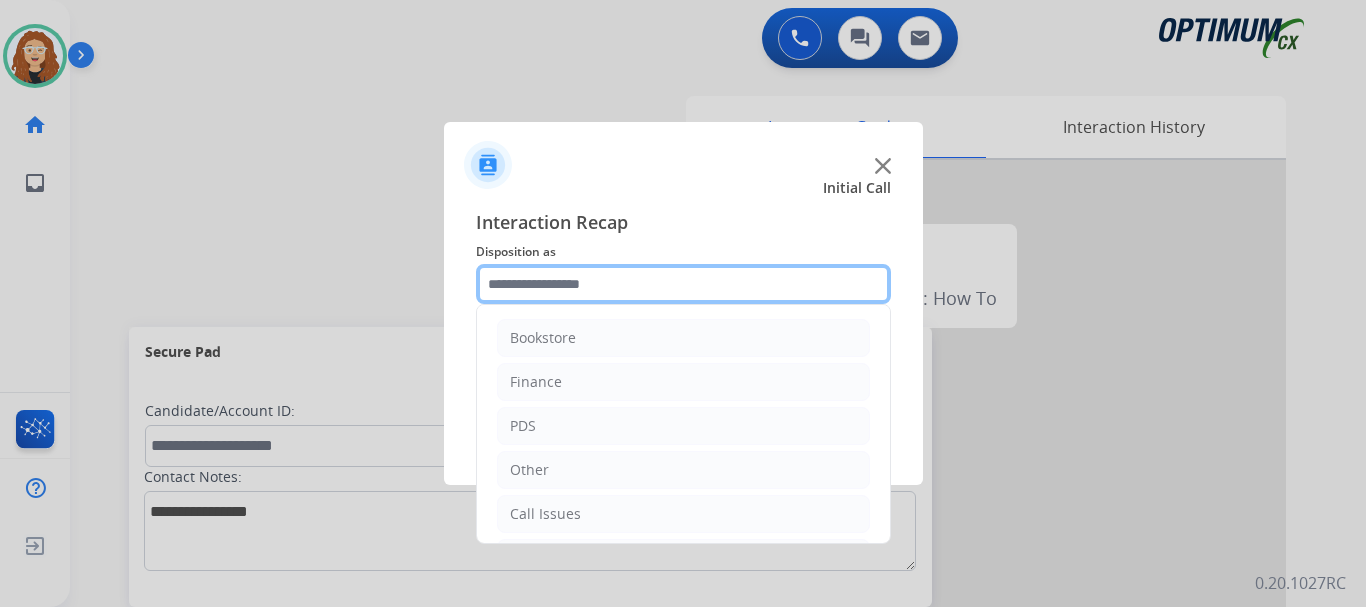 click 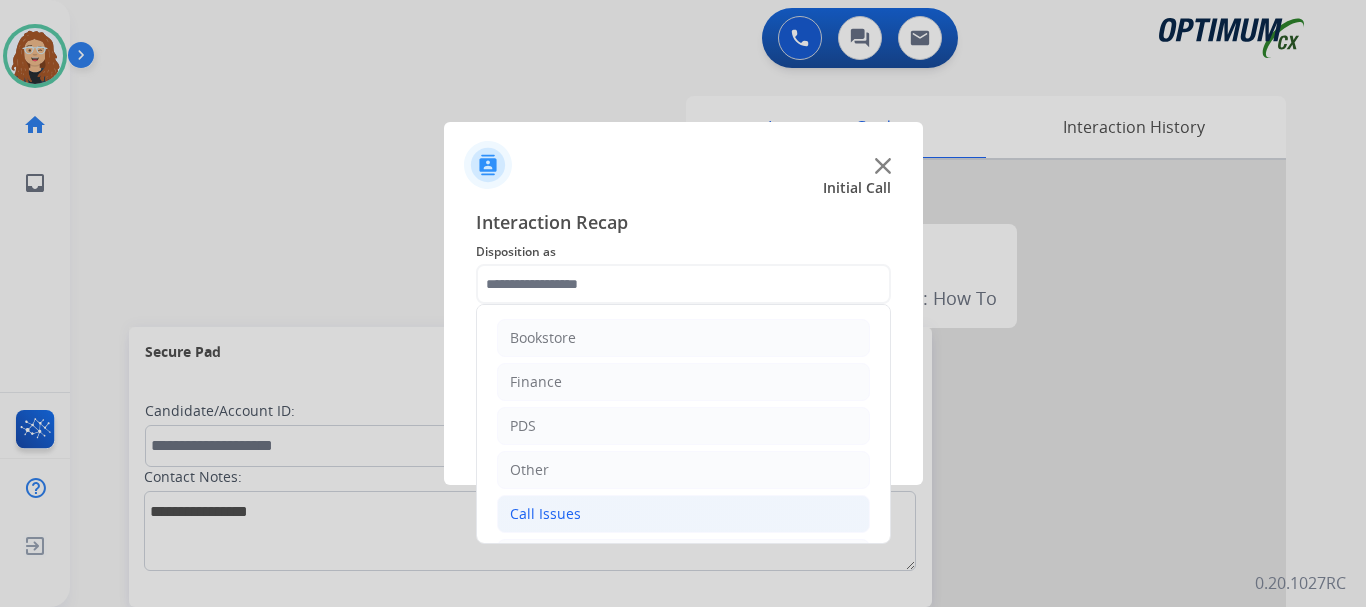 click on "Call Issues" 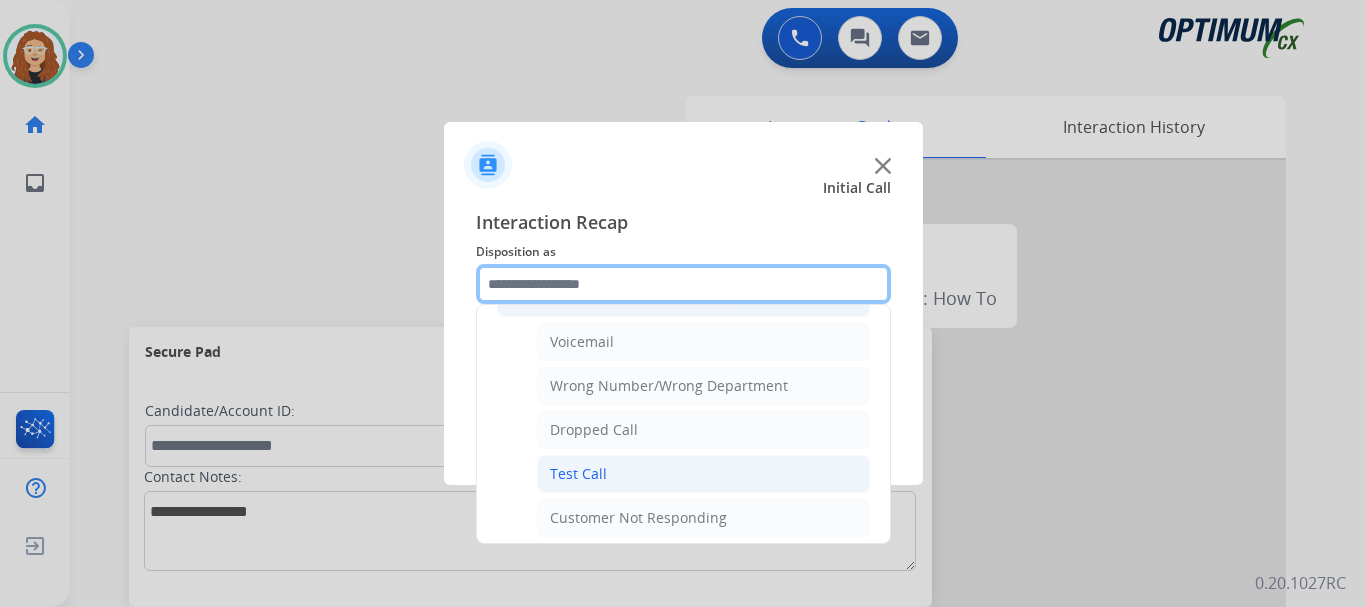 scroll, scrollTop: 219, scrollLeft: 0, axis: vertical 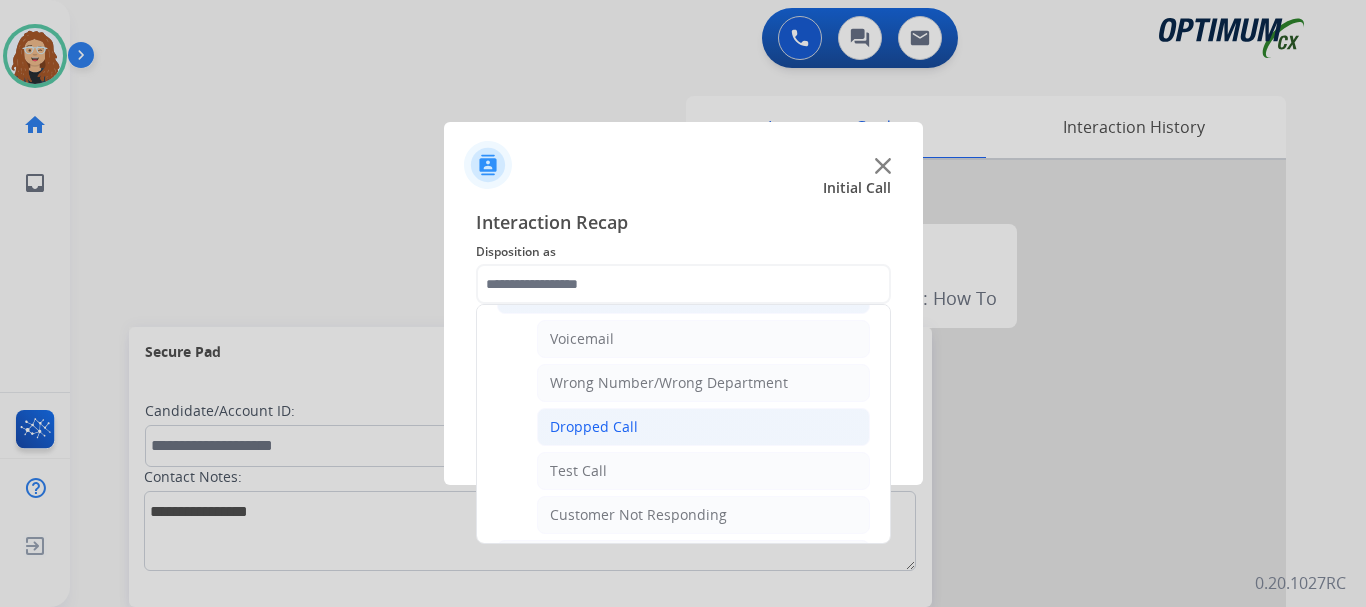 click on "Dropped Call" 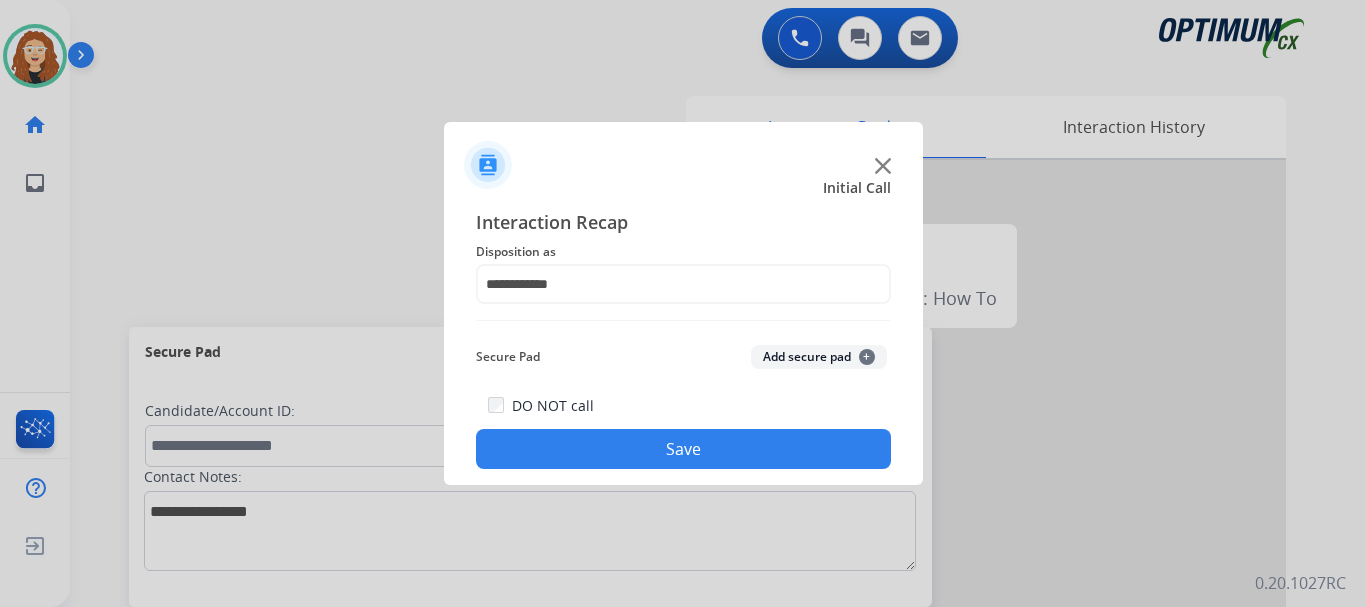 click on "Save" 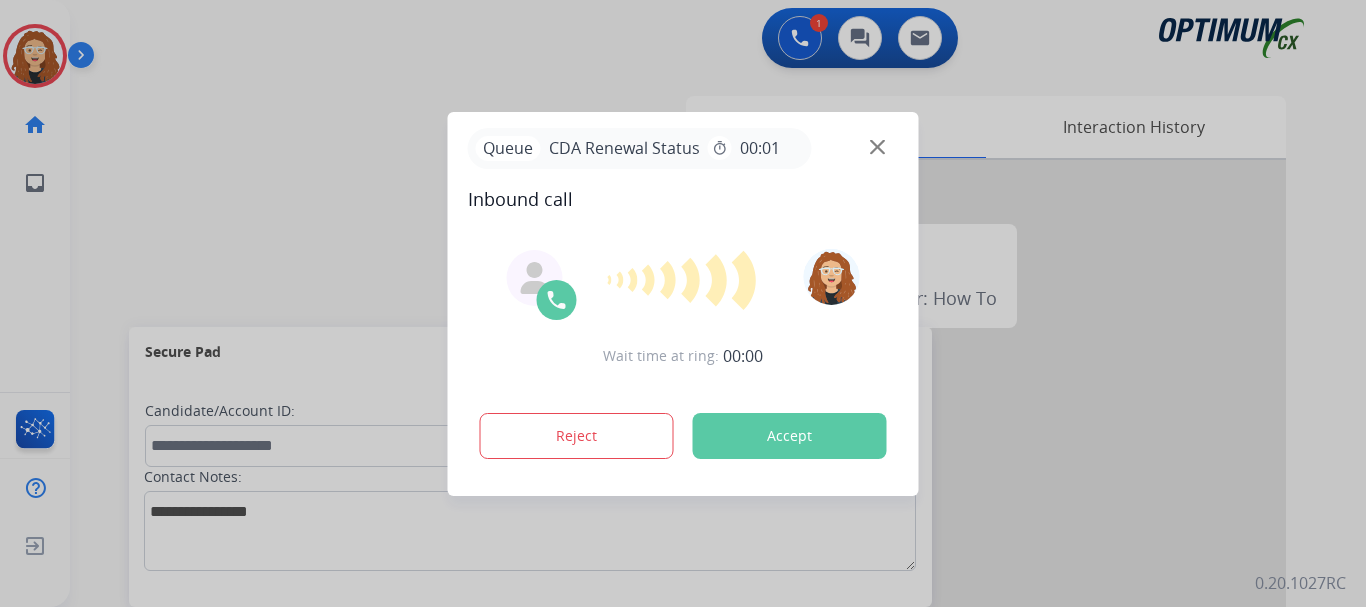 click at bounding box center (683, 303) 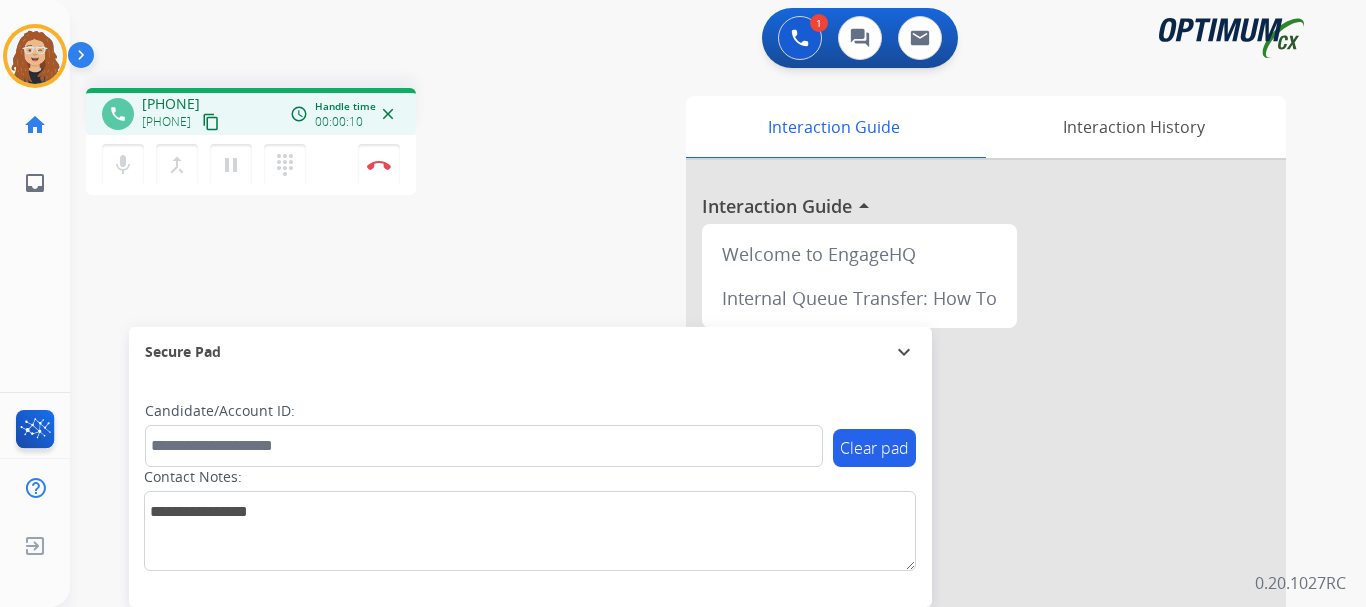 drag, startPoint x: 163, startPoint y: 100, endPoint x: 239, endPoint y: 96, distance: 76.105194 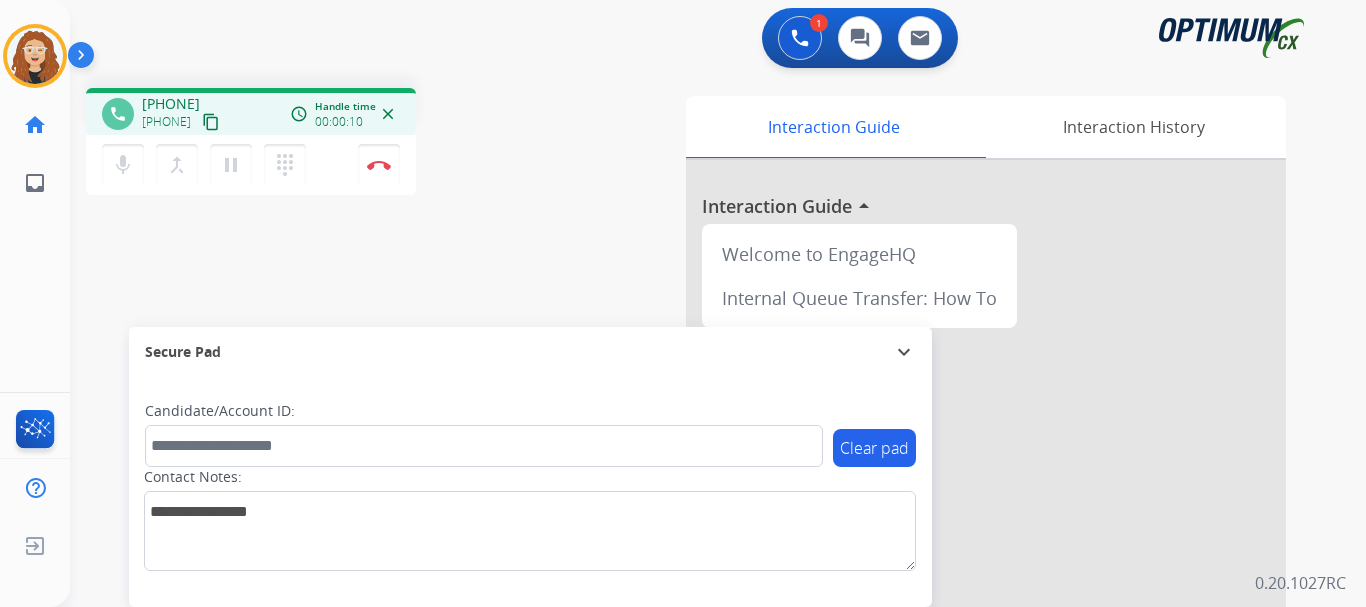 click on "[PHONE] [PHONE] content_copy" at bounding box center (182, 114) 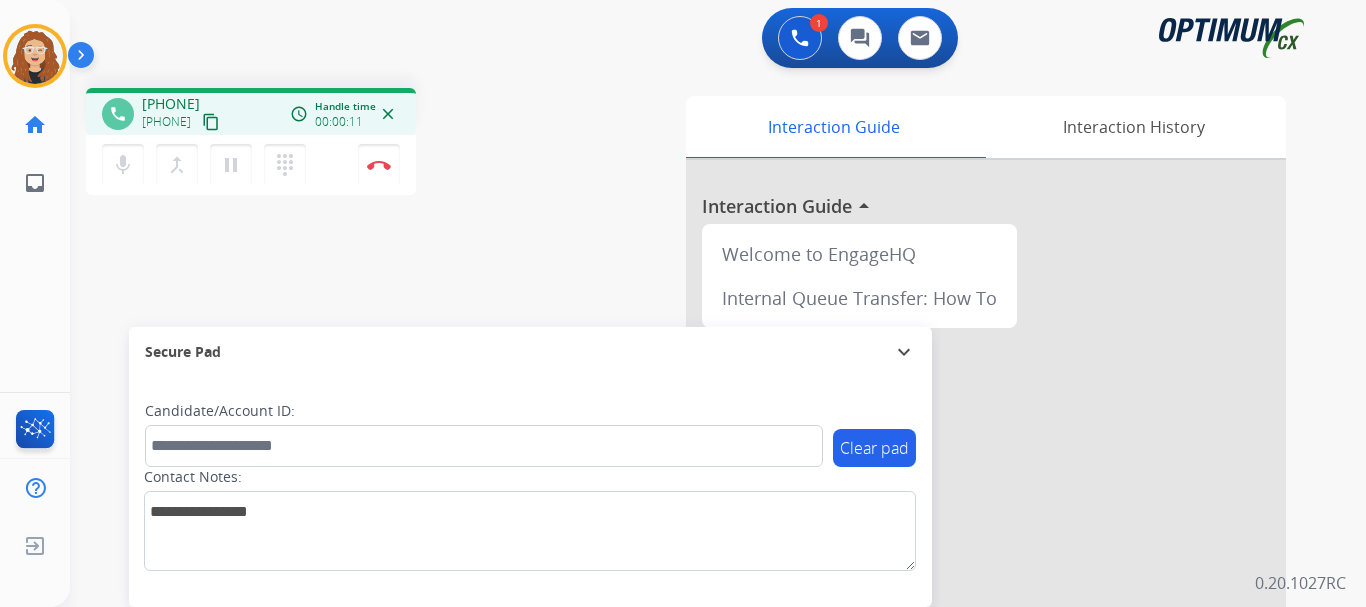 copy on "[PHONE]" 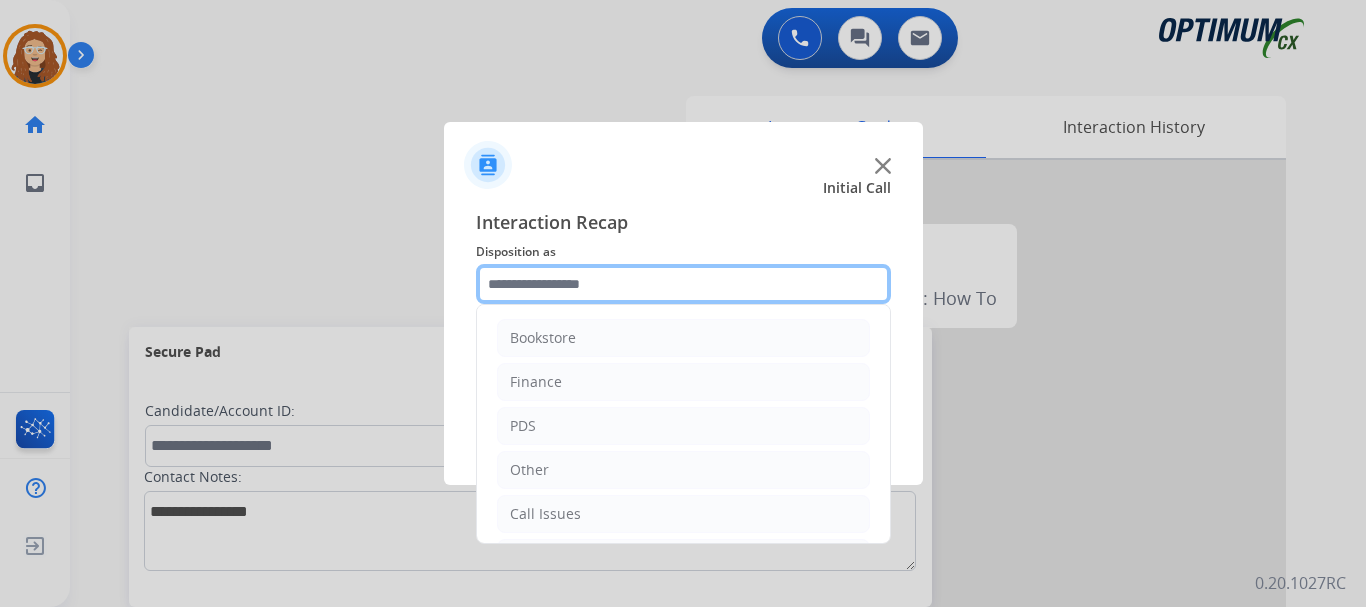 click 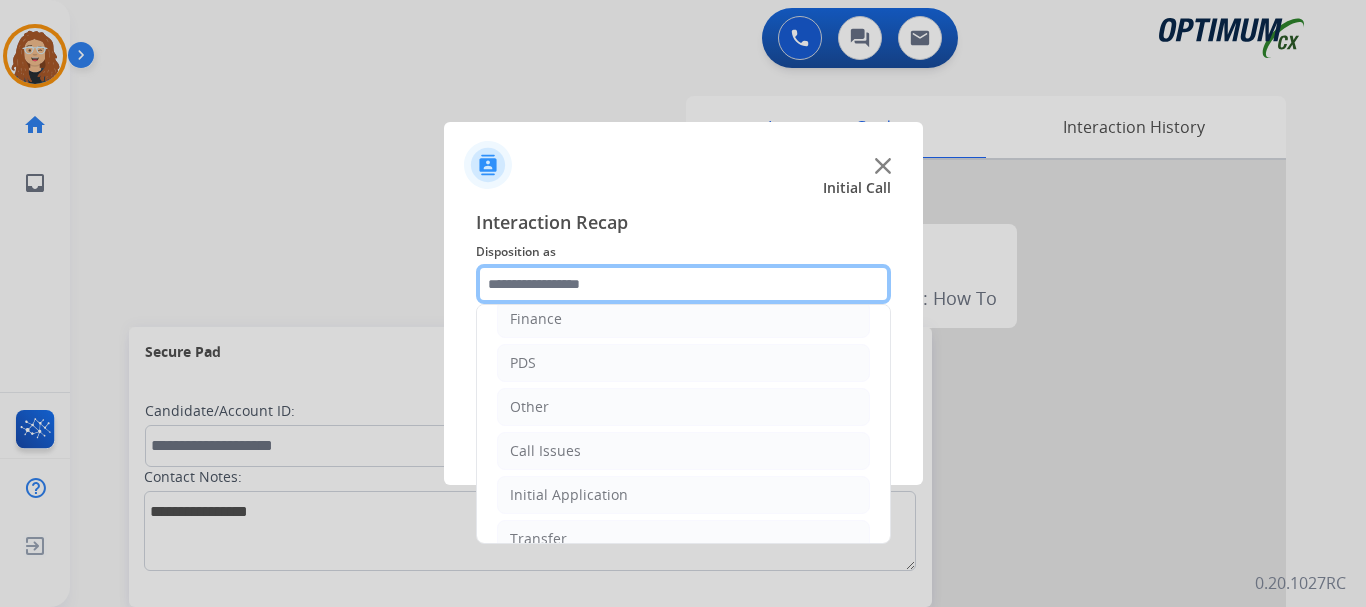 scroll, scrollTop: 65, scrollLeft: 0, axis: vertical 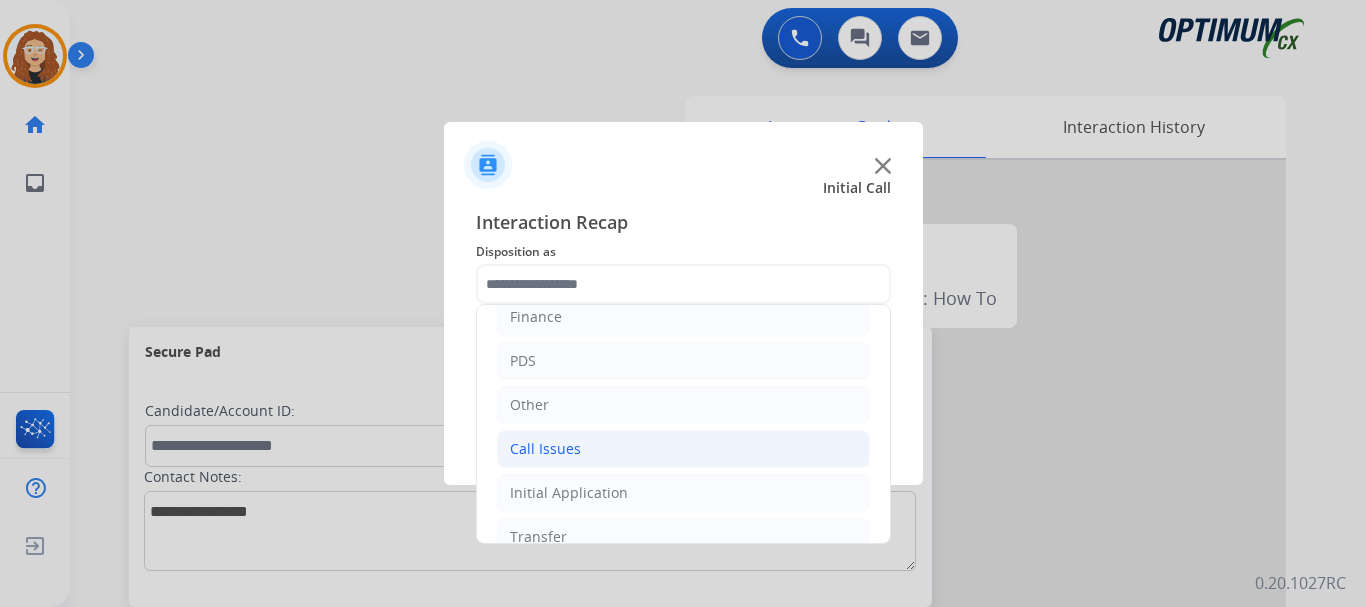 click on "Call Issues" 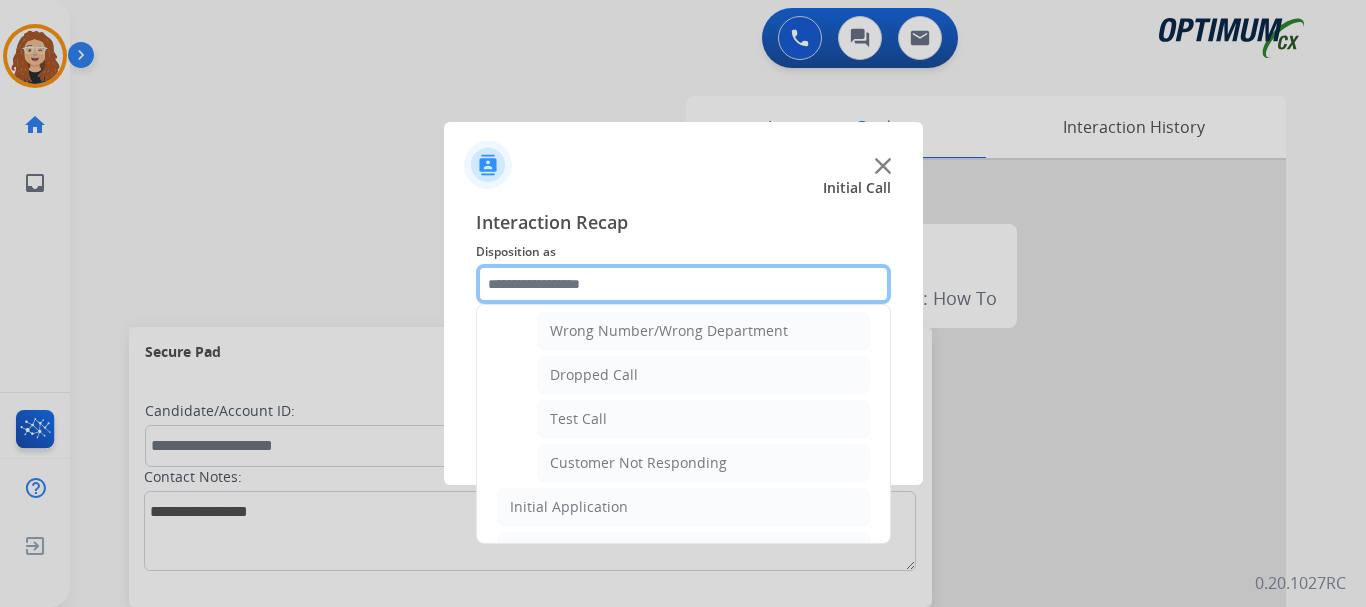 scroll, scrollTop: 274, scrollLeft: 0, axis: vertical 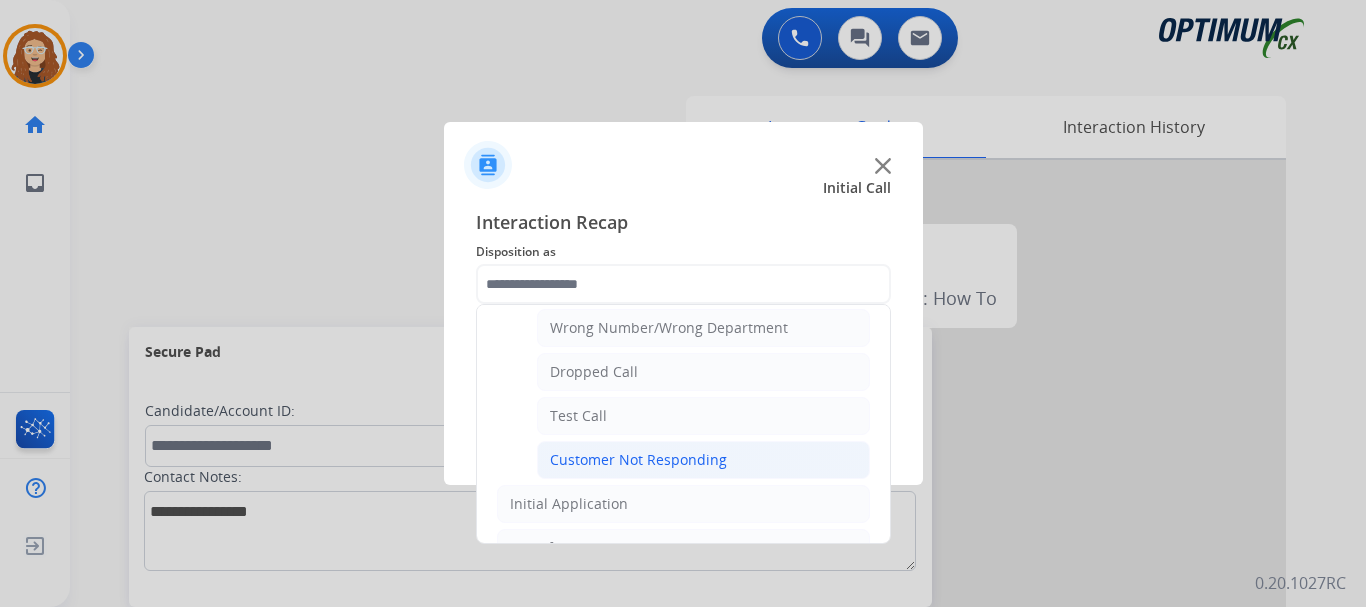 click on "Customer Not Responding" 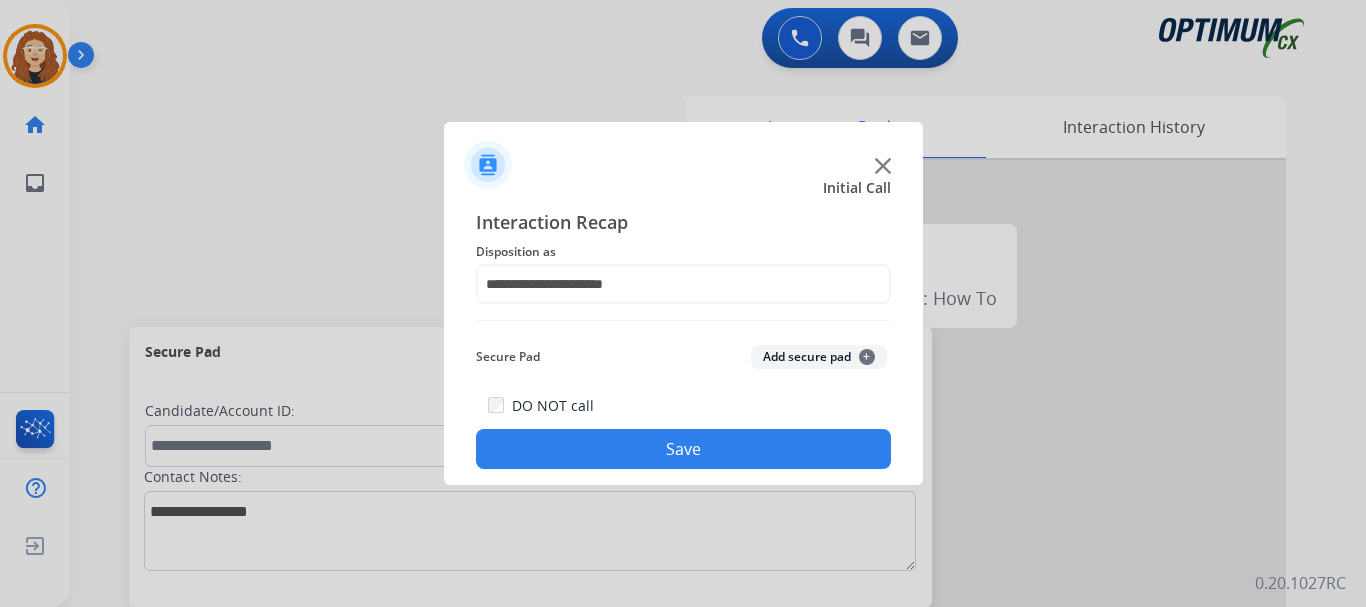 click on "Save" 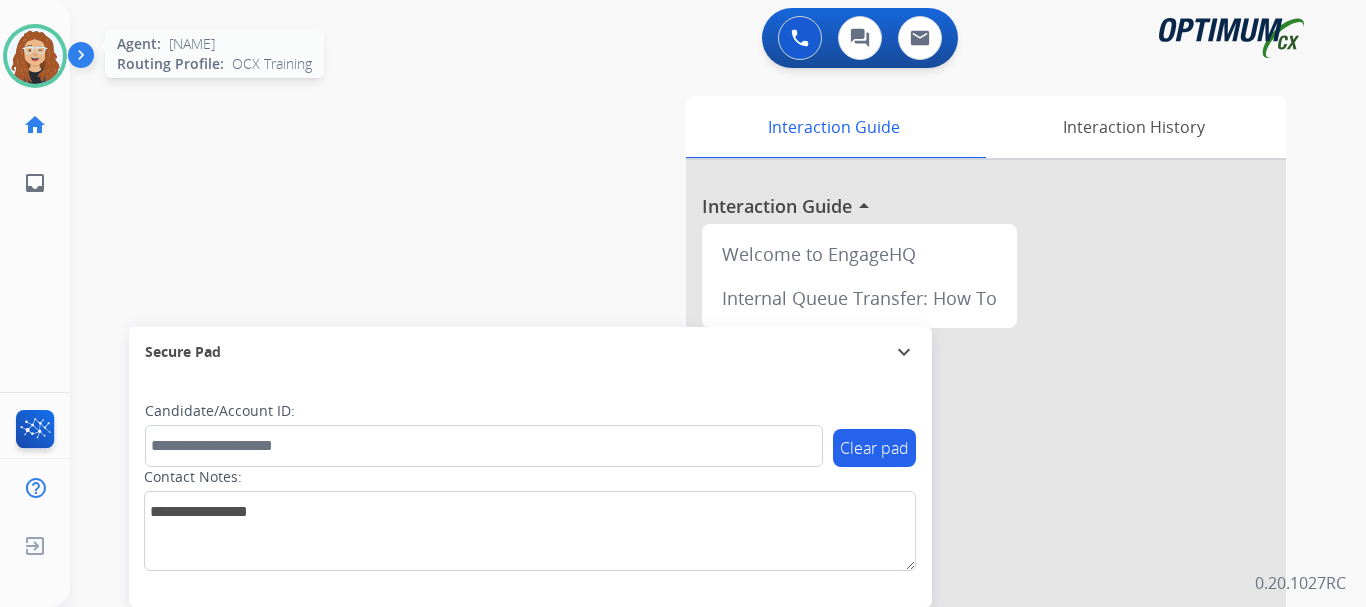 click at bounding box center [35, 56] 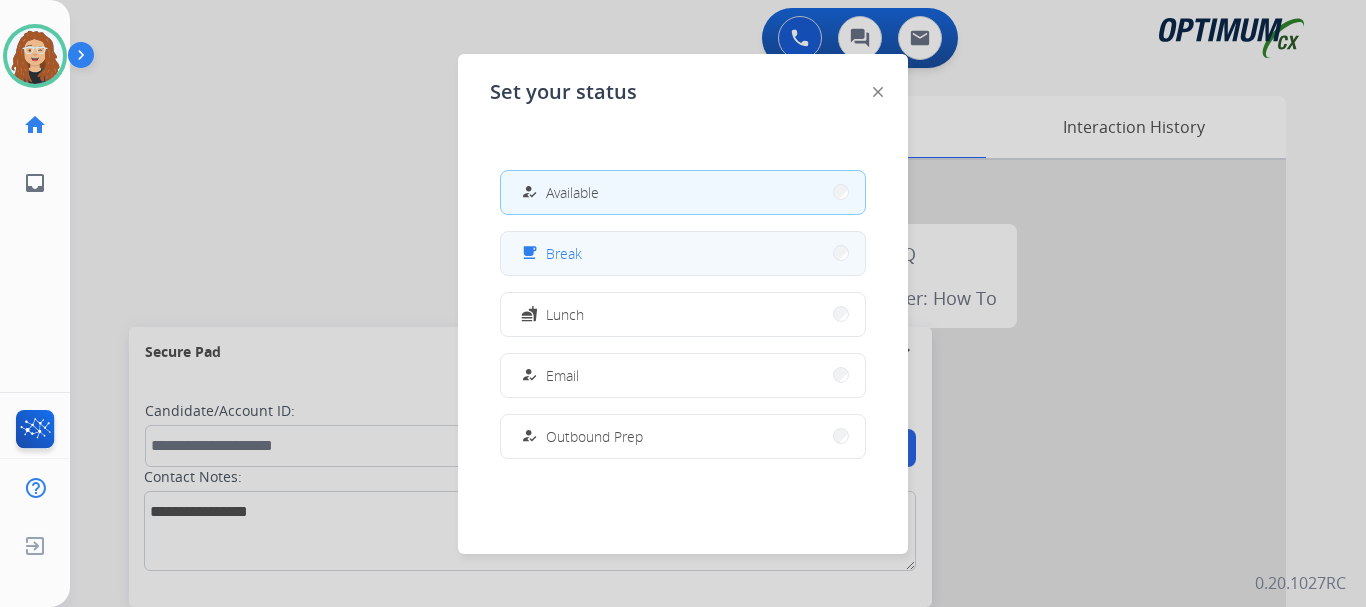 click on "free_breakfast Break" at bounding box center (683, 253) 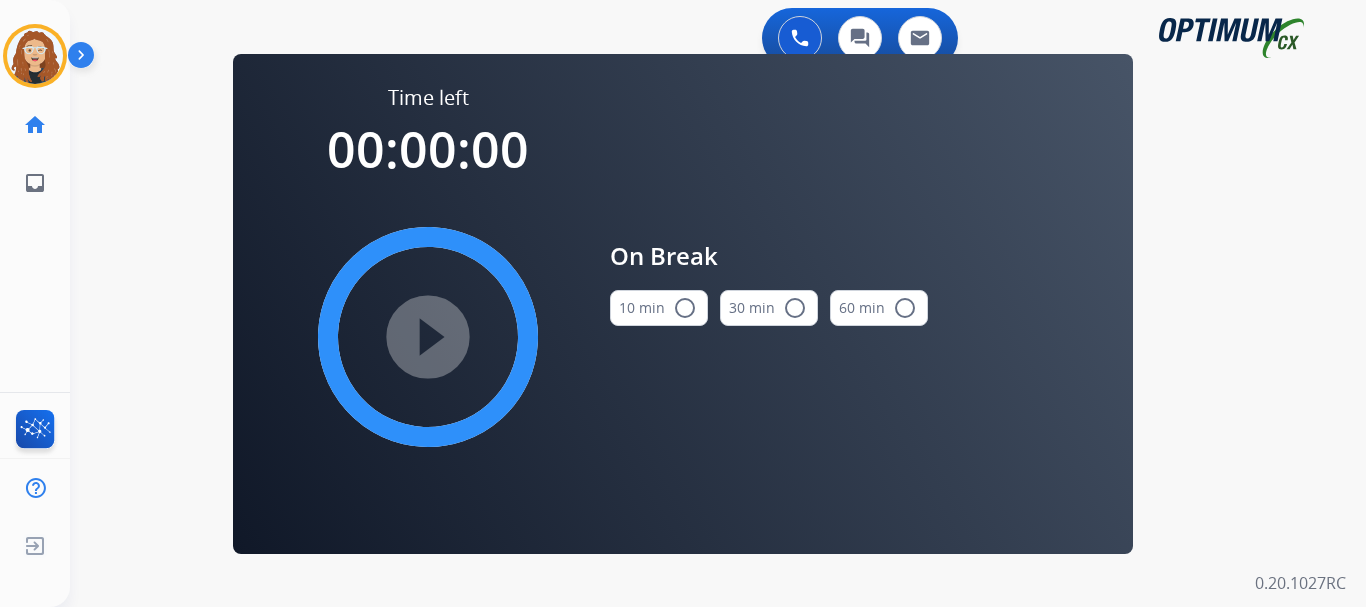 click on "radio_button_unchecked" at bounding box center (685, 308) 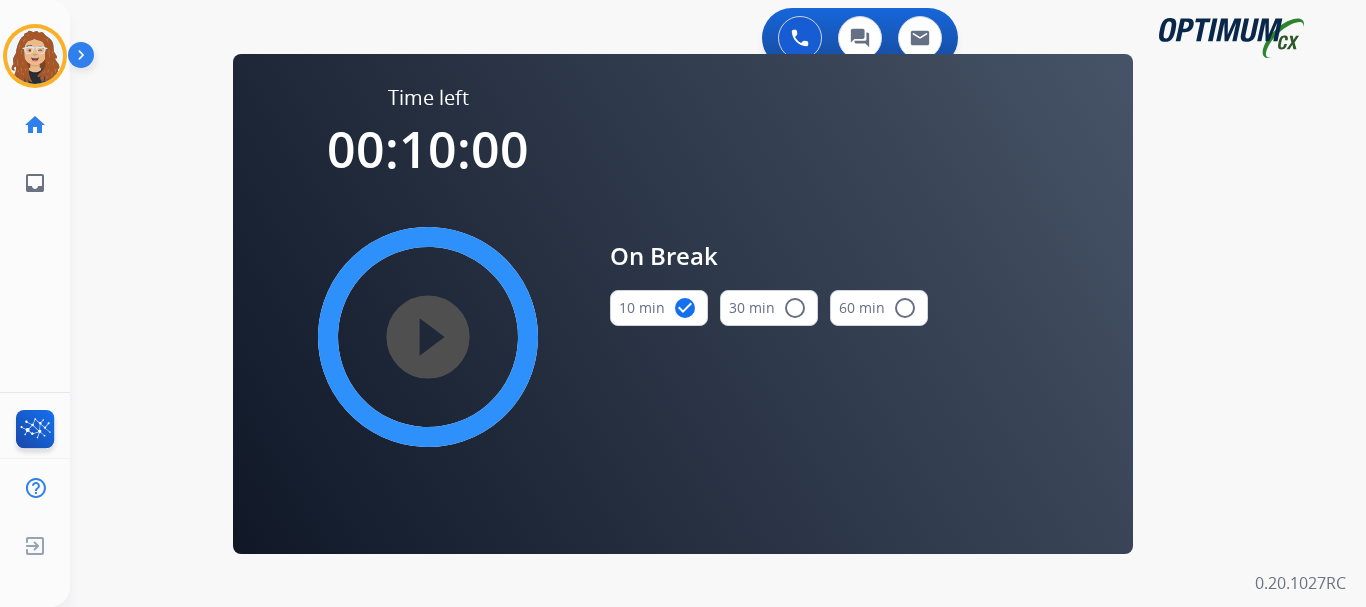 click on "play_circle_filled" at bounding box center [428, 337] 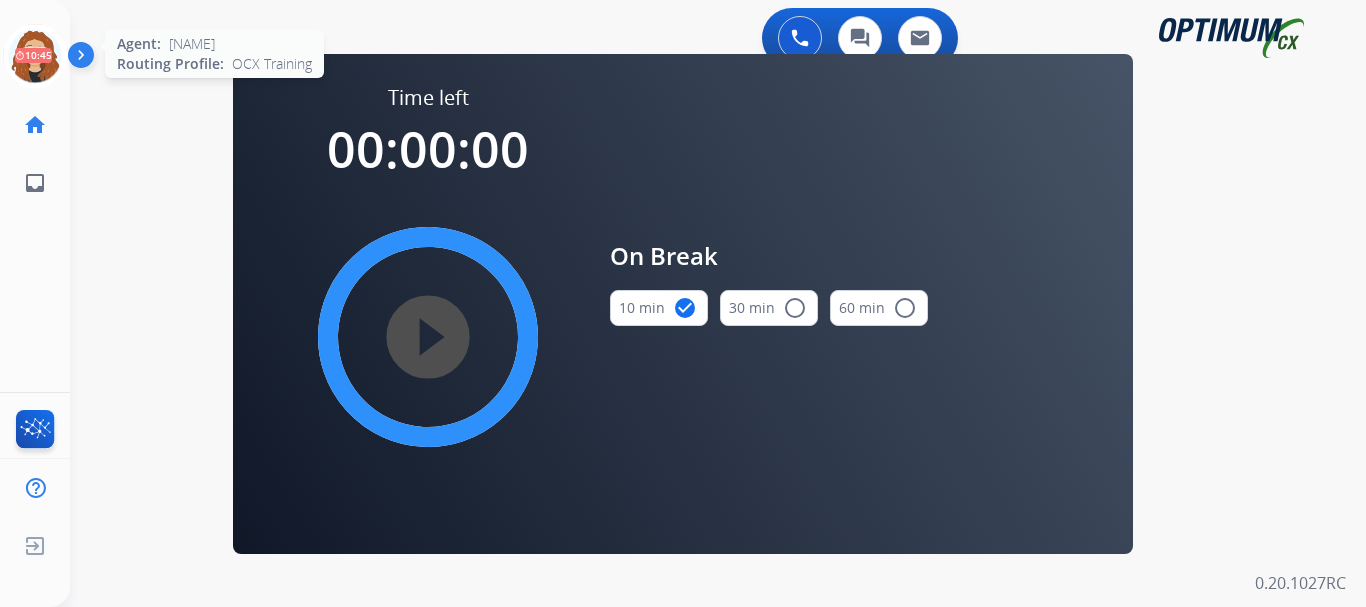 click 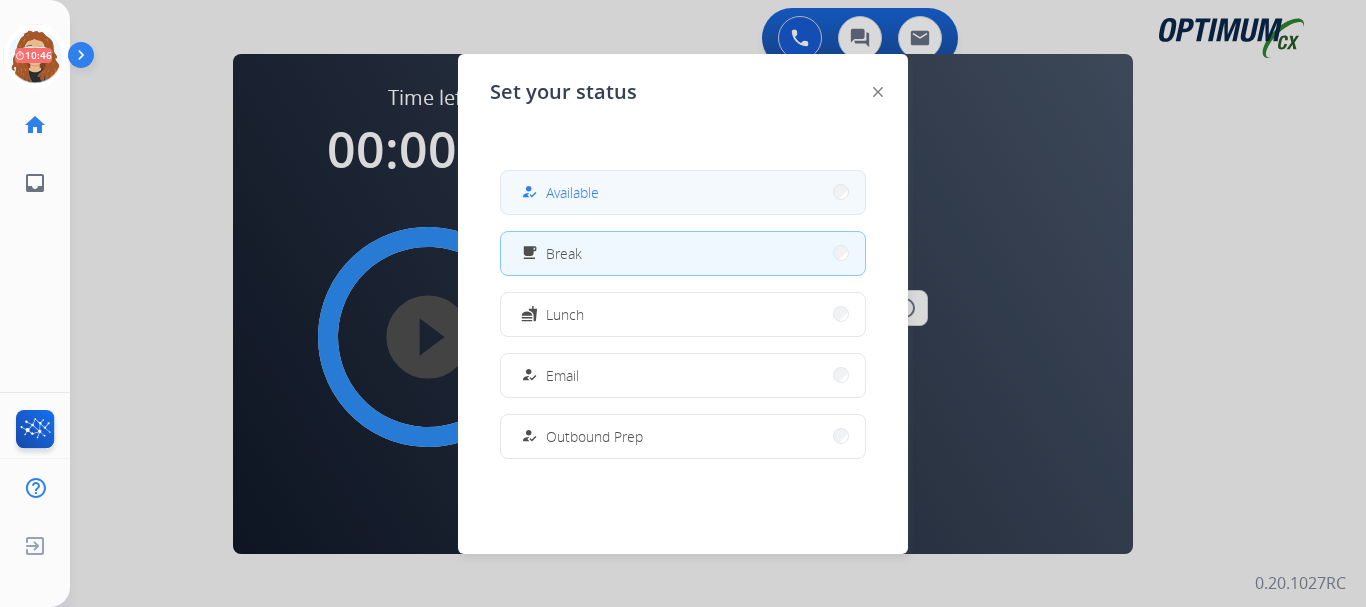 click on "Available" at bounding box center (572, 192) 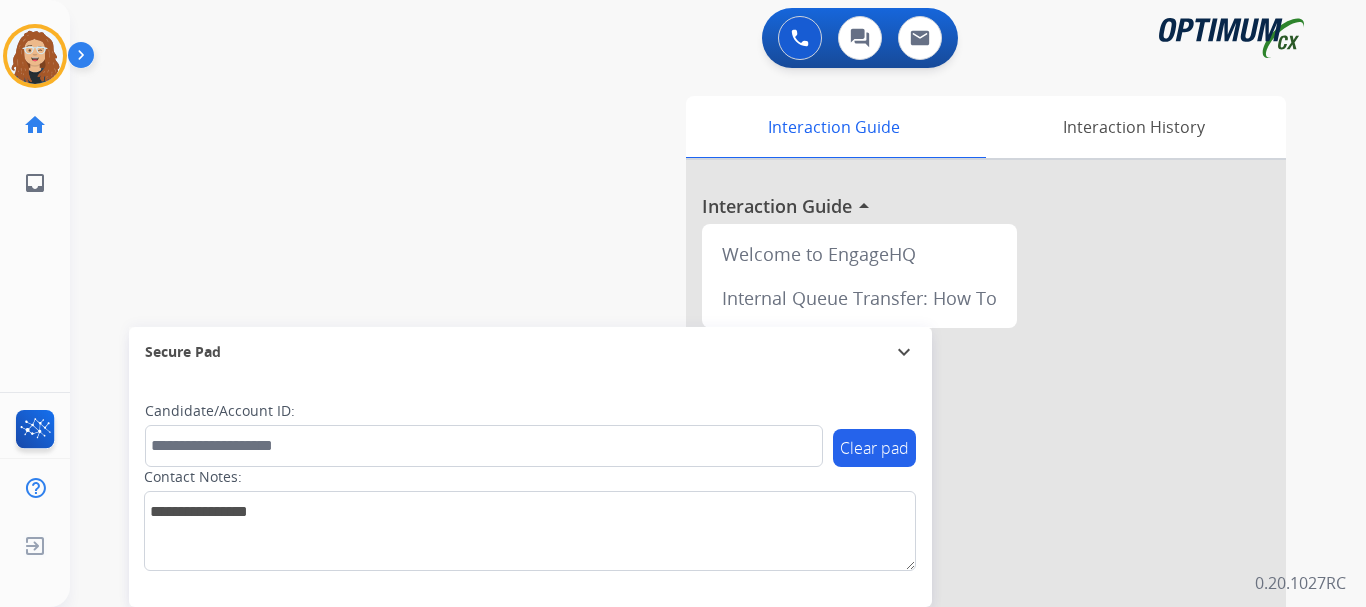 click on "swap_horiz Break voice bridge close_fullscreen Connect 3-Way Call merge_type Separate 3-Way Call  Interaction Guide   Interaction History  Interaction Guide arrow_drop_up  Welcome to EngageHQ   Internal Queue Transfer: How To  Secure Pad expand_more Clear pad Candidate/Account ID: Contact Notes:" at bounding box center [694, 489] 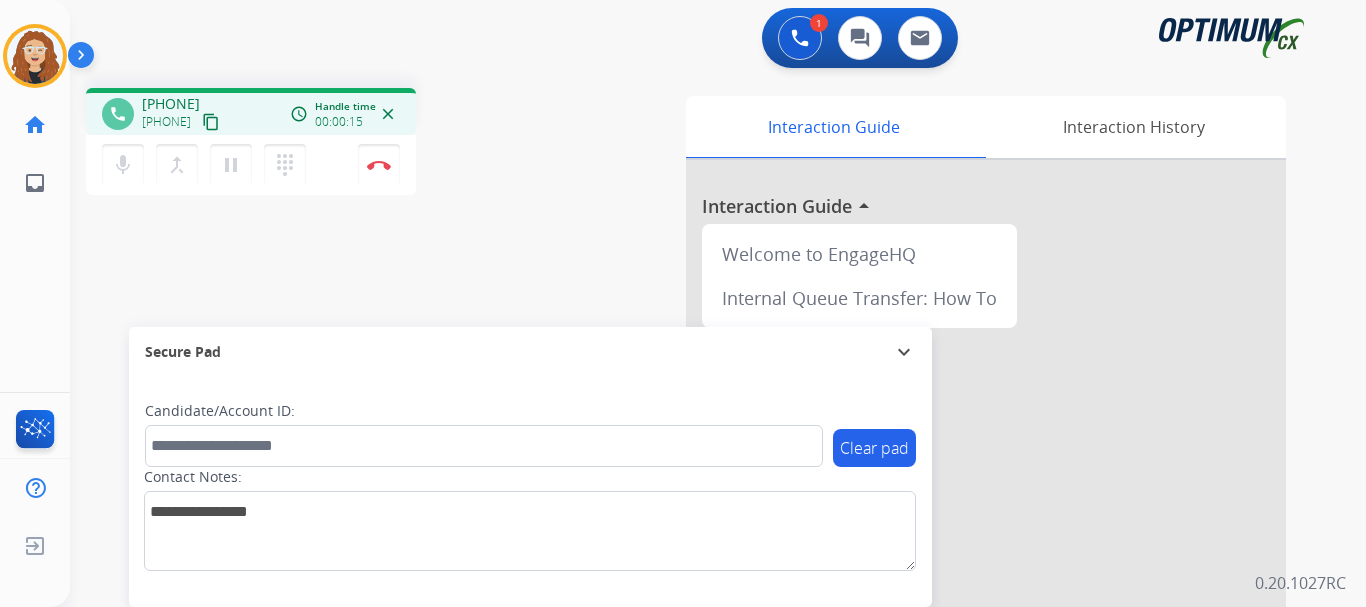 drag, startPoint x: 161, startPoint y: 103, endPoint x: 240, endPoint y: 100, distance: 79.05694 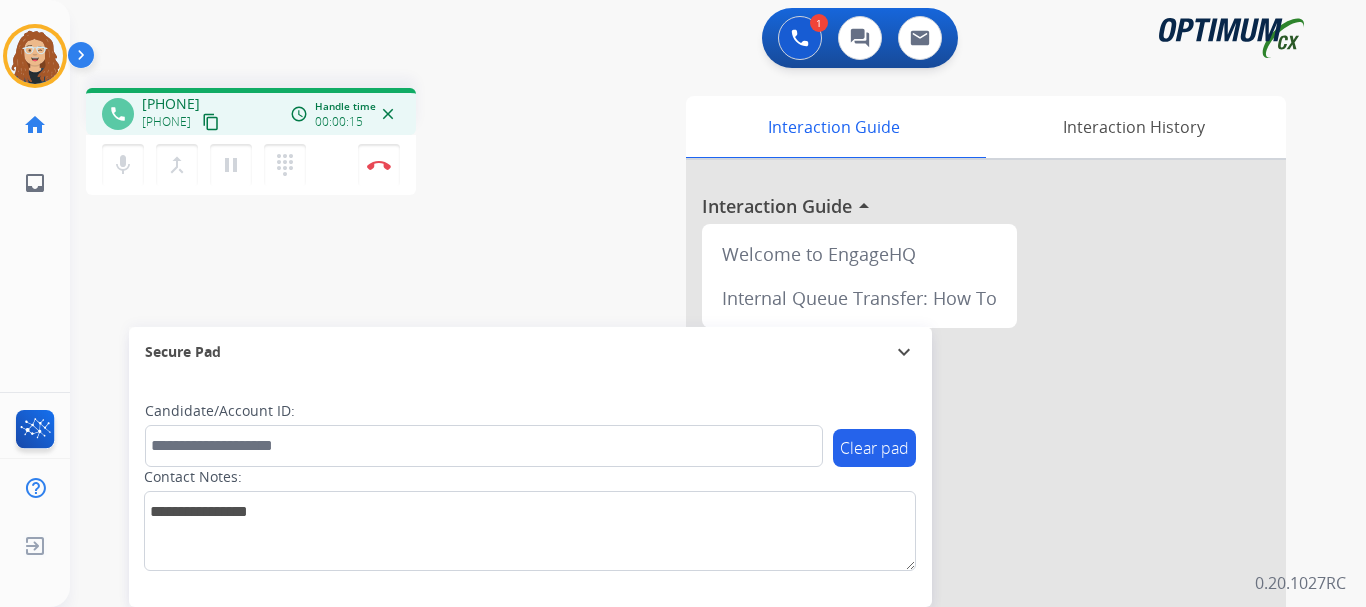 click on "[PHONE] [PHONE] content_copy" at bounding box center (182, 114) 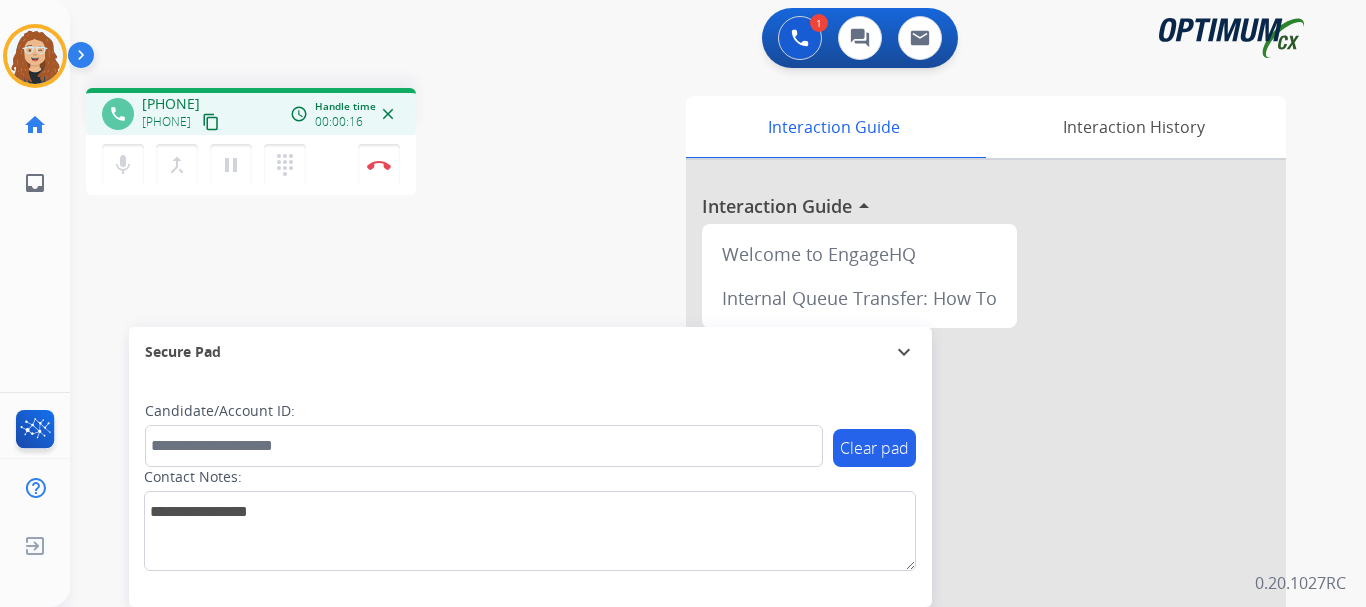 copy on "[PHONE]" 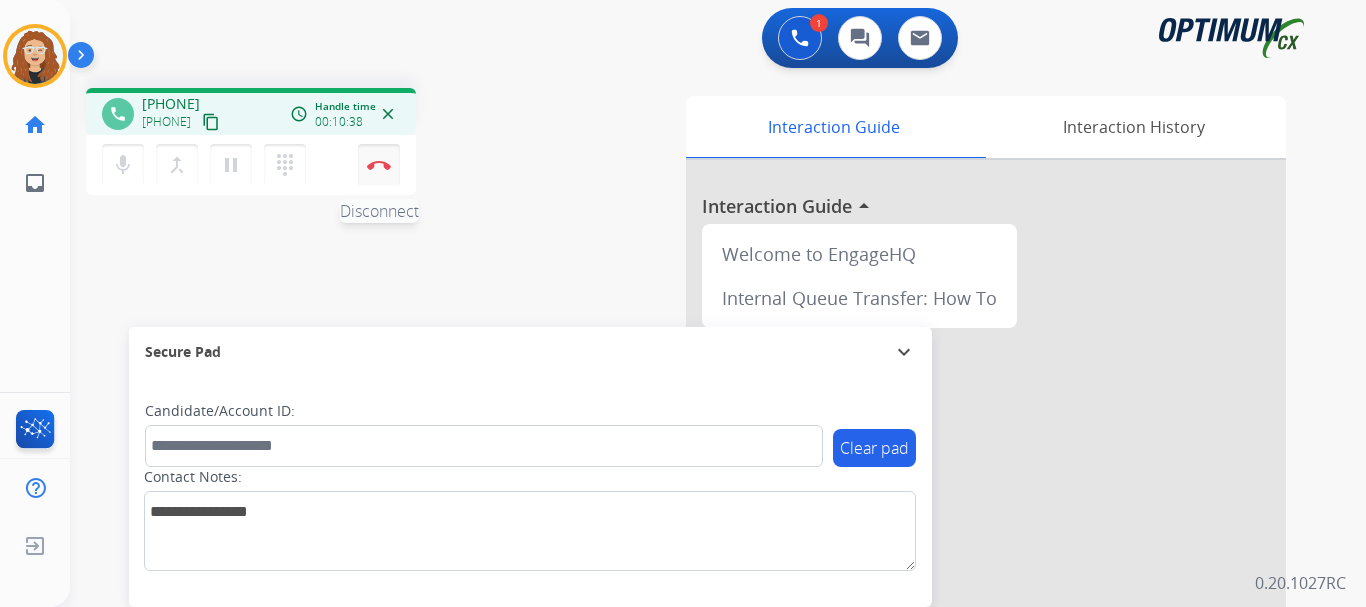 click at bounding box center (379, 165) 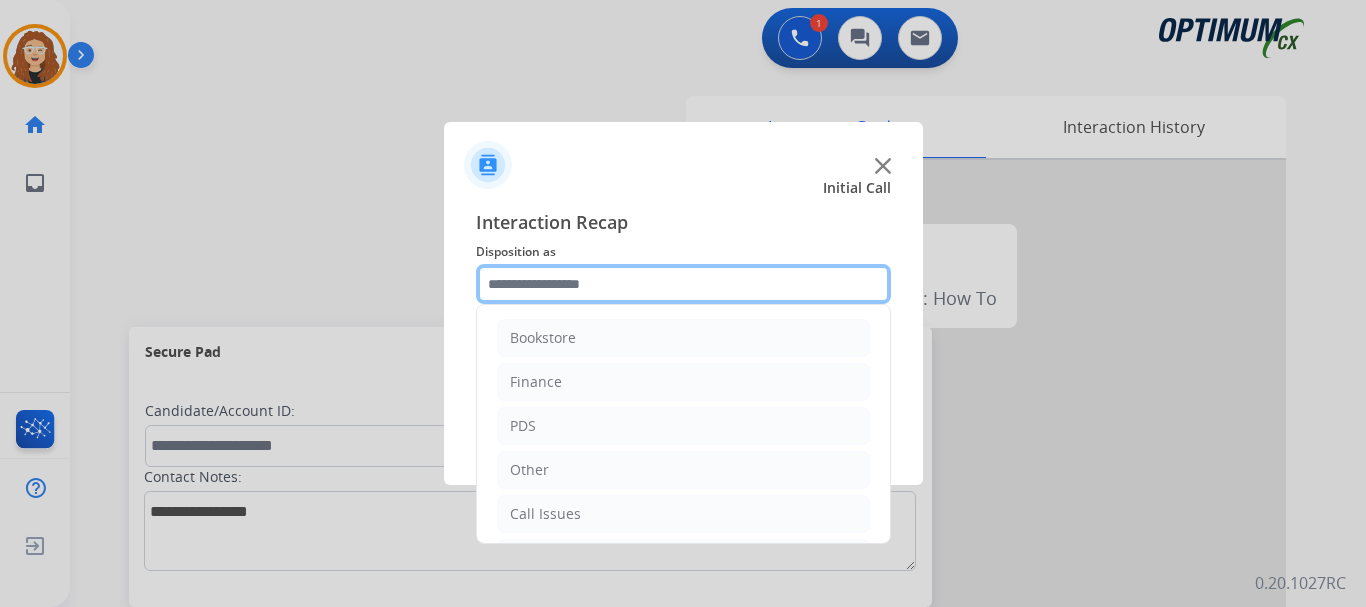 click 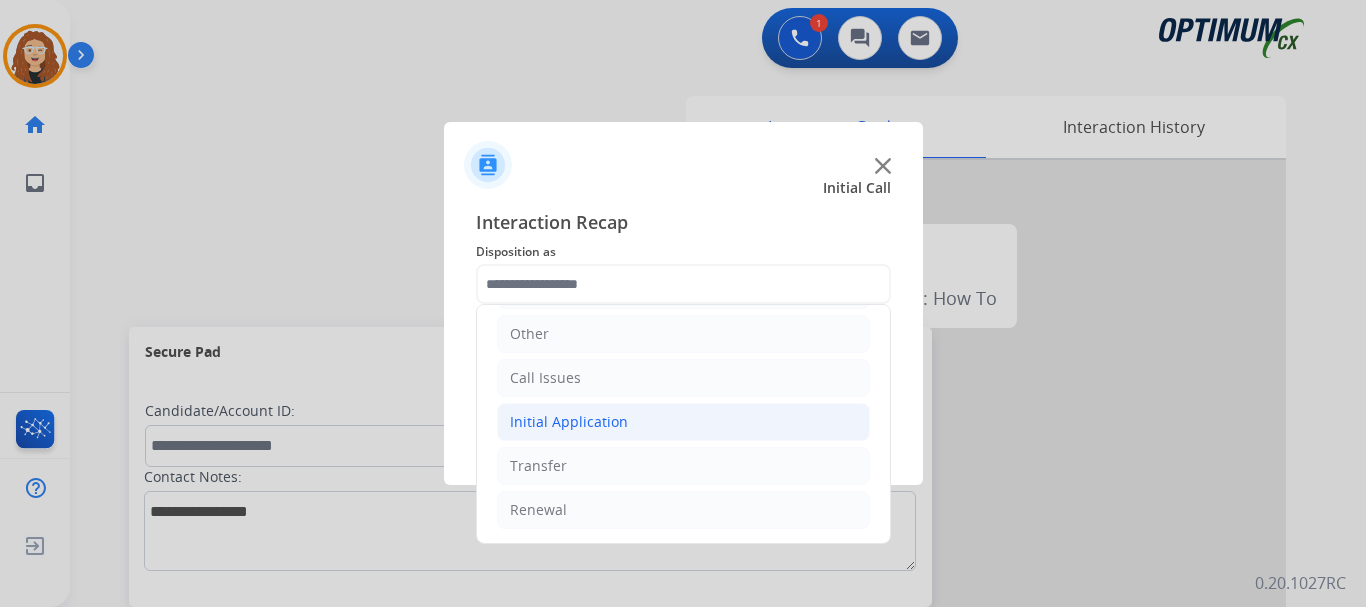 click on "Initial Application" 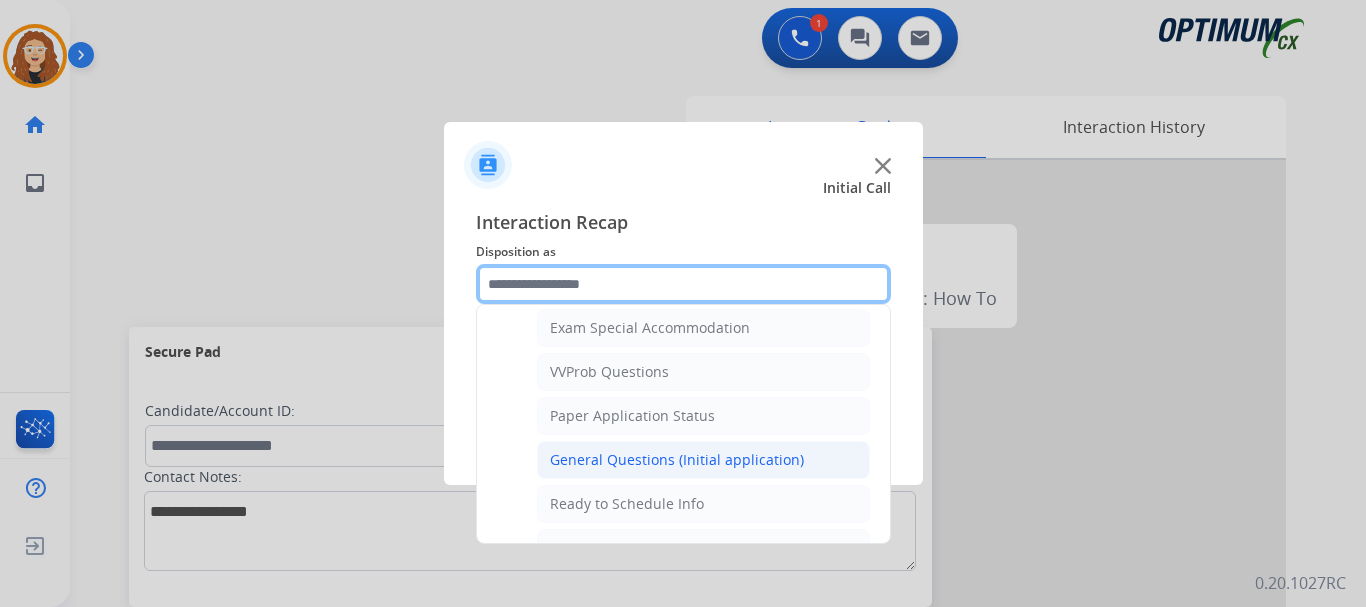 scroll, scrollTop: 1023, scrollLeft: 0, axis: vertical 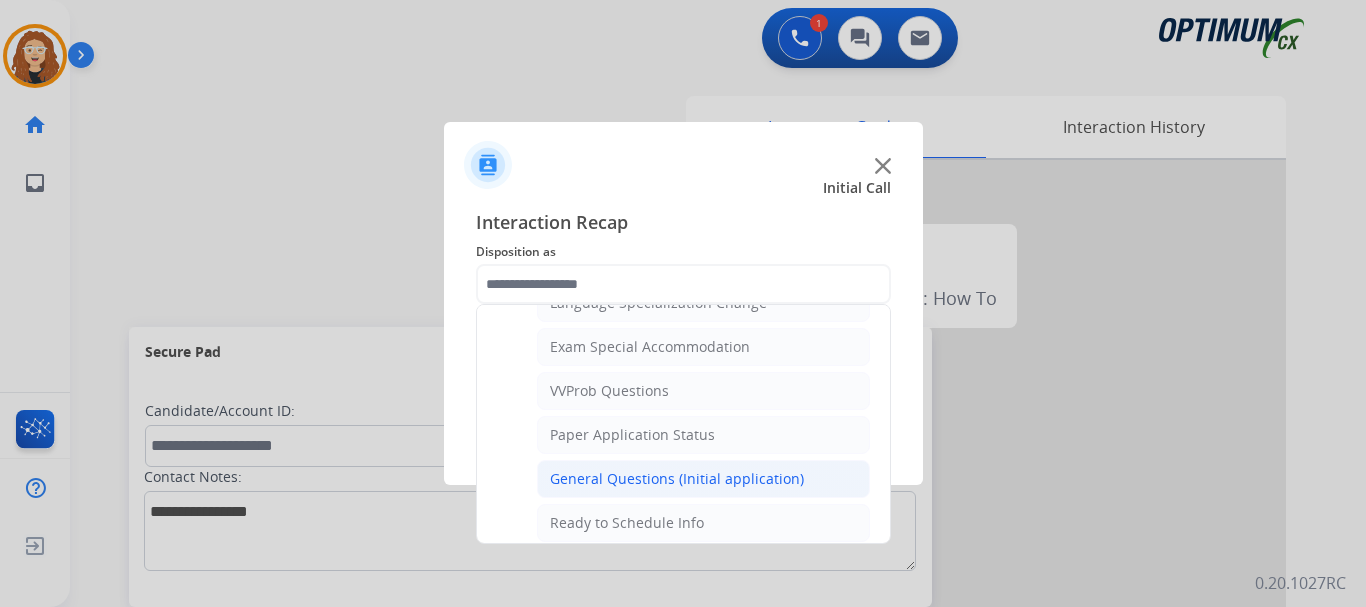 click on "General Questions (Initial application)" 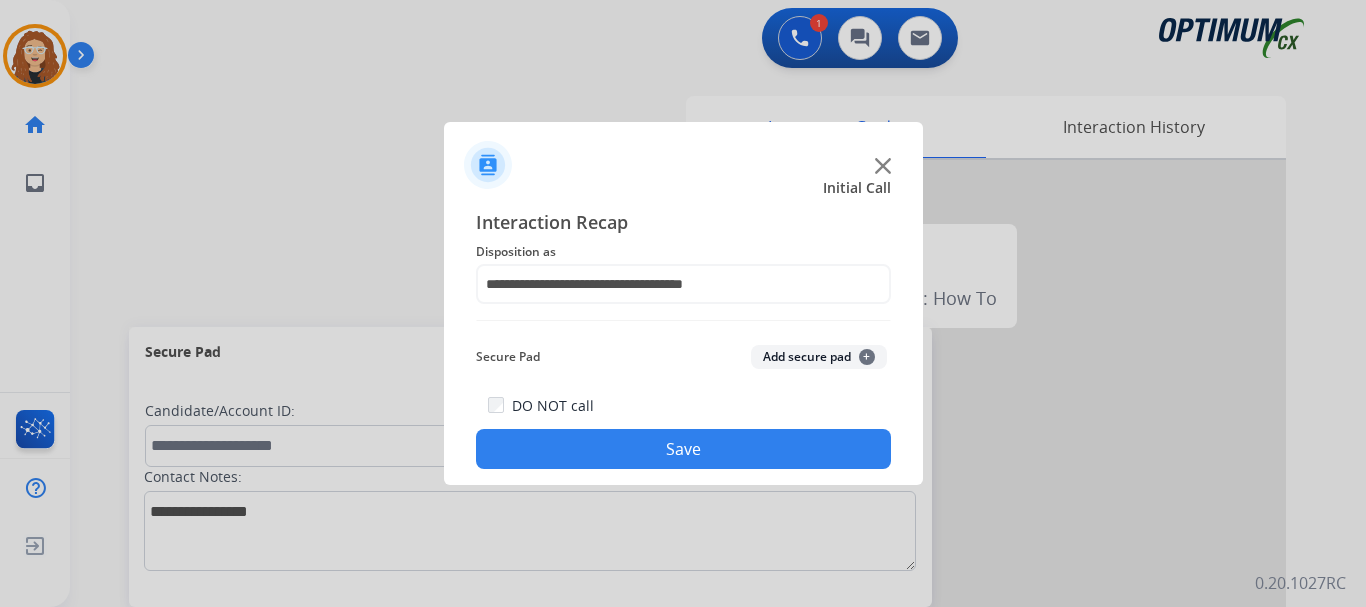 click on "Save" 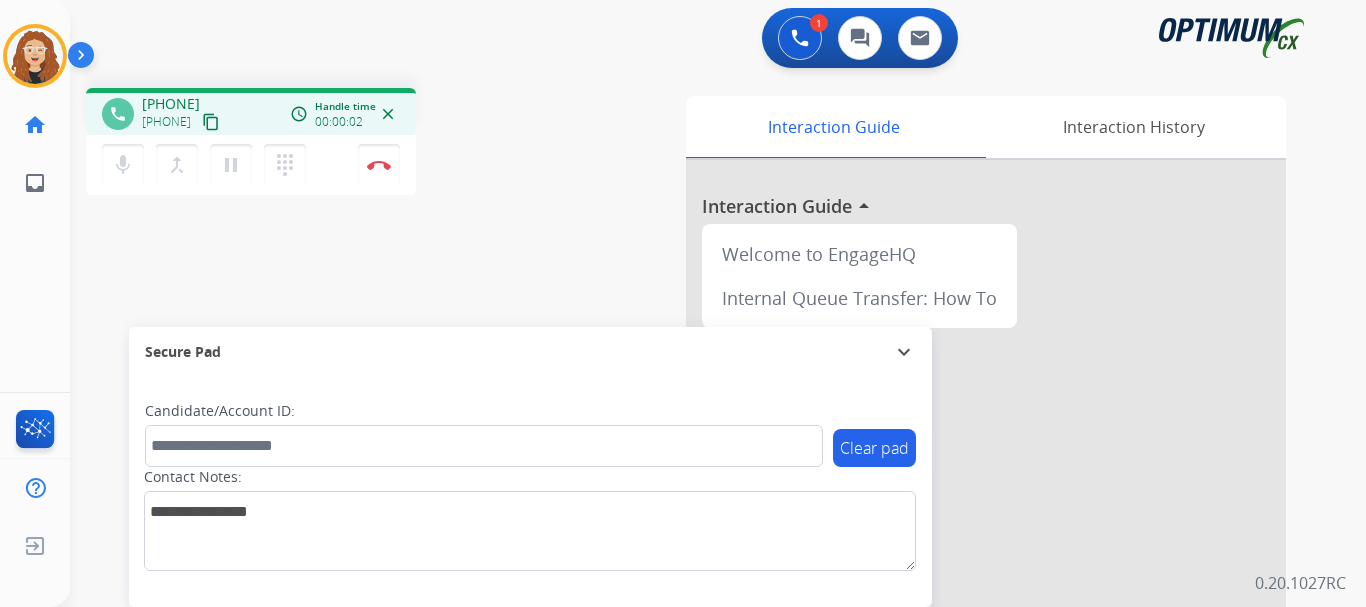 drag, startPoint x: 160, startPoint y: 104, endPoint x: 240, endPoint y: 98, distance: 80.224686 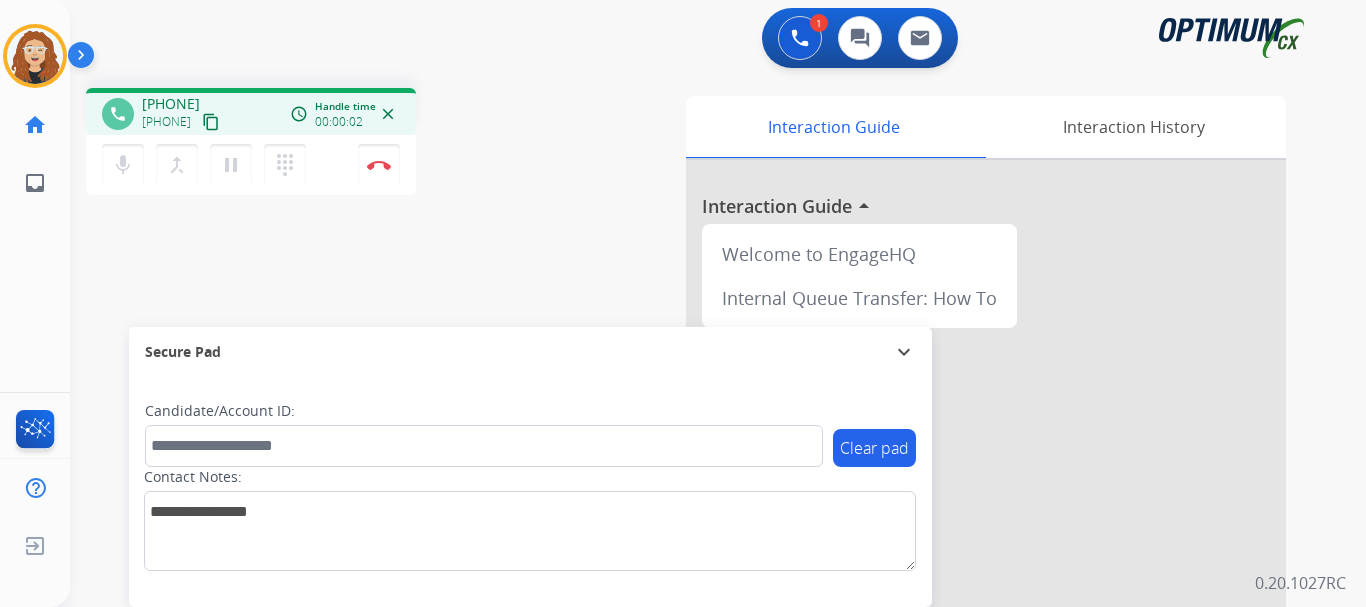 click on "[PHONE] [PHONE] content_copy" at bounding box center (182, 114) 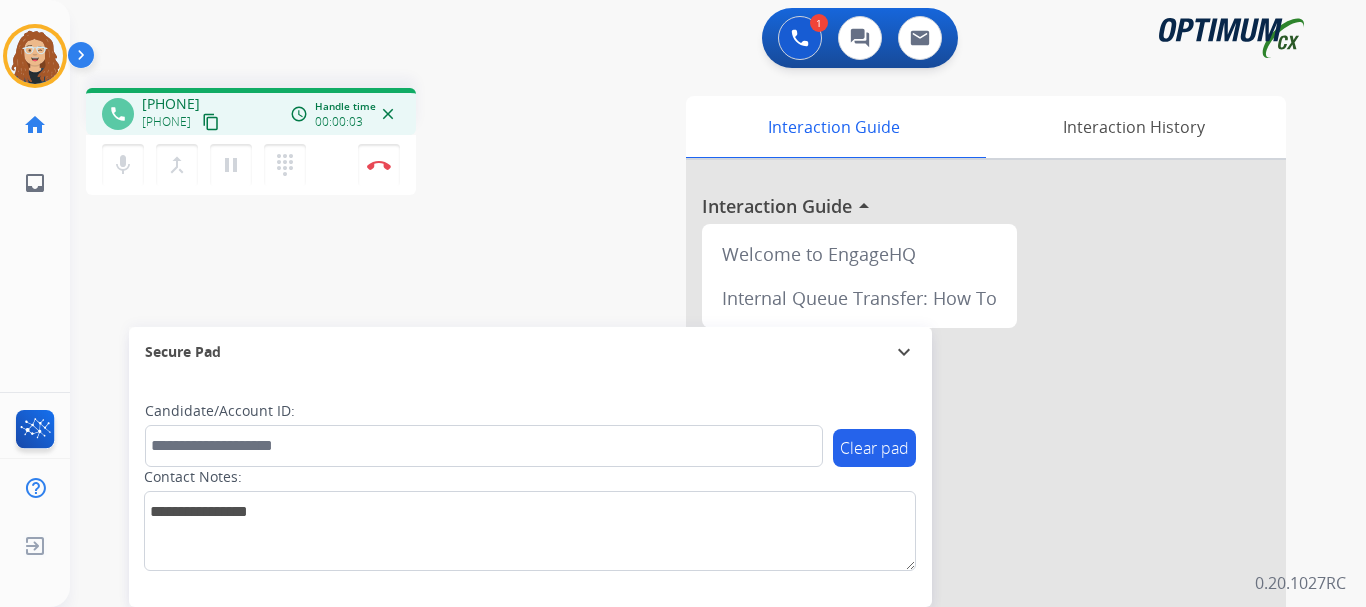 copy on "[PHONE]" 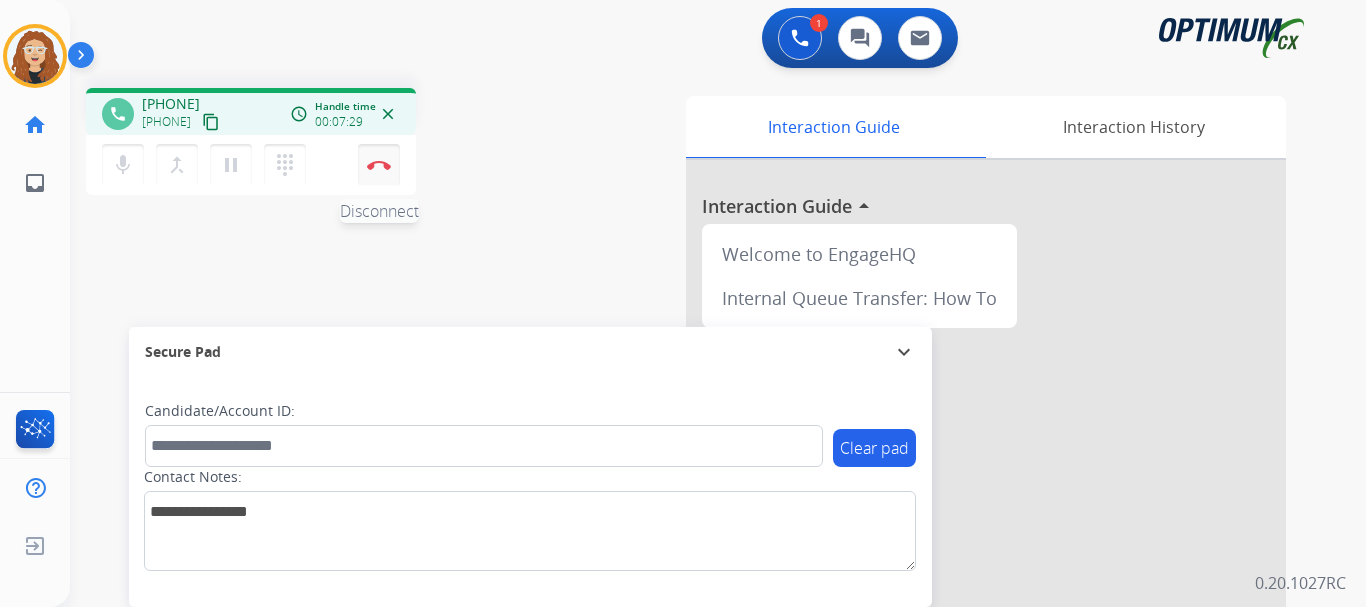 click at bounding box center [379, 165] 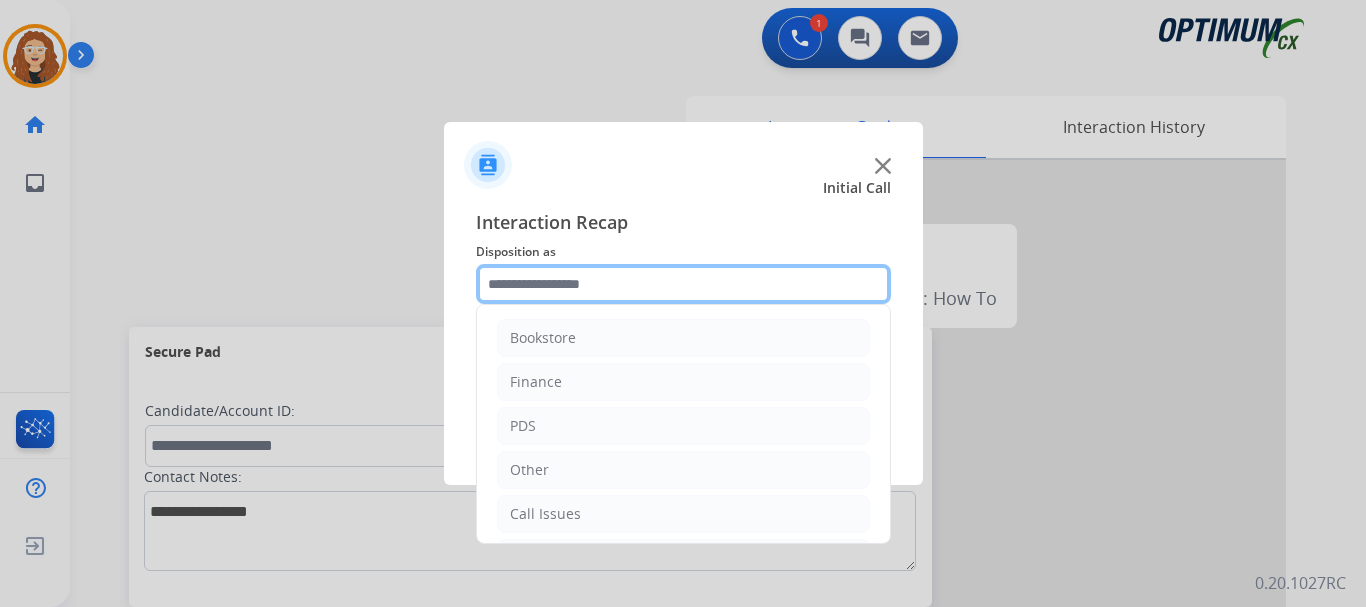 drag, startPoint x: 555, startPoint y: 280, endPoint x: 614, endPoint y: 317, distance: 69.641945 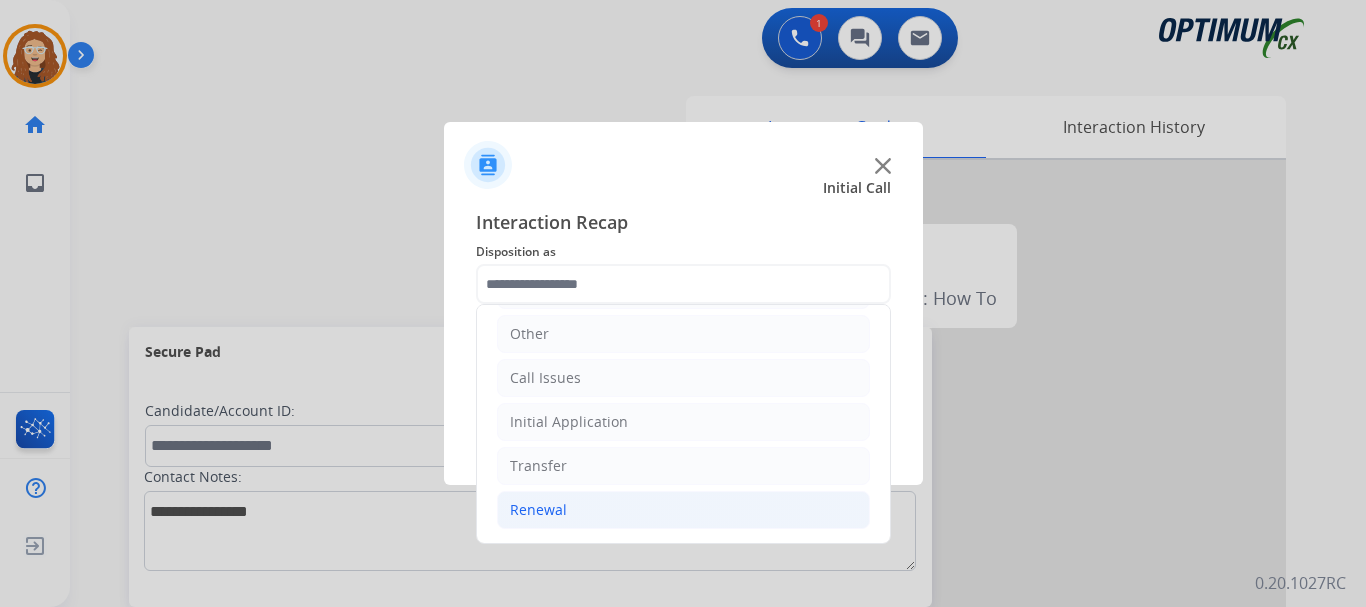 drag, startPoint x: 579, startPoint y: 521, endPoint x: 637, endPoint y: 518, distance: 58.077534 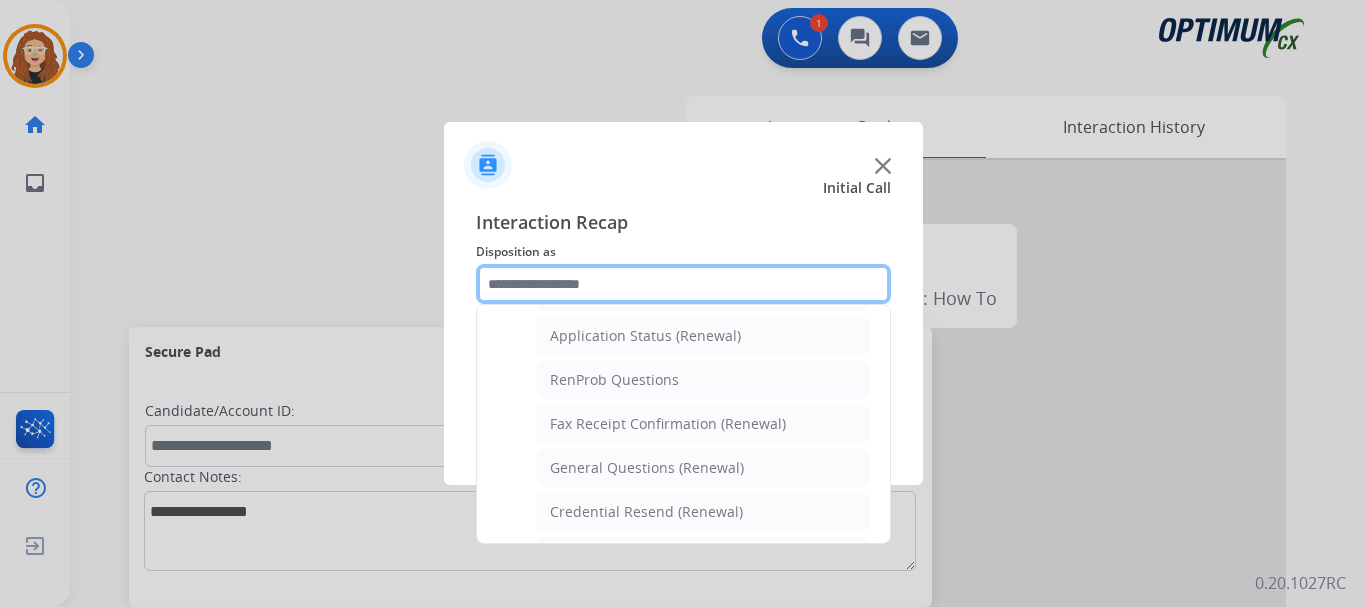 scroll, scrollTop: 488, scrollLeft: 0, axis: vertical 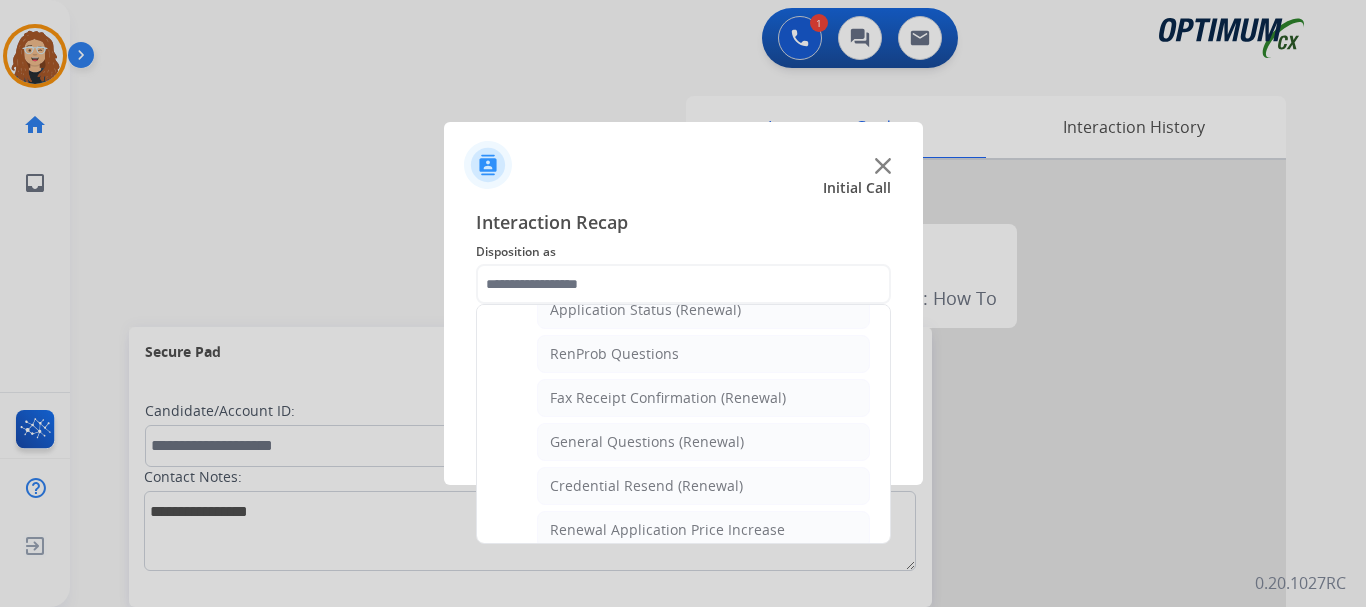 click on "General Questions (Renewal)" 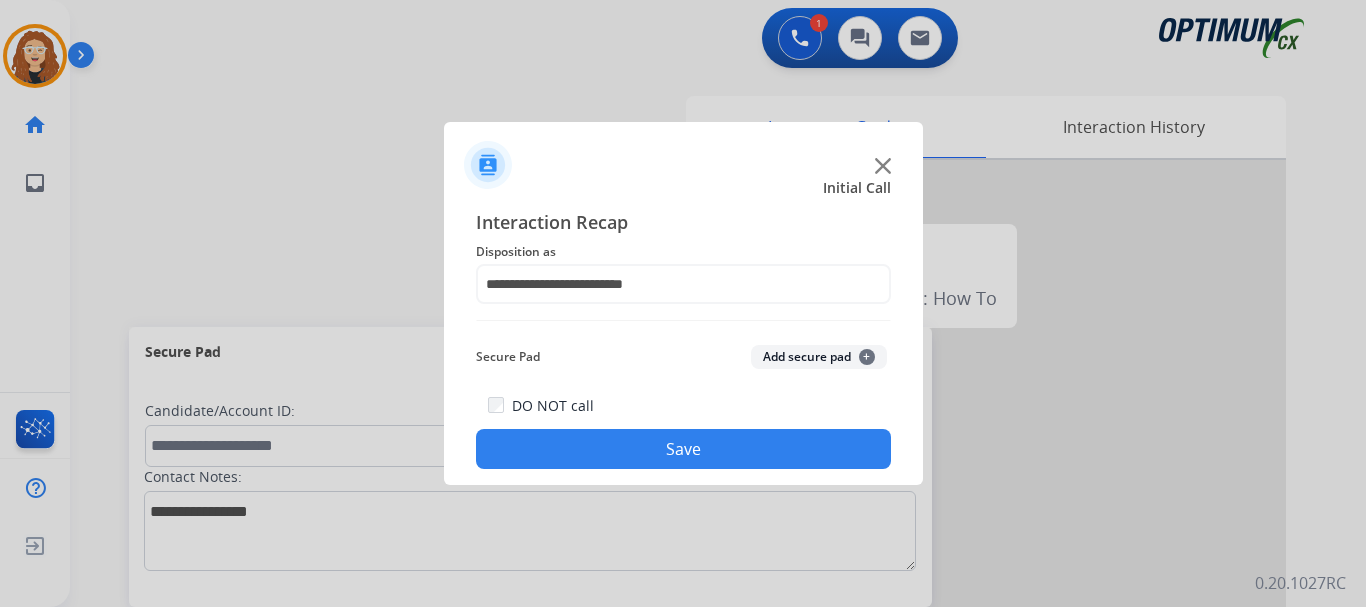 click on "Save" 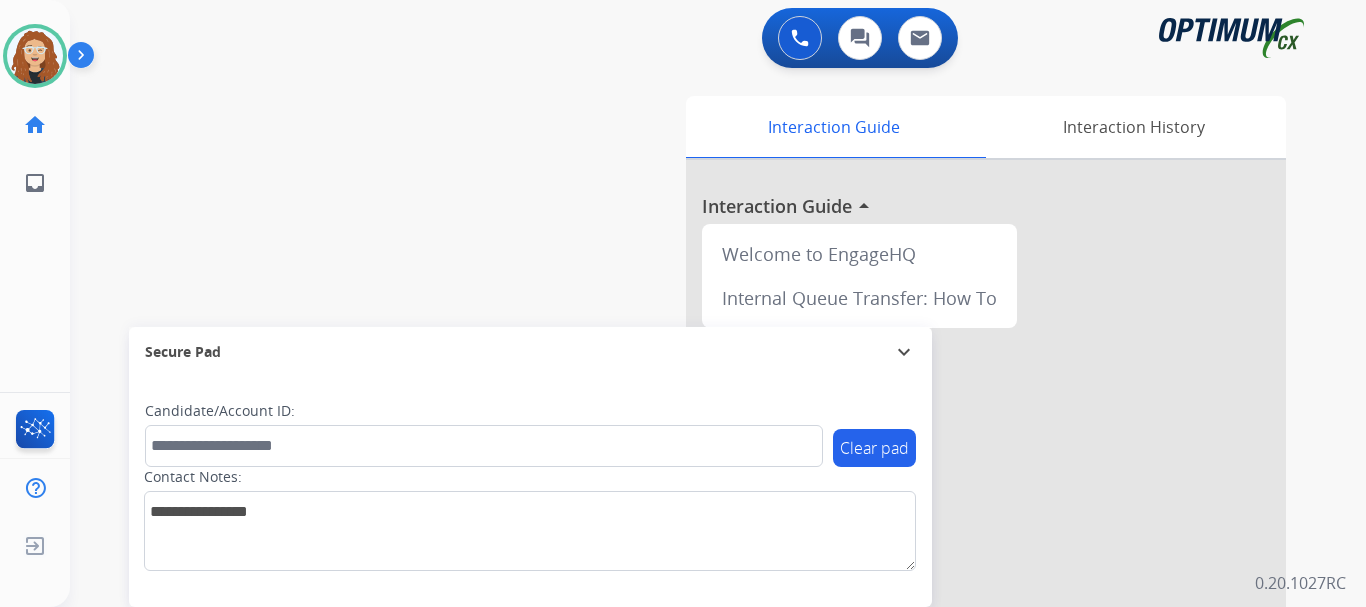 click on "swap_horiz Break voice bridge close_fullscreen Connect 3-Way Call merge_type Separate 3-Way Call  Interaction Guide   Interaction History  Interaction Guide arrow_drop_up  Welcome to EngageHQ   Internal Queue Transfer: How To  Secure Pad expand_more Clear pad Candidate/Account ID: Contact Notes:" at bounding box center (694, 489) 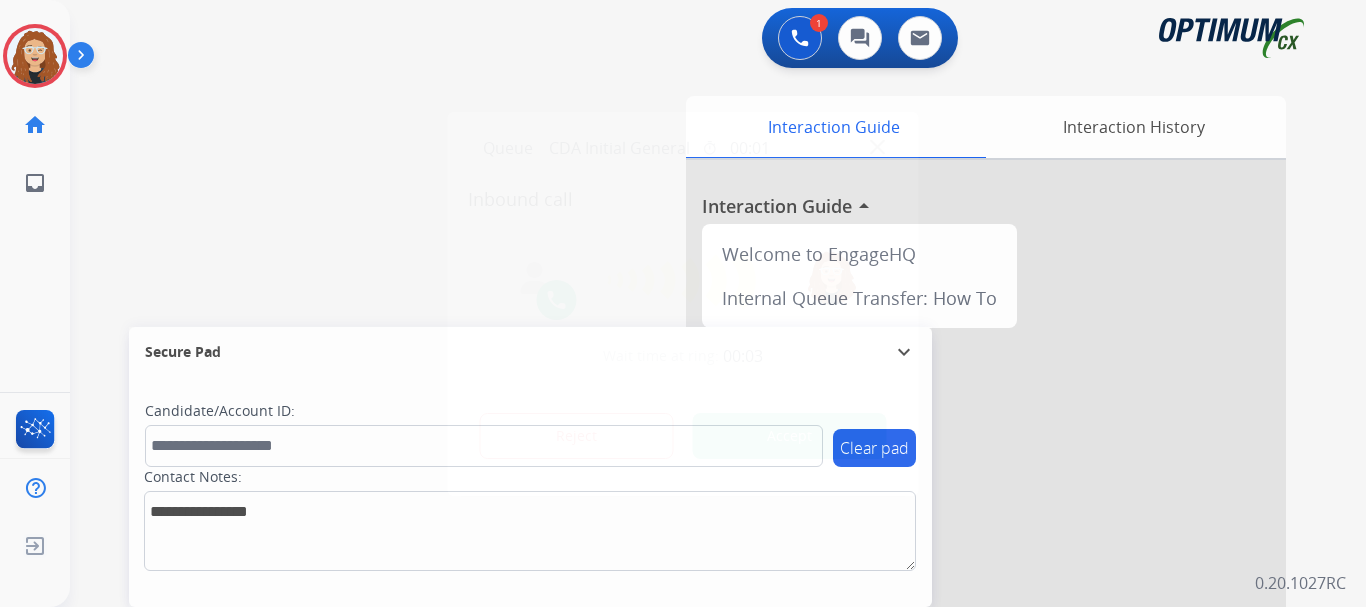 click at bounding box center [683, 303] 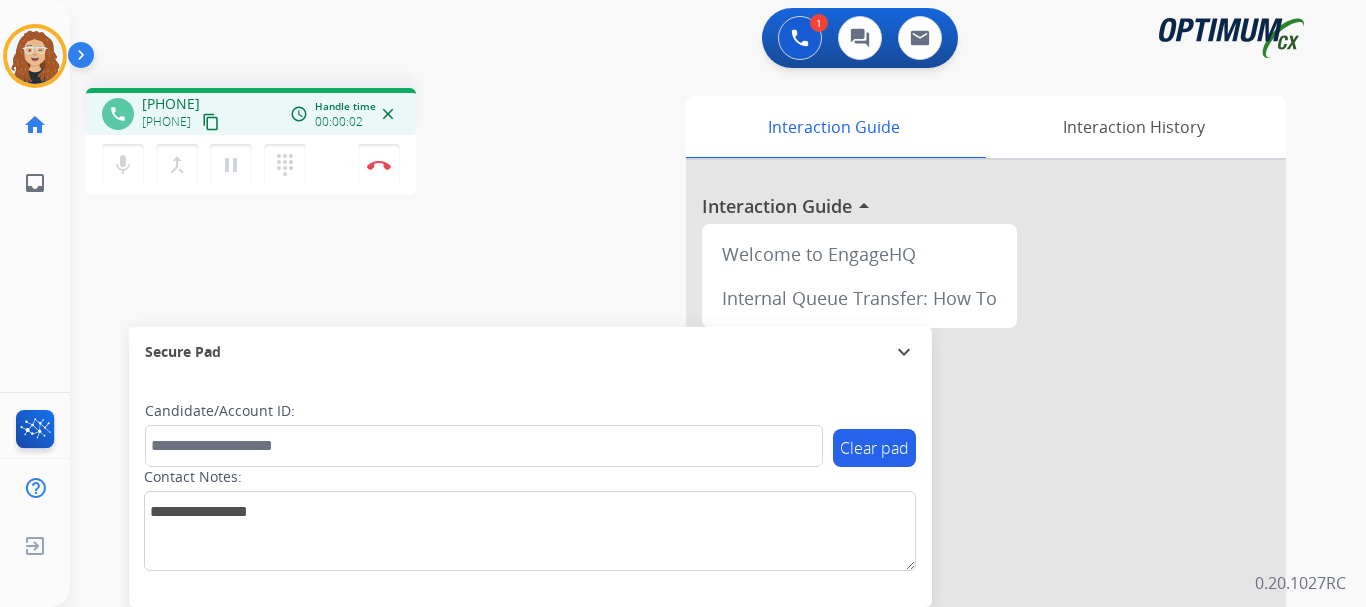drag, startPoint x: 160, startPoint y: 106, endPoint x: 240, endPoint y: 95, distance: 80.75271 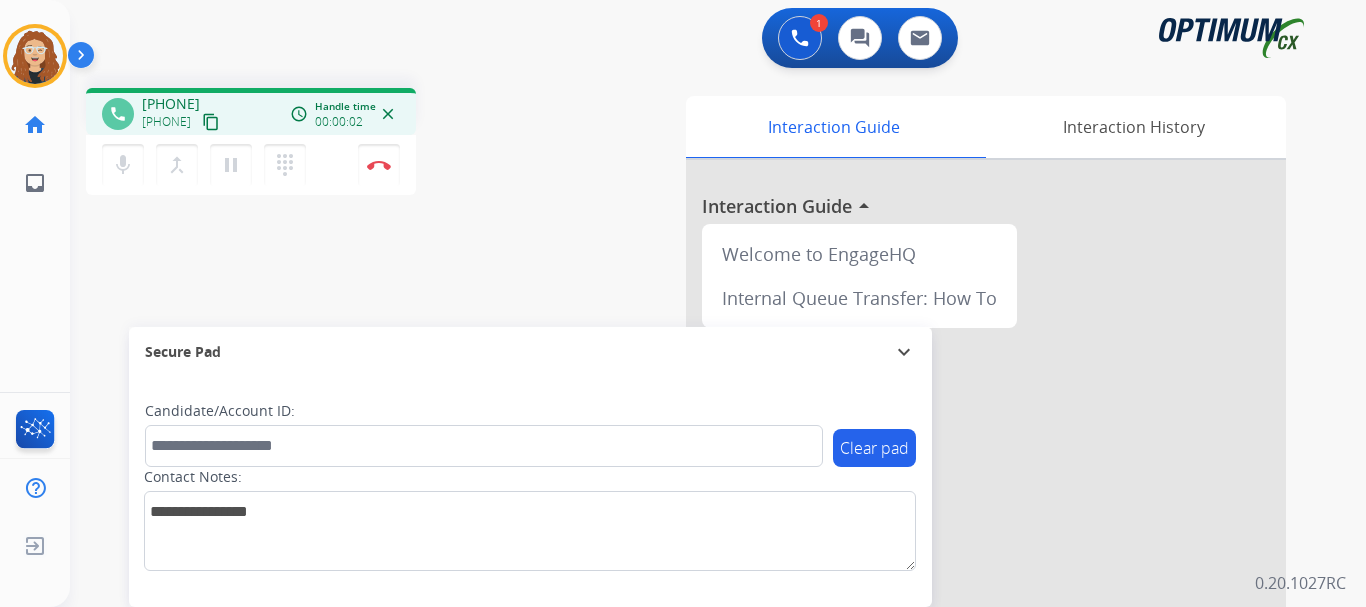 click on "[PHONE] [PHONE] content_copy" at bounding box center (182, 114) 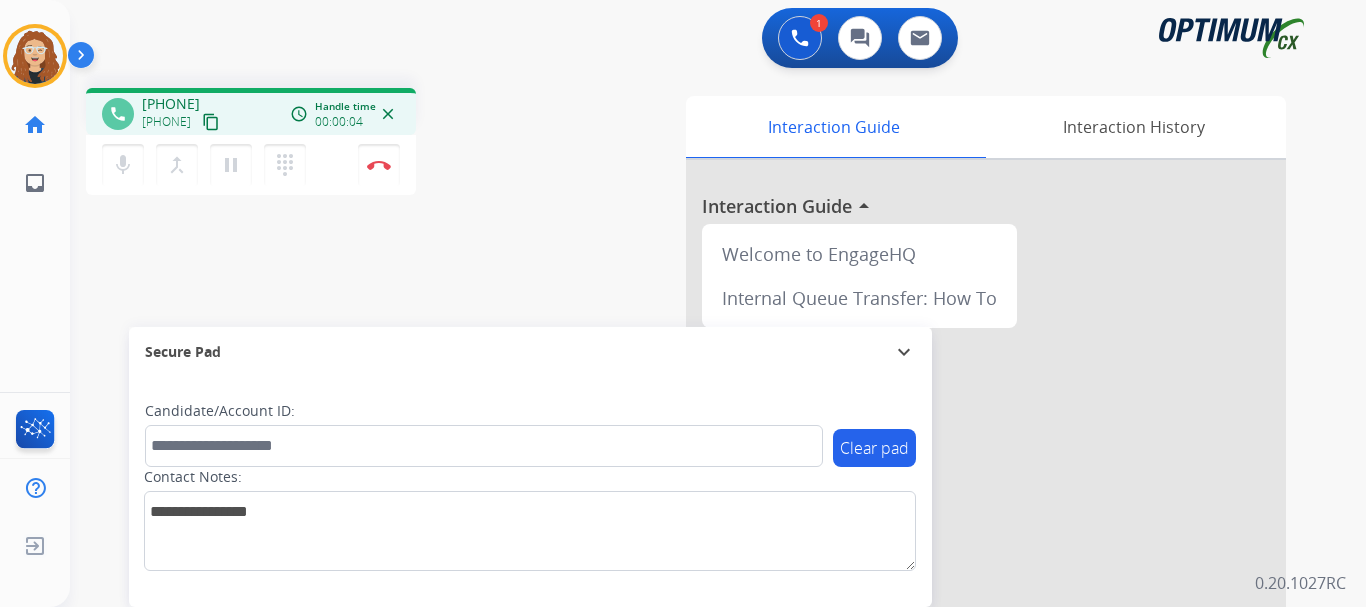 copy on "[PHONE]" 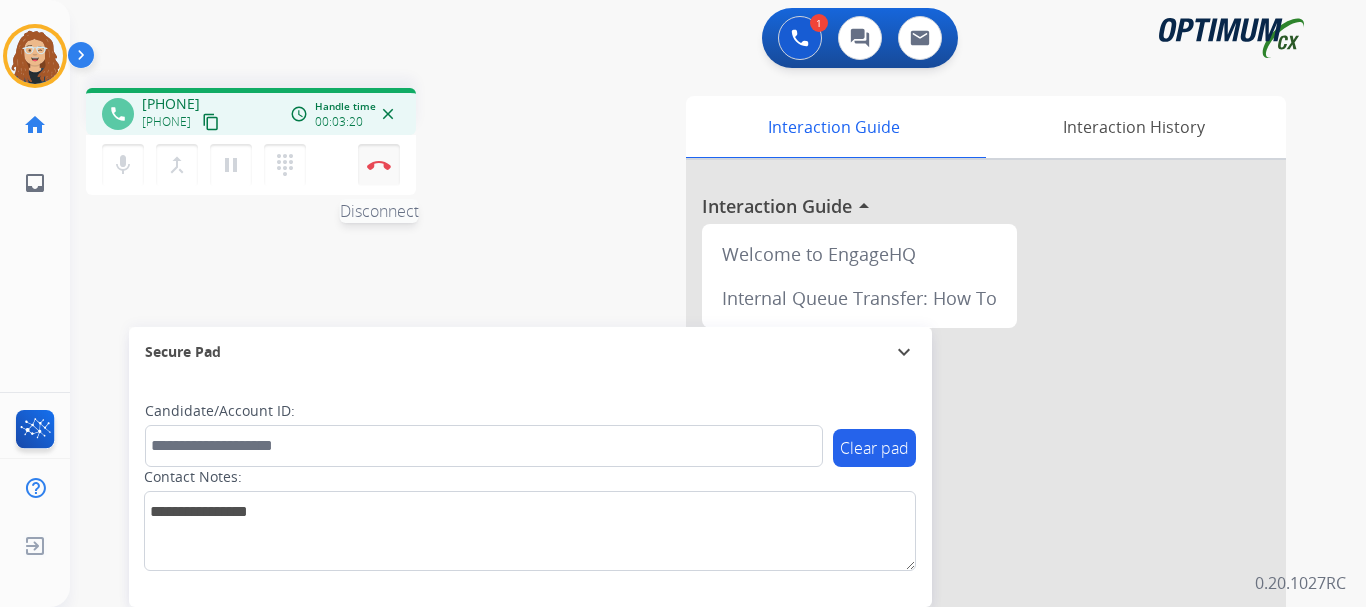 click on "Disconnect" at bounding box center (379, 165) 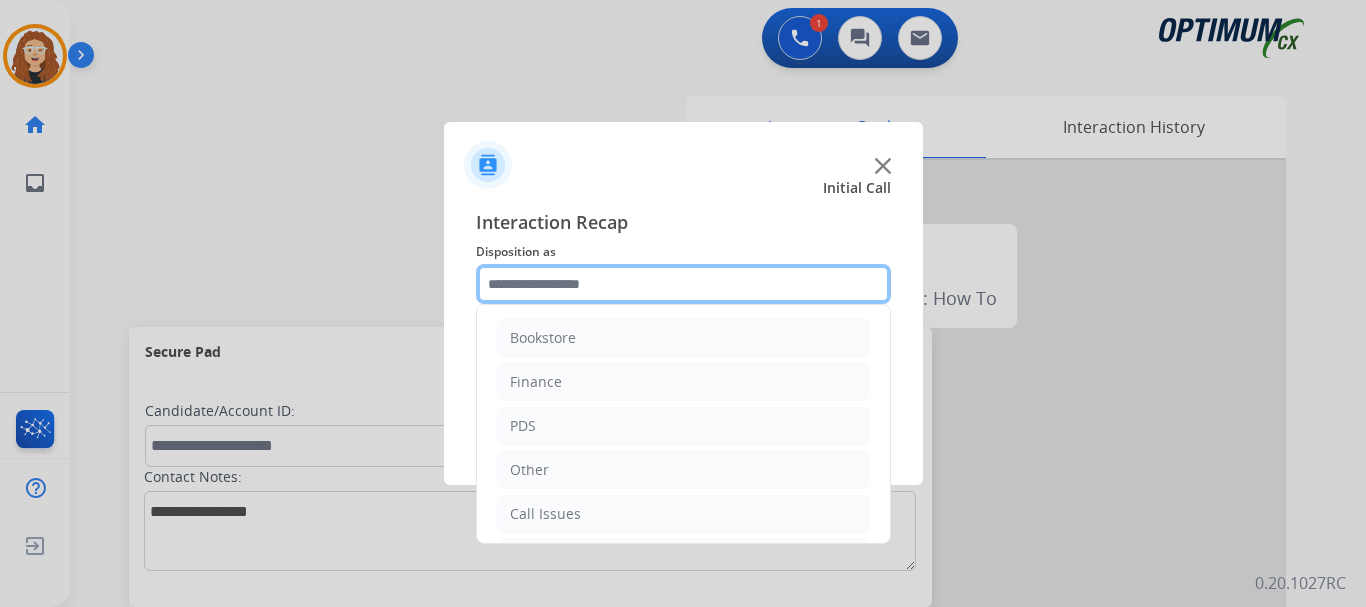 click 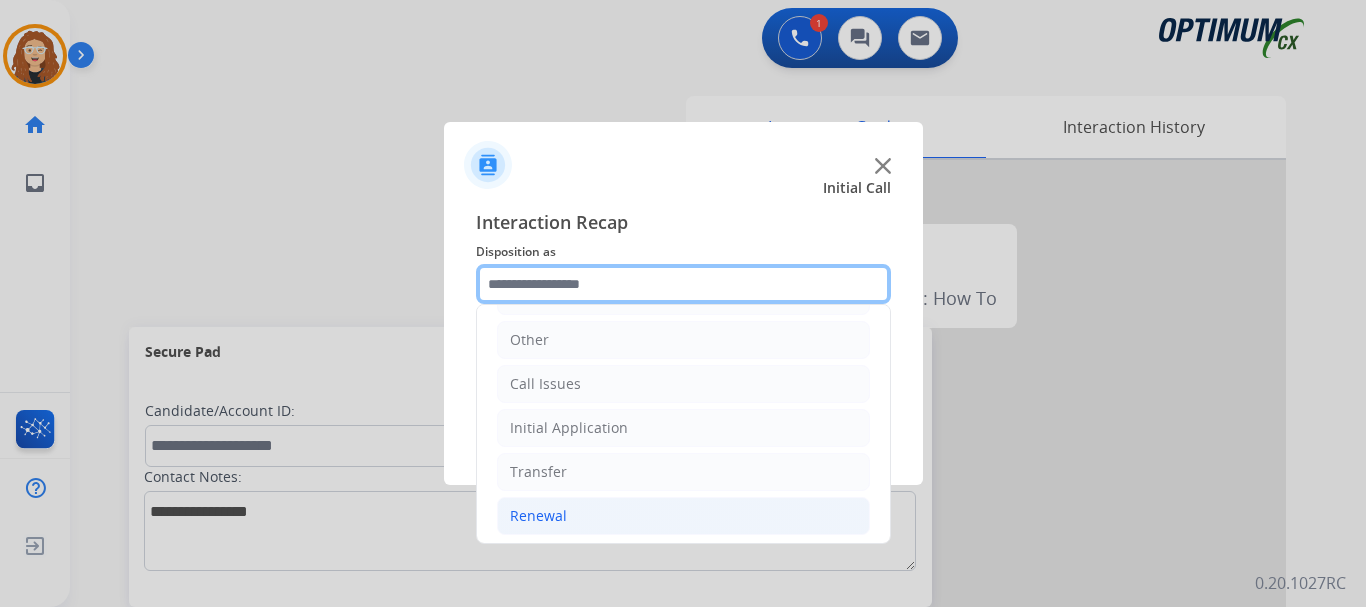 scroll, scrollTop: 136, scrollLeft: 0, axis: vertical 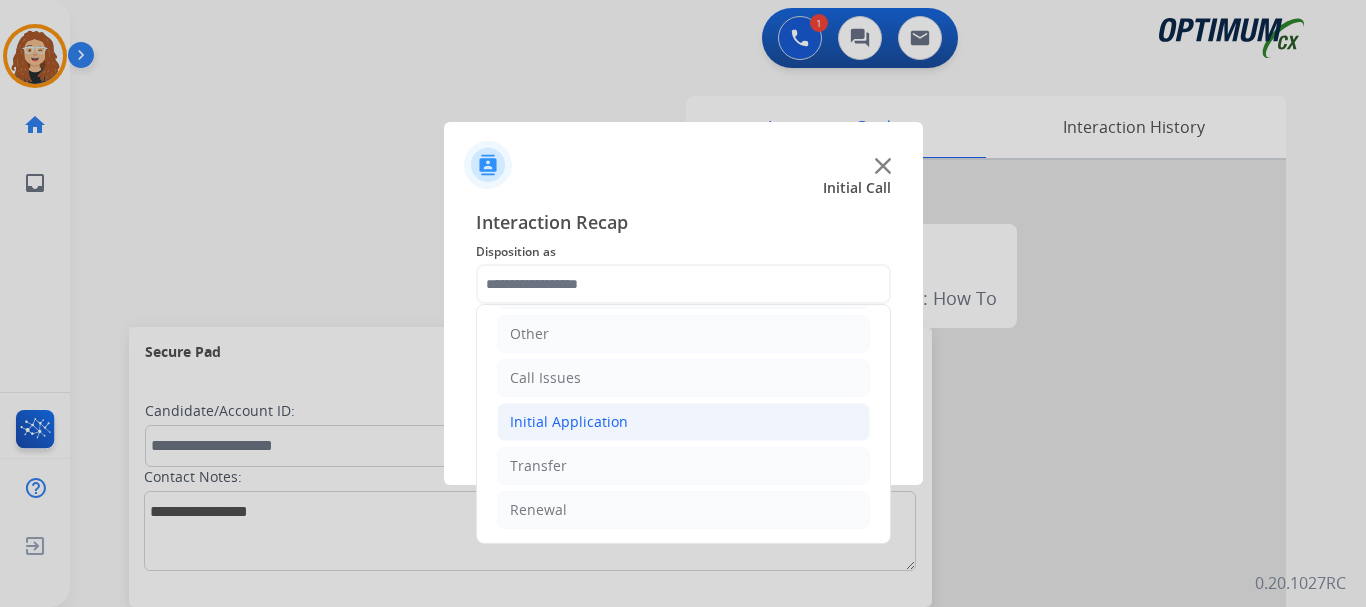 drag, startPoint x: 626, startPoint y: 420, endPoint x: 666, endPoint y: 428, distance: 40.792156 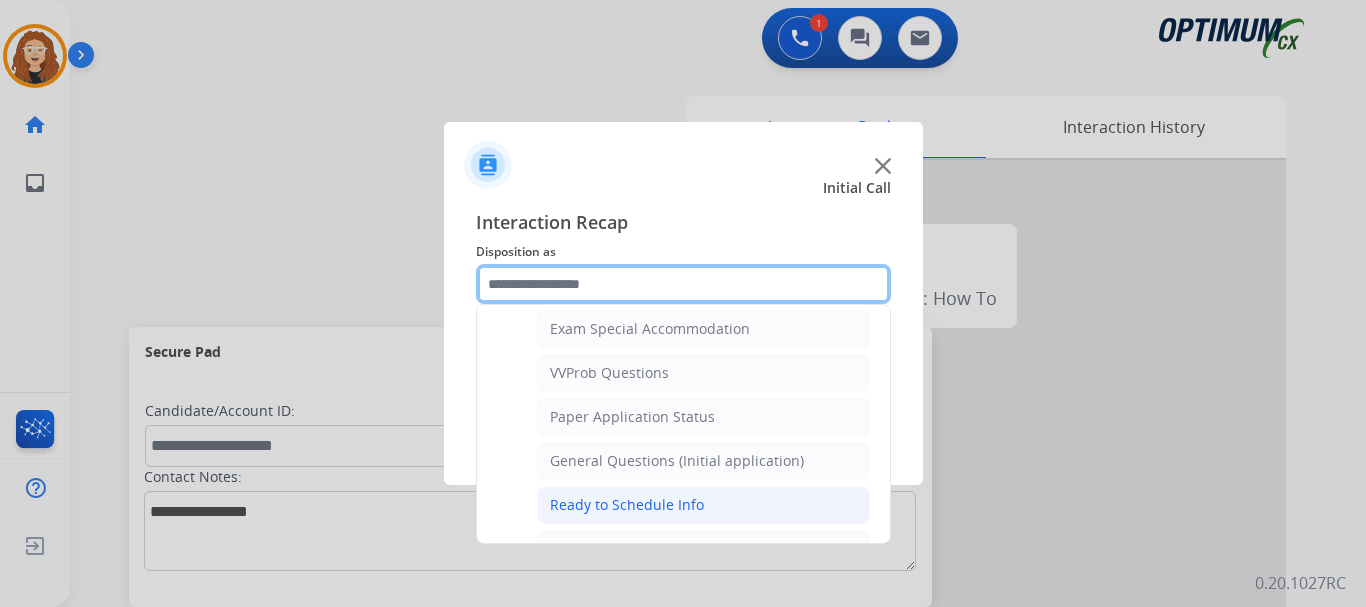scroll, scrollTop: 1048, scrollLeft: 0, axis: vertical 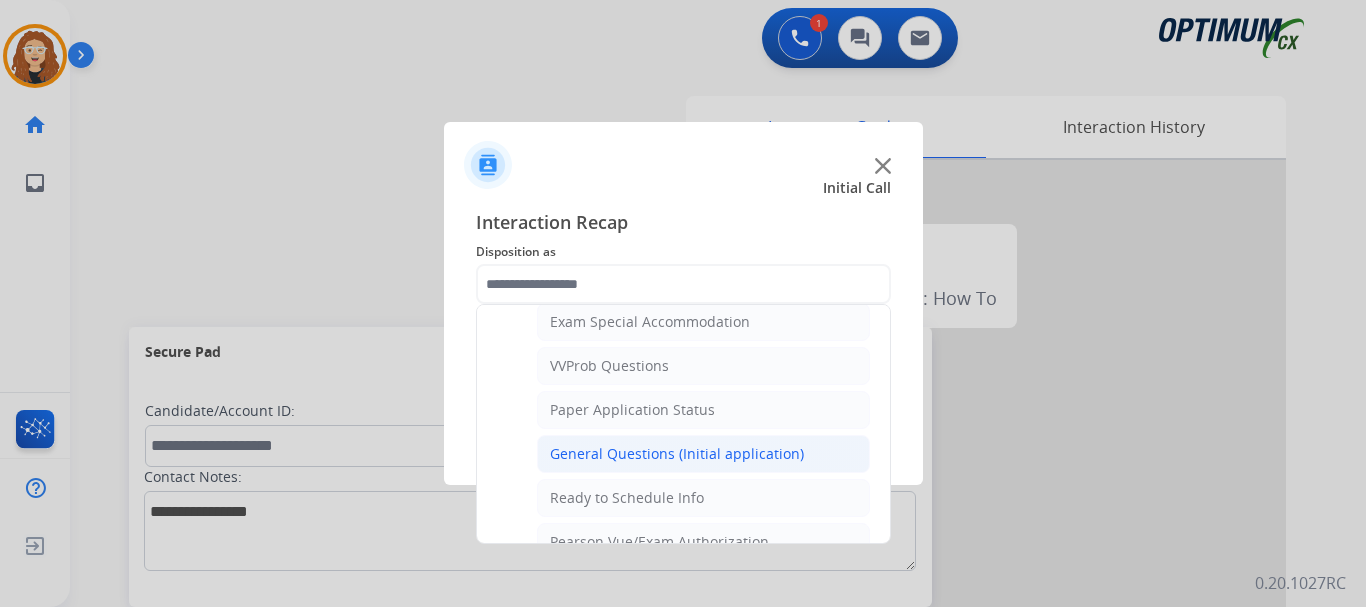 click on "General Questions (Initial application)" 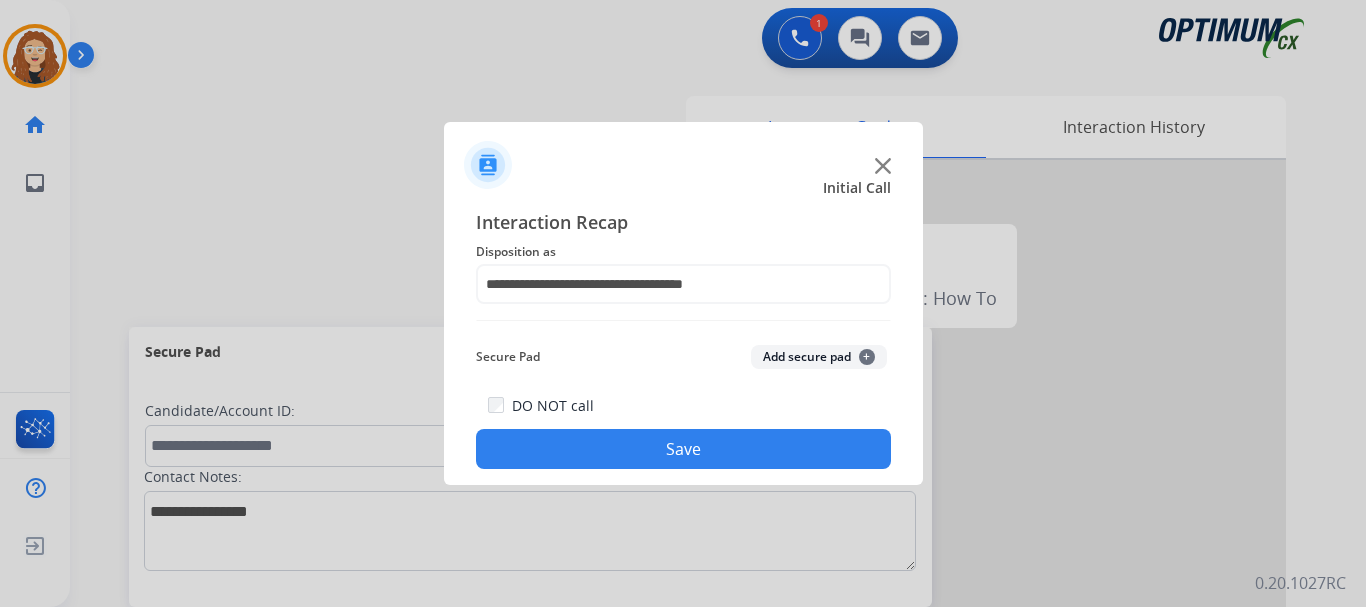 click on "Save" 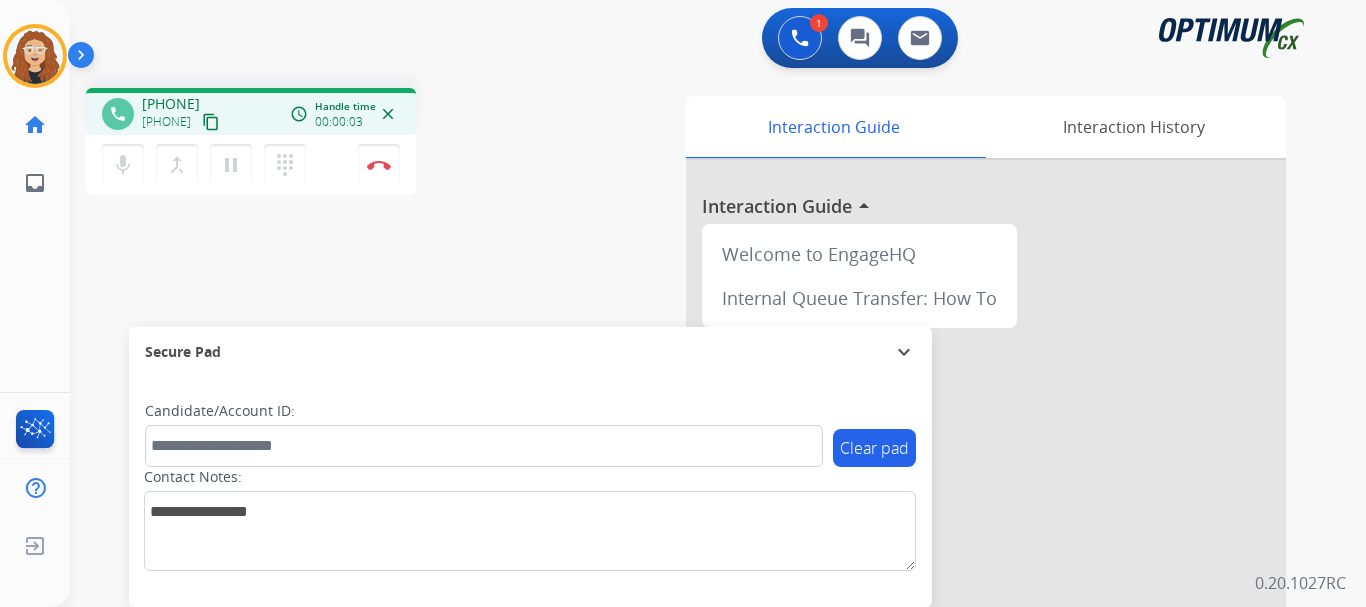 drag, startPoint x: 158, startPoint y: 104, endPoint x: 242, endPoint y: 96, distance: 84.38009 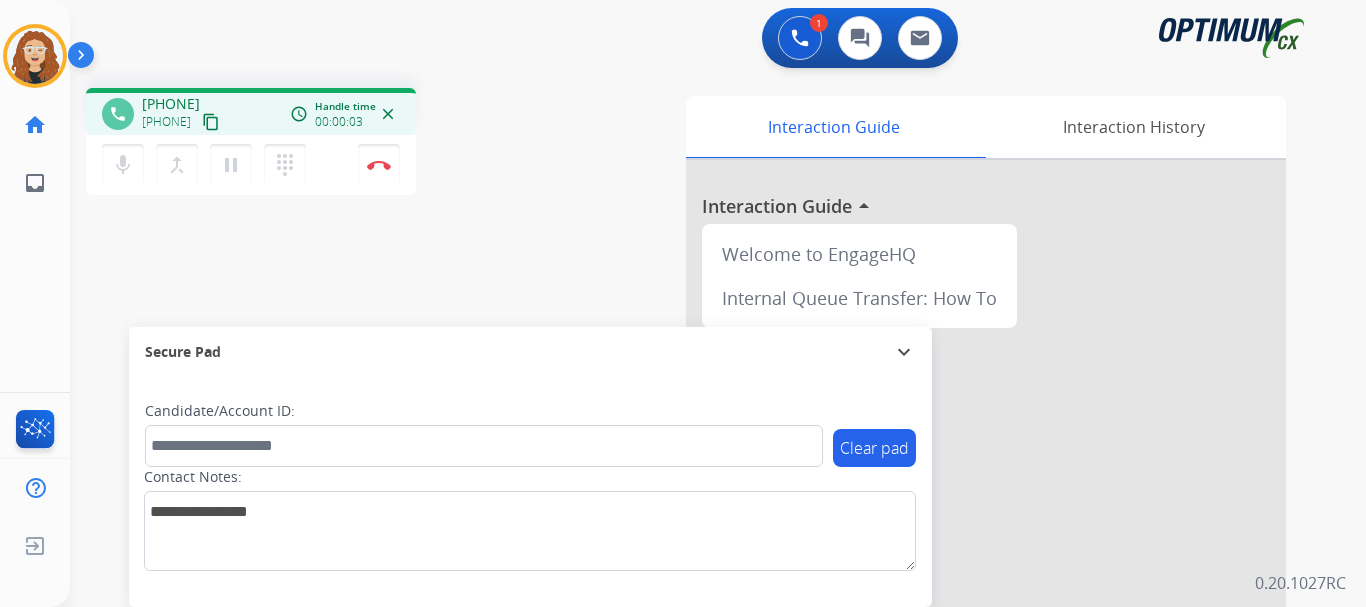 click on "[PHONE] [PHONE] content_copy" at bounding box center (182, 114) 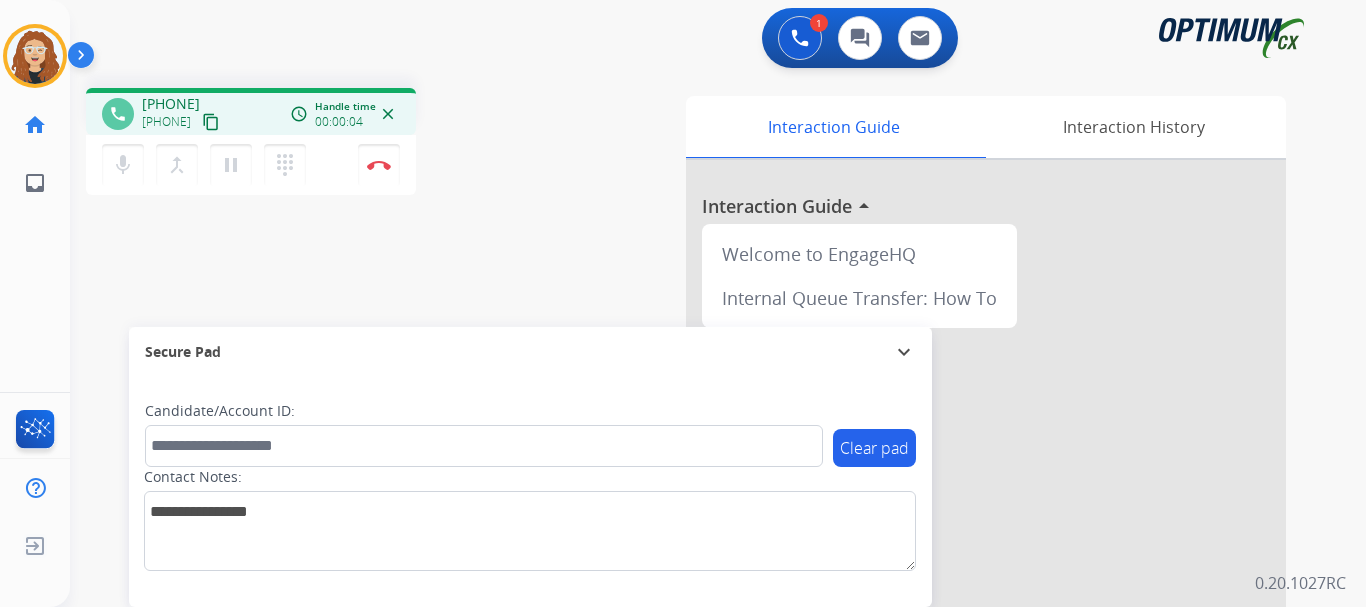 copy on "[PHONE]" 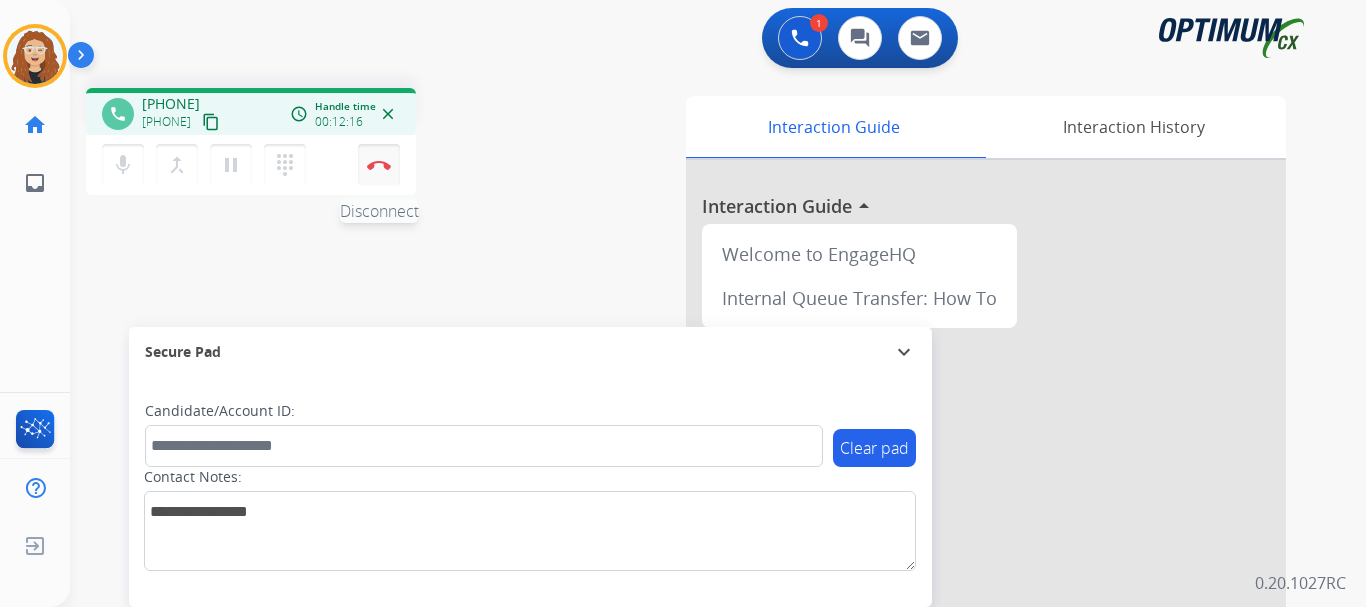 click on "mic Mute merge_type Bridge pause Hold dialpad Dialpad Disconnect" at bounding box center (251, 165) 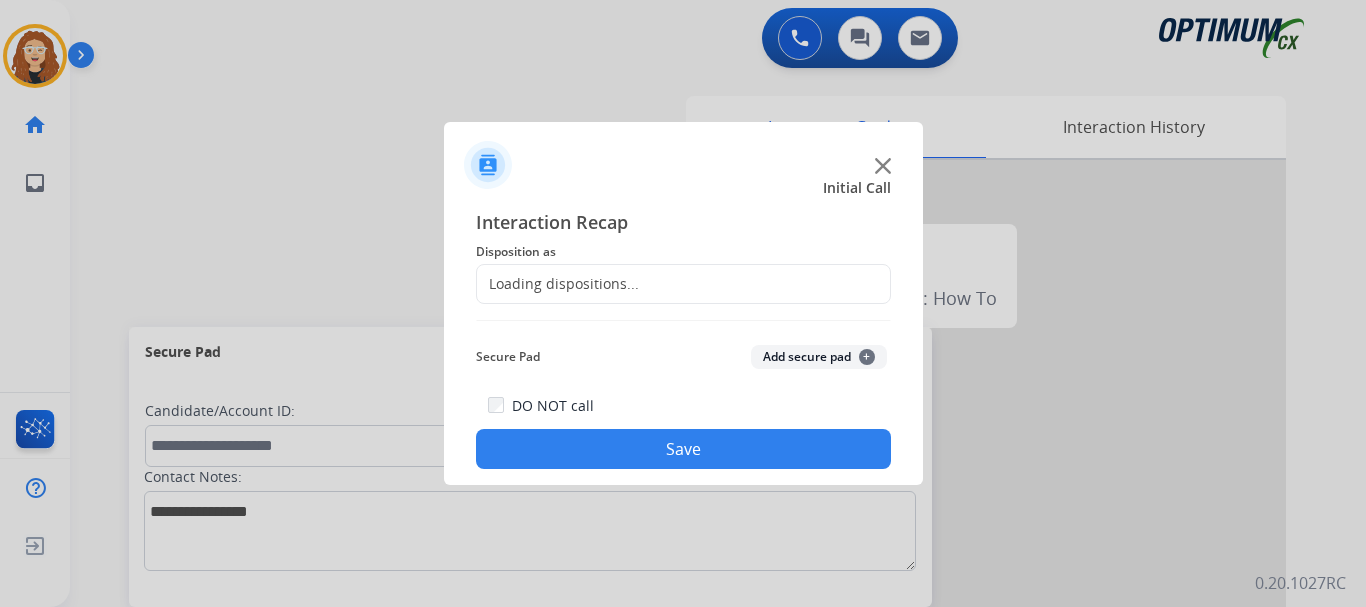 click at bounding box center [683, 303] 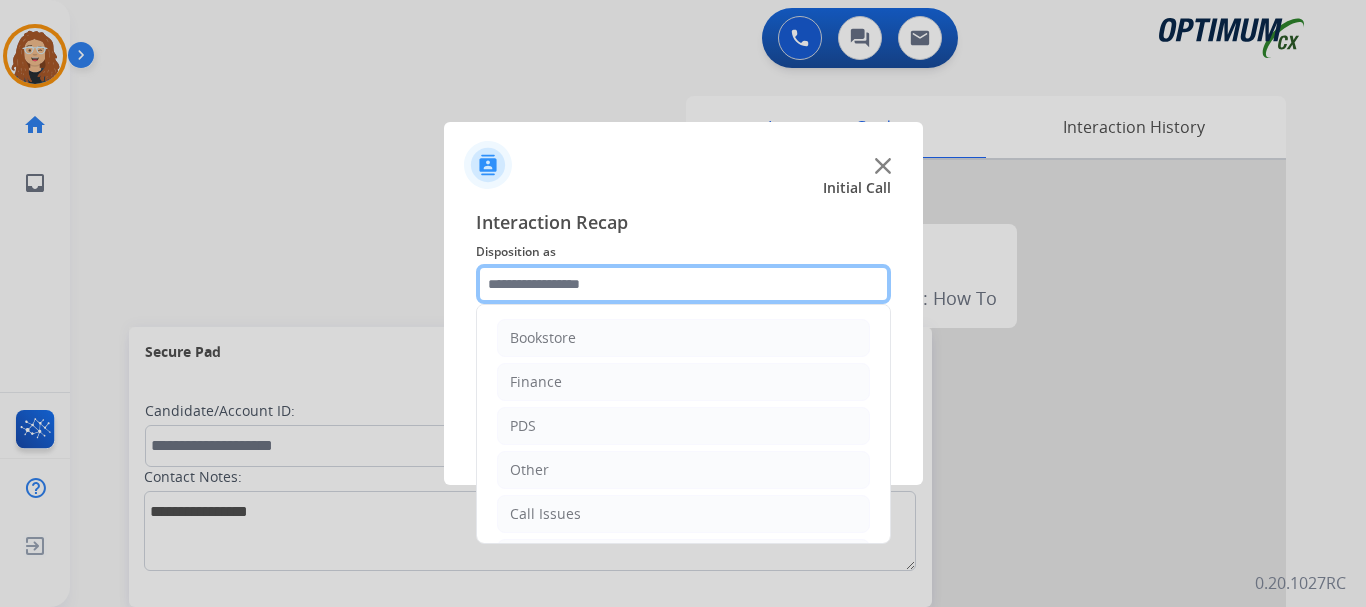 click 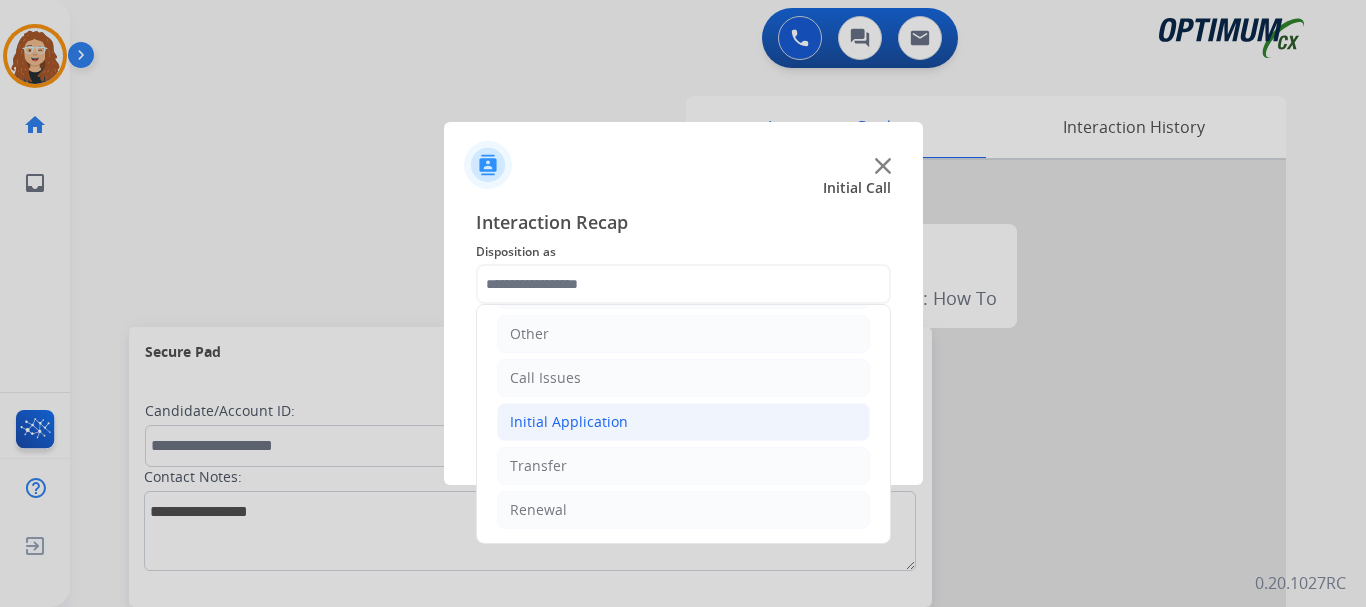 click on "Initial Application" 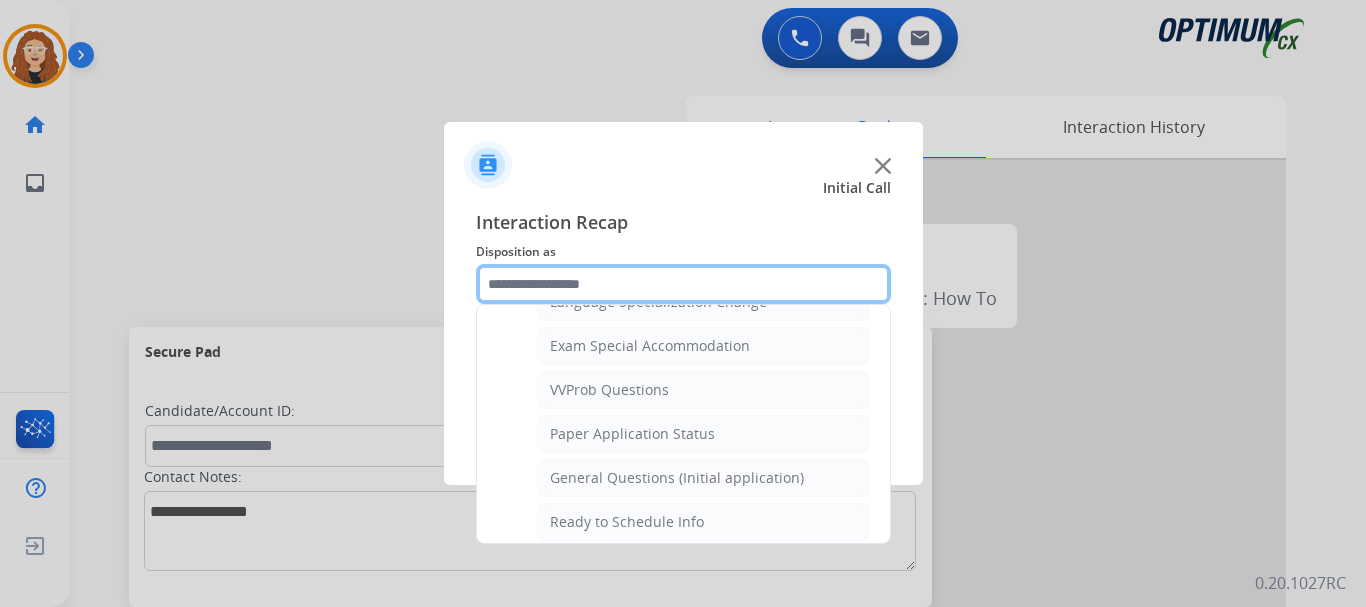 scroll, scrollTop: 1048, scrollLeft: 0, axis: vertical 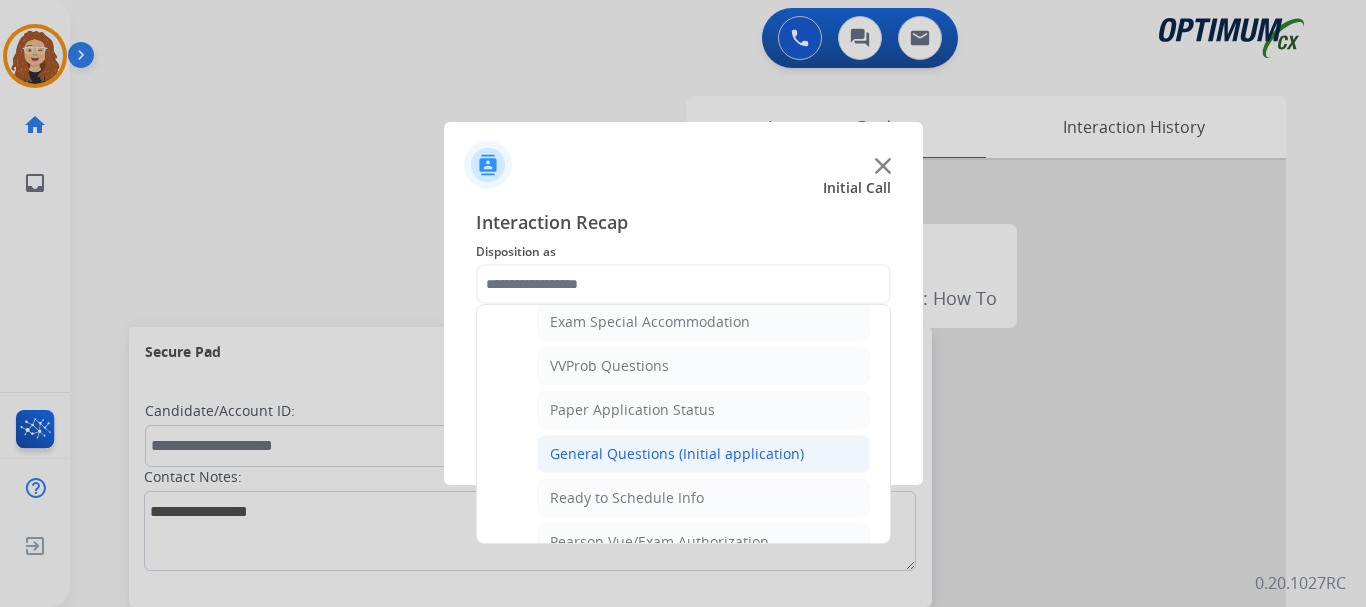 click on "General Questions (Initial application)" 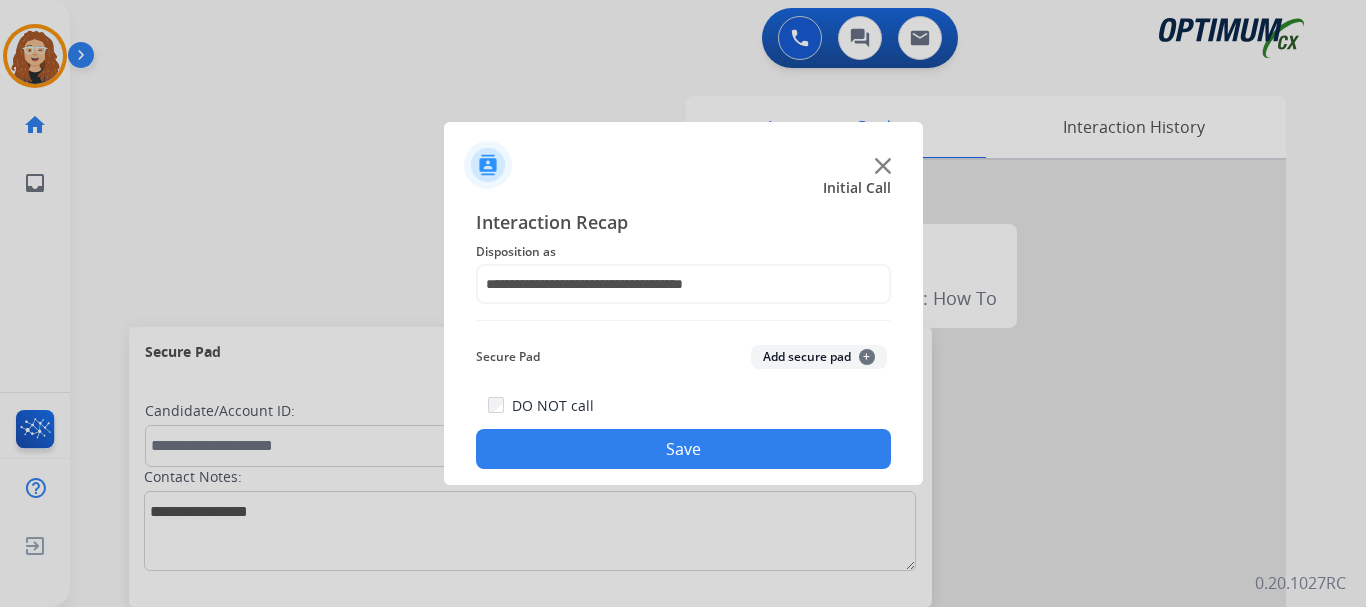 click on "Save" 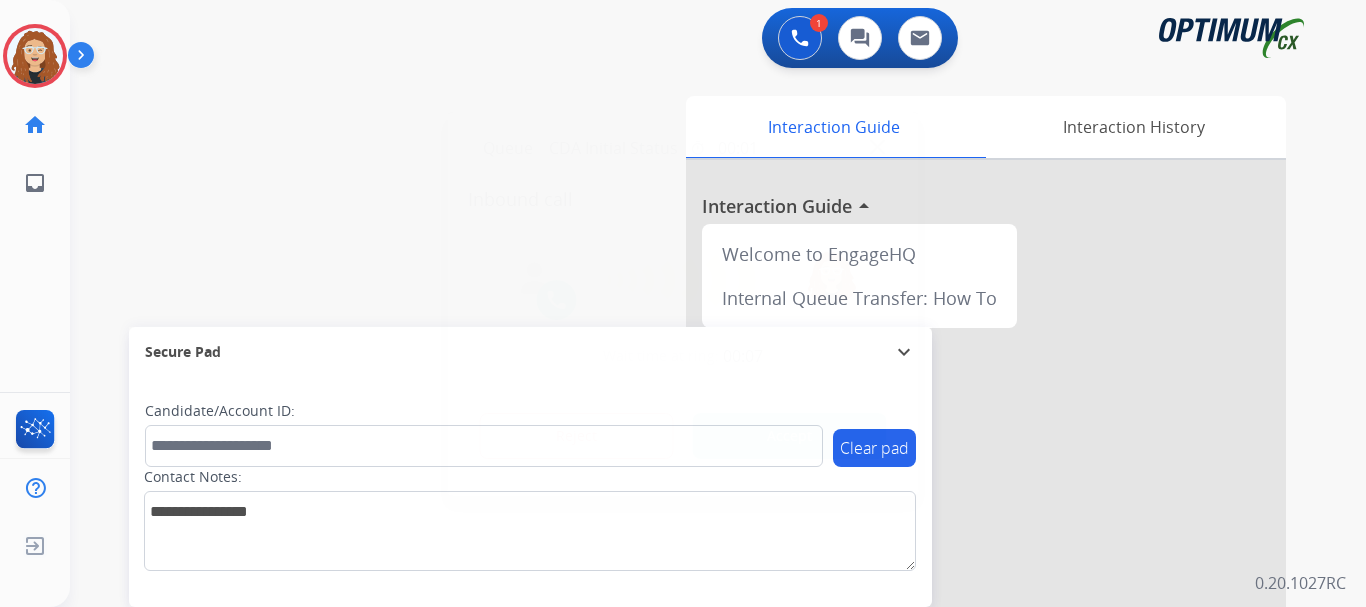 click at bounding box center (683, 303) 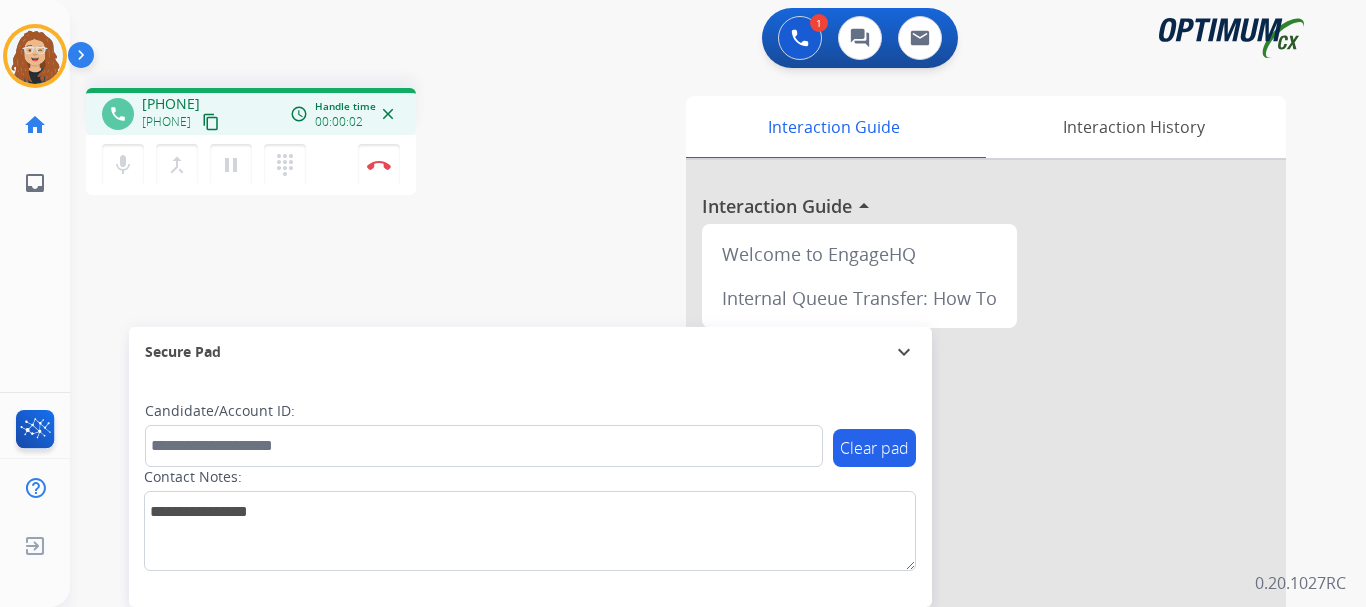 drag, startPoint x: 159, startPoint y: 102, endPoint x: 243, endPoint y: 102, distance: 84 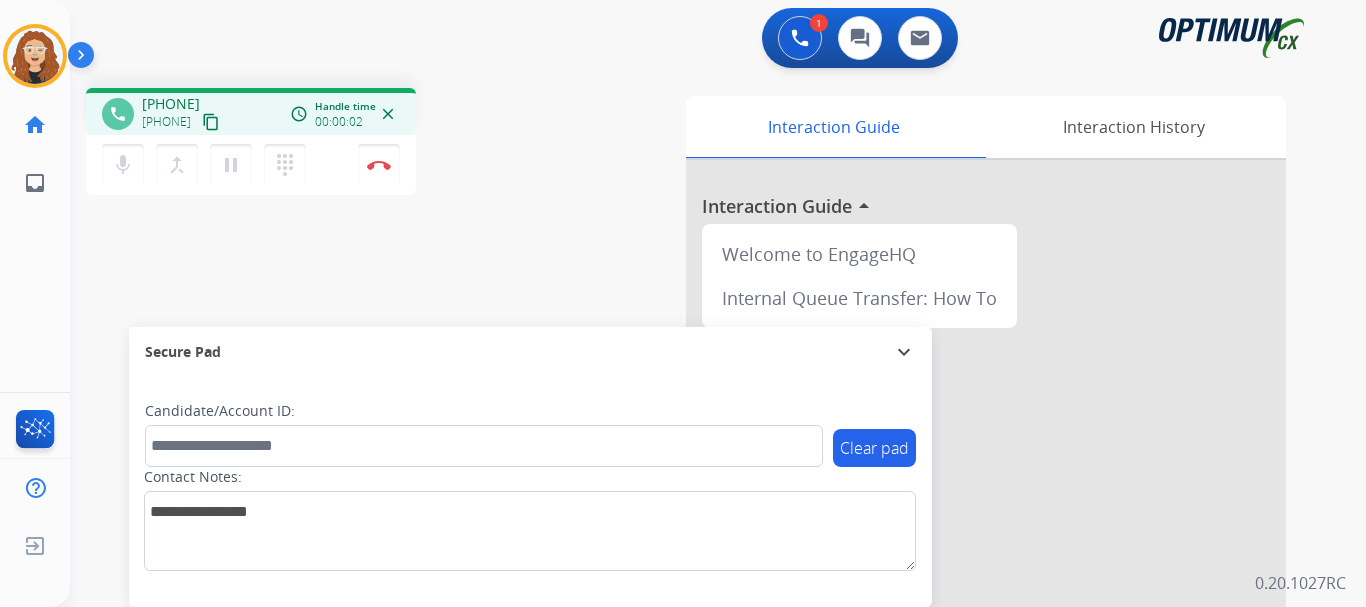 click on "[PHONE] [PHONE] content_copy" at bounding box center [182, 114] 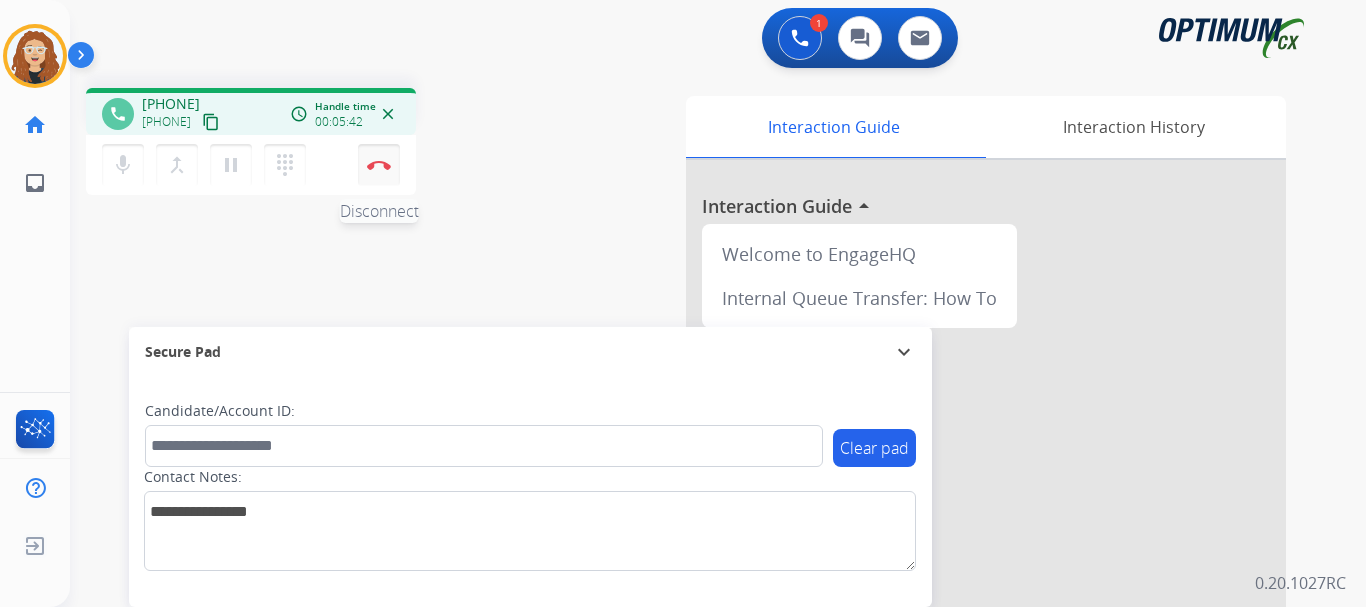 click at bounding box center [379, 165] 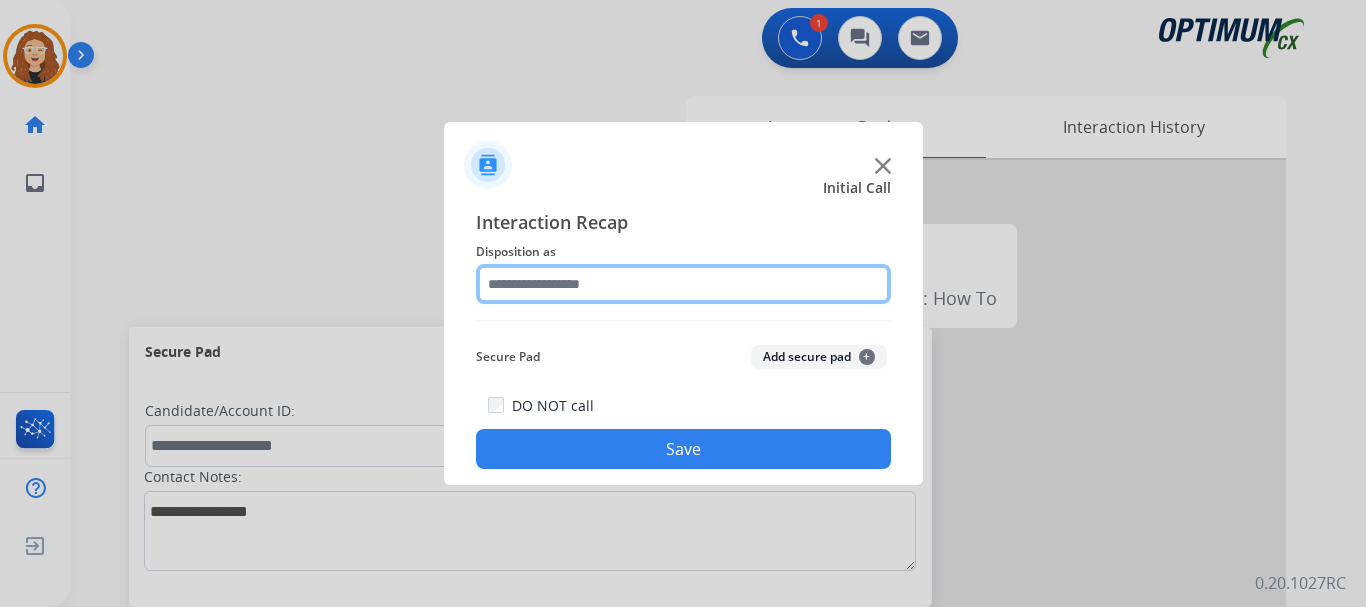 click 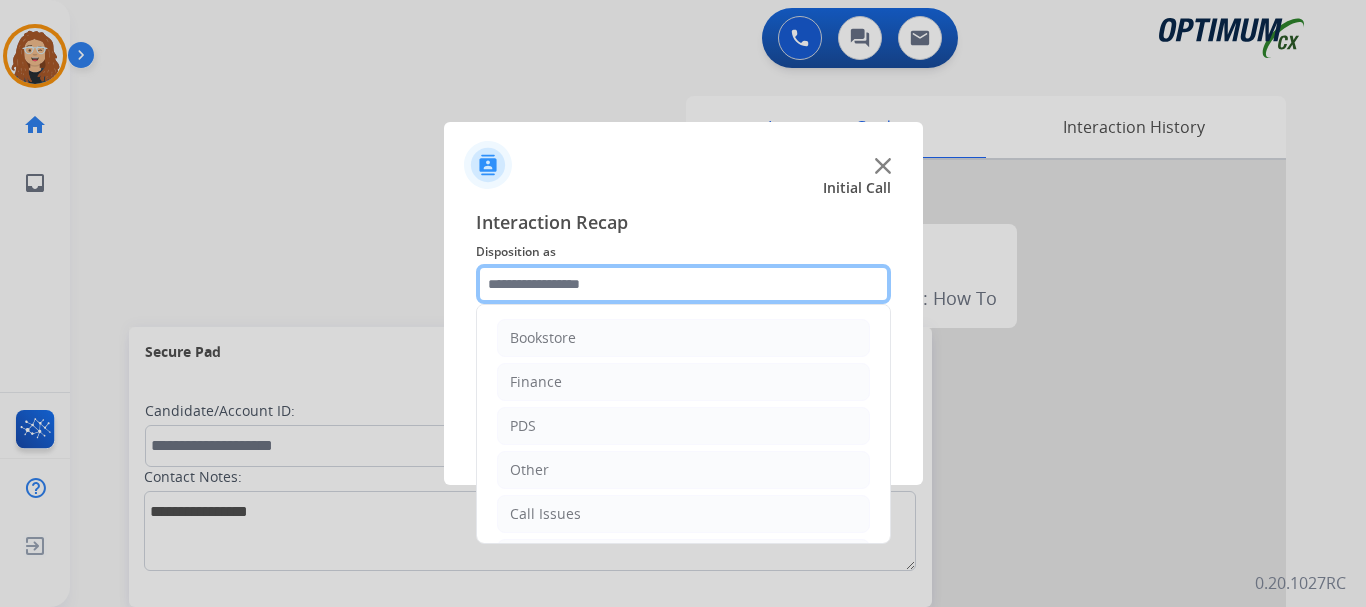 scroll, scrollTop: 136, scrollLeft: 0, axis: vertical 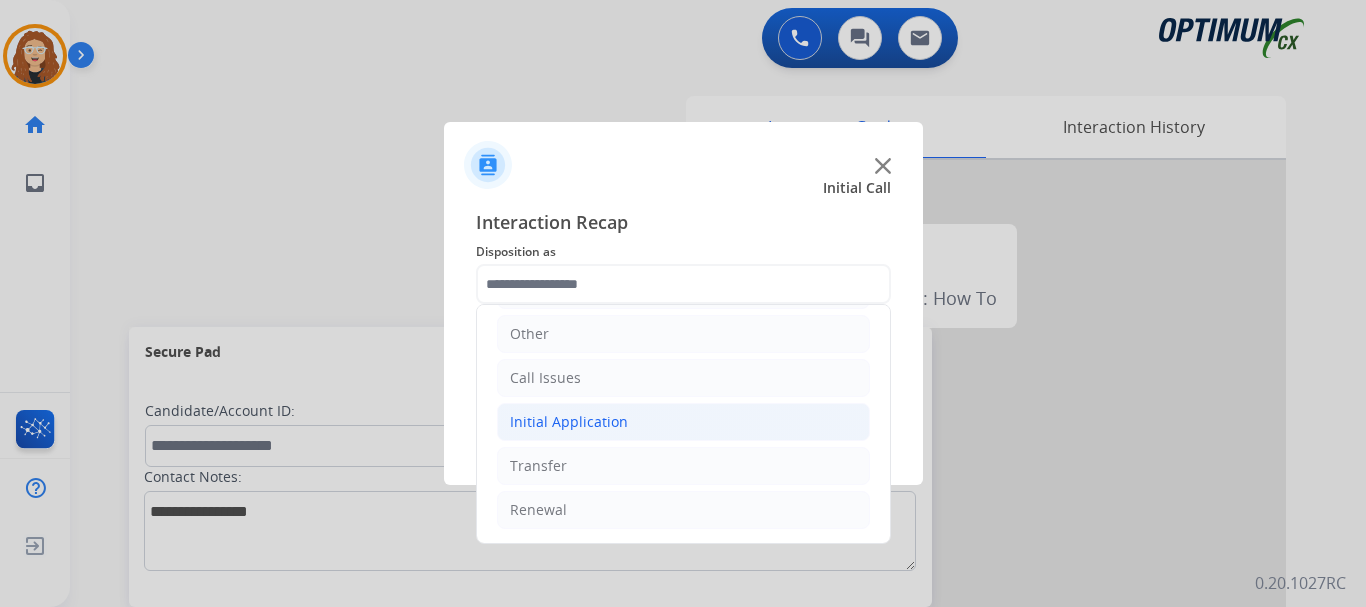 drag, startPoint x: 566, startPoint y: 415, endPoint x: 577, endPoint y: 430, distance: 18.601076 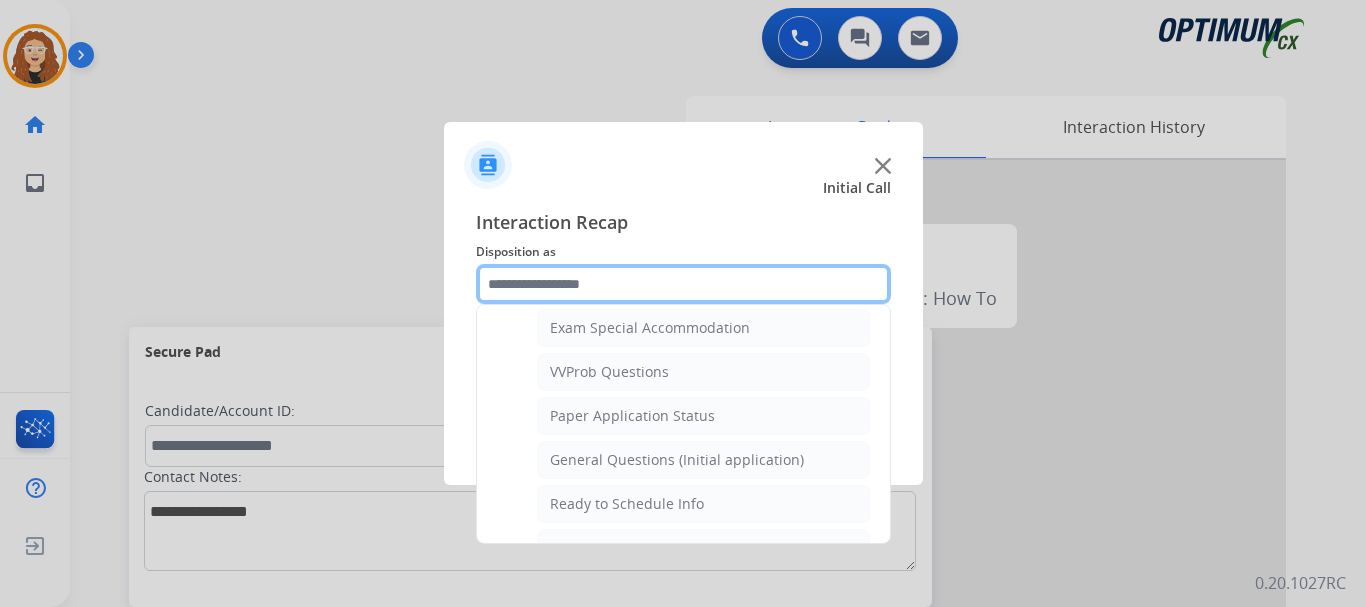 scroll, scrollTop: 1054, scrollLeft: 0, axis: vertical 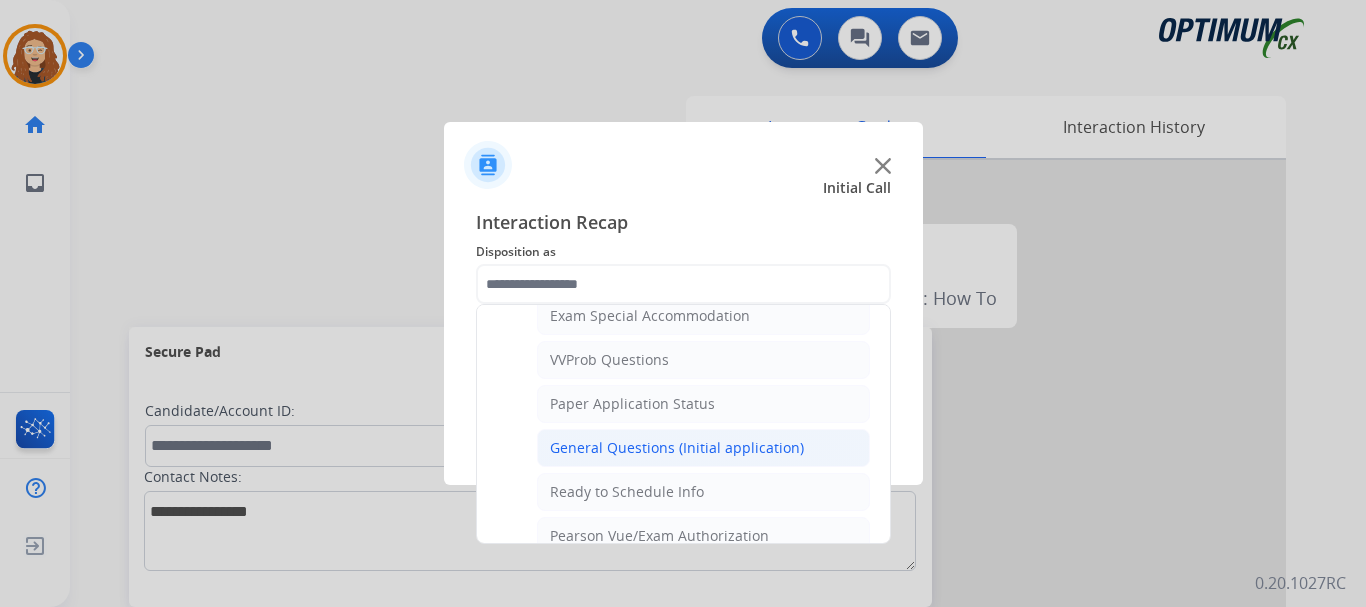 click on "General Questions (Initial application)" 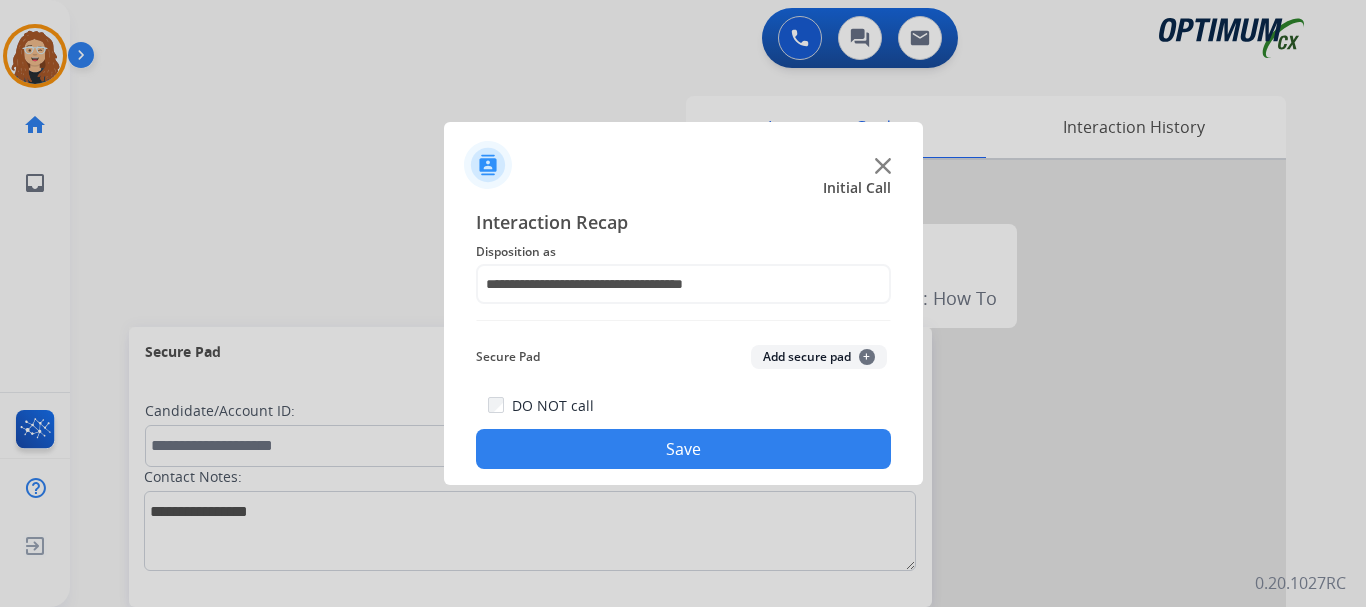 click on "Save" 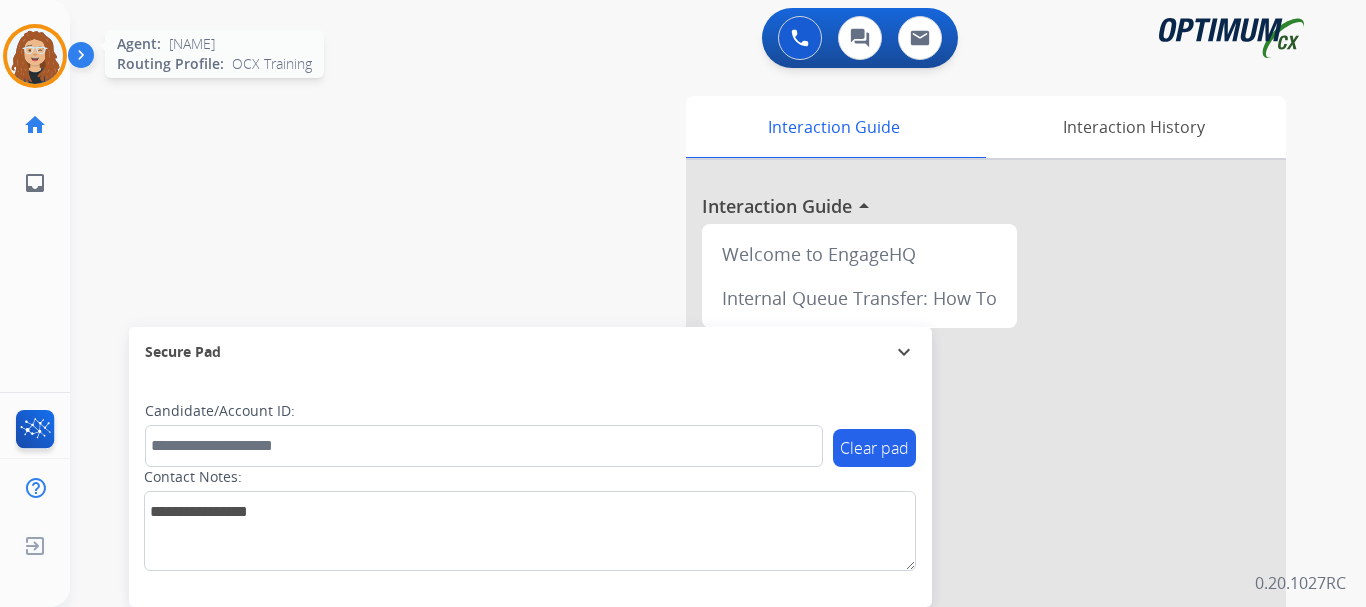 click at bounding box center [35, 56] 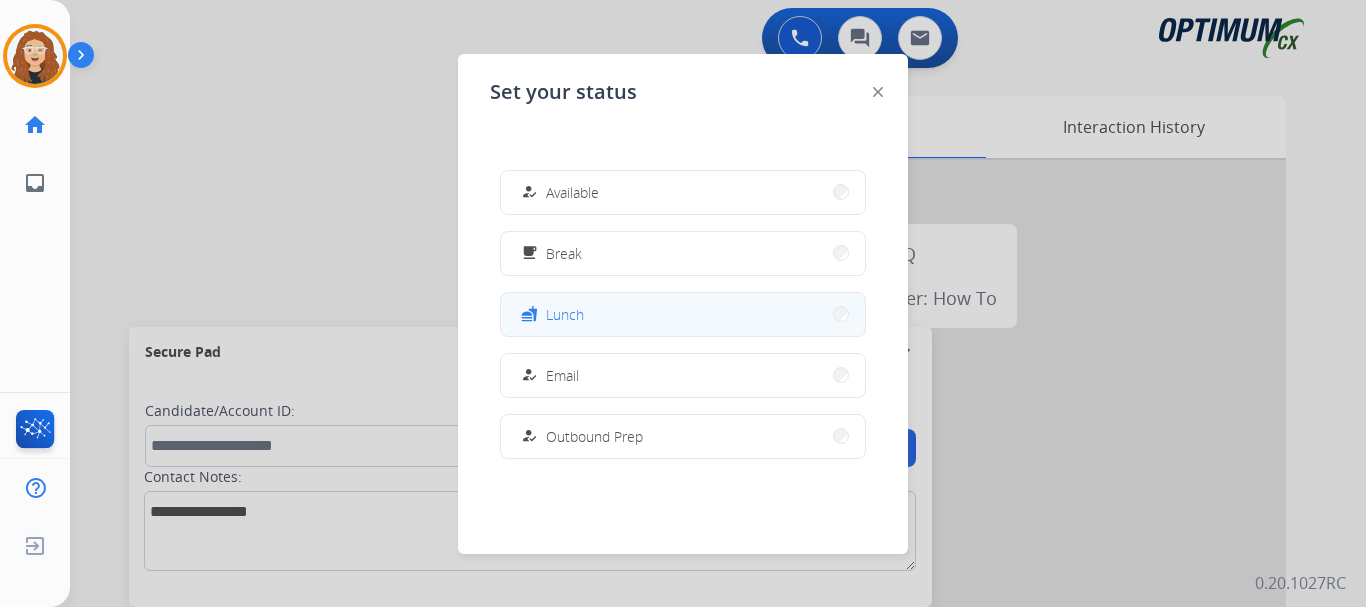 click on "fastfood Lunch" at bounding box center [683, 314] 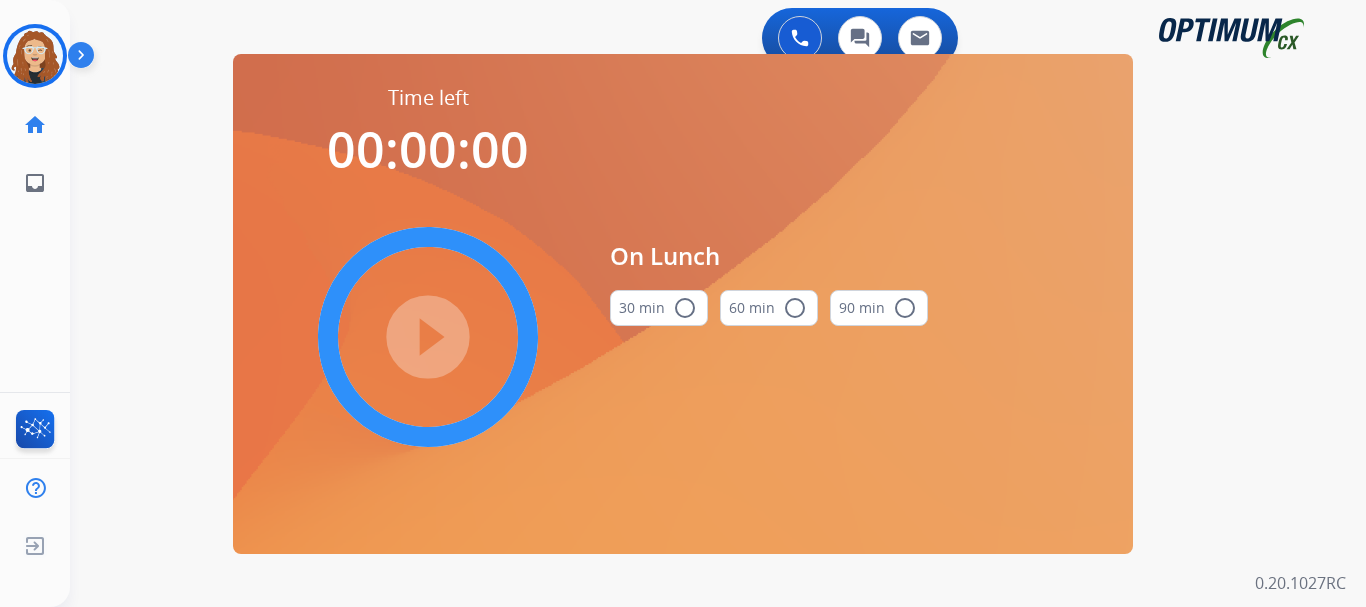 click on "radio_button_unchecked" at bounding box center [685, 308] 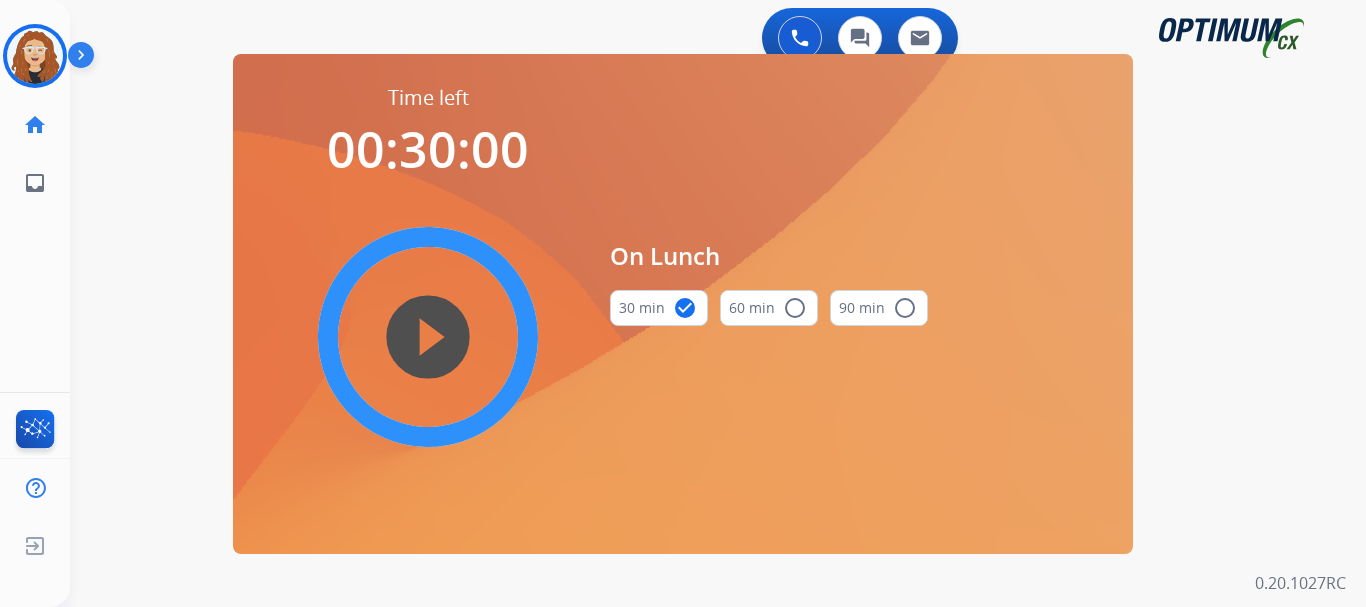 click on "play_circle_filled" at bounding box center [428, 337] 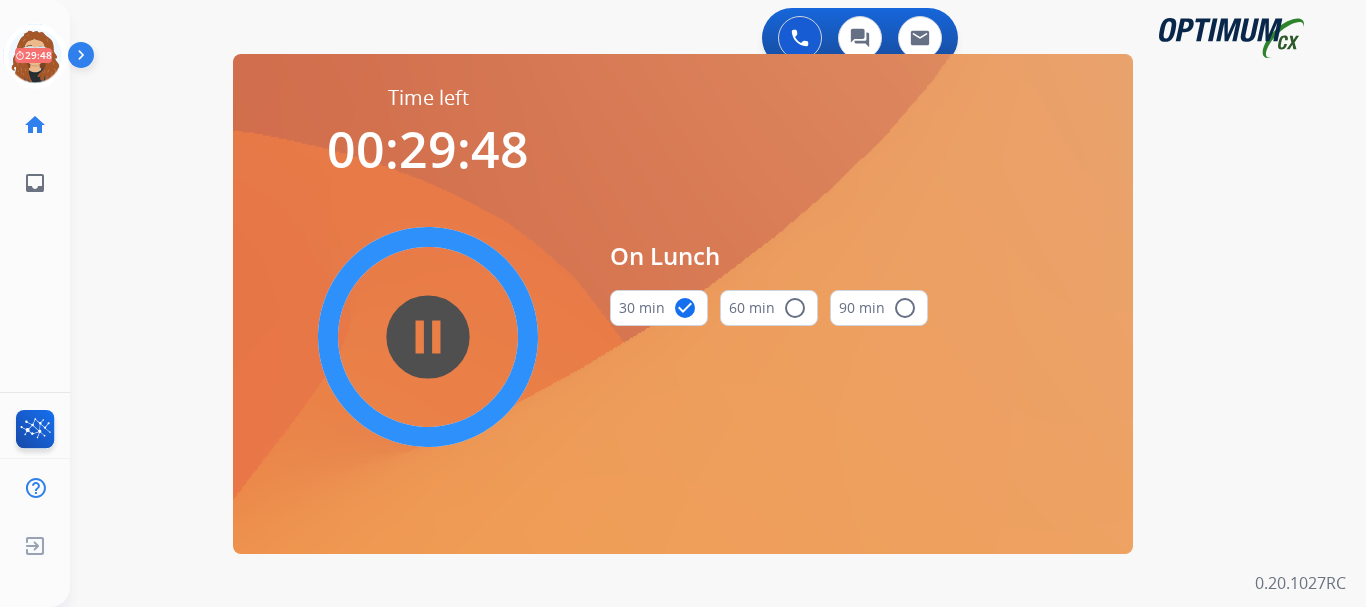 click on "0 Voice Interactions  0  Chat Interactions   0  Email Interactions swap_horiz Break voice bridge close_fullscreen Connect 3-Way Call merge_type Separate 3-Way Call Time left 00:29:48 pause_circle_filled On Lunch  30 min  check_circle  60 min  radio_button_unchecked  90 min  radio_button_unchecked  Interaction Guide   Interaction History  Interaction Guide arrow_drop_up  Welcome to EngageHQ   Internal Queue Transfer: How To  Secure Pad expand_more Clear pad Candidate/Account ID: Contact Notes:                  0.20.1027RC" at bounding box center (718, 303) 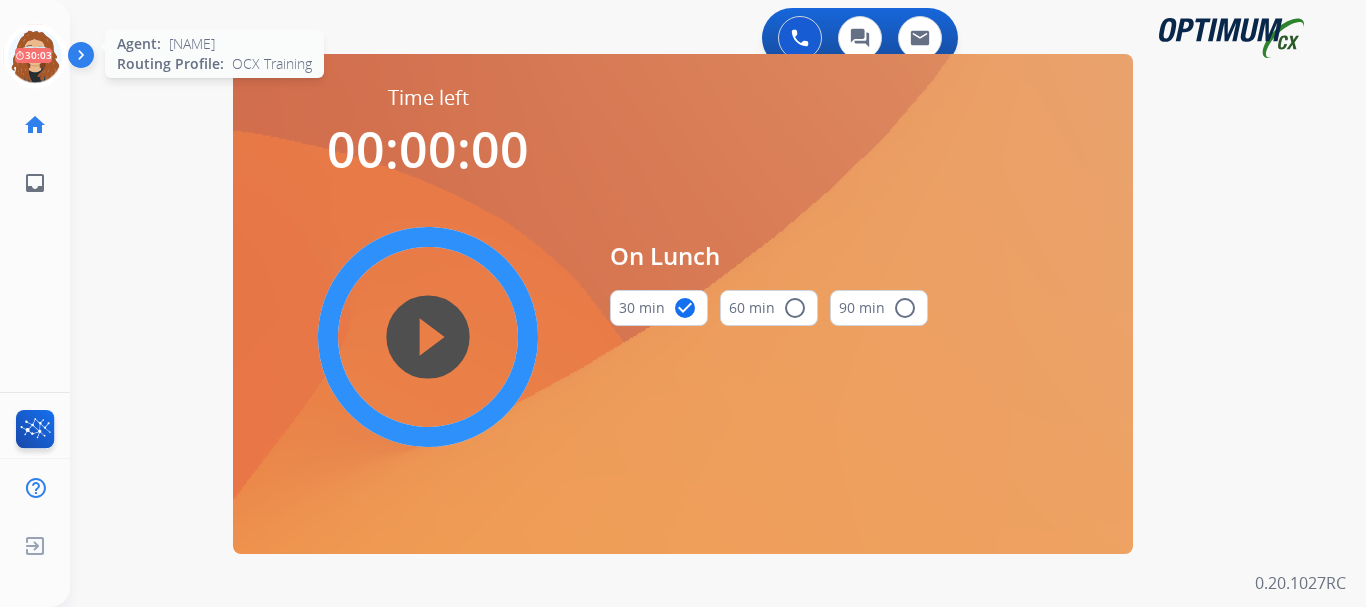 click 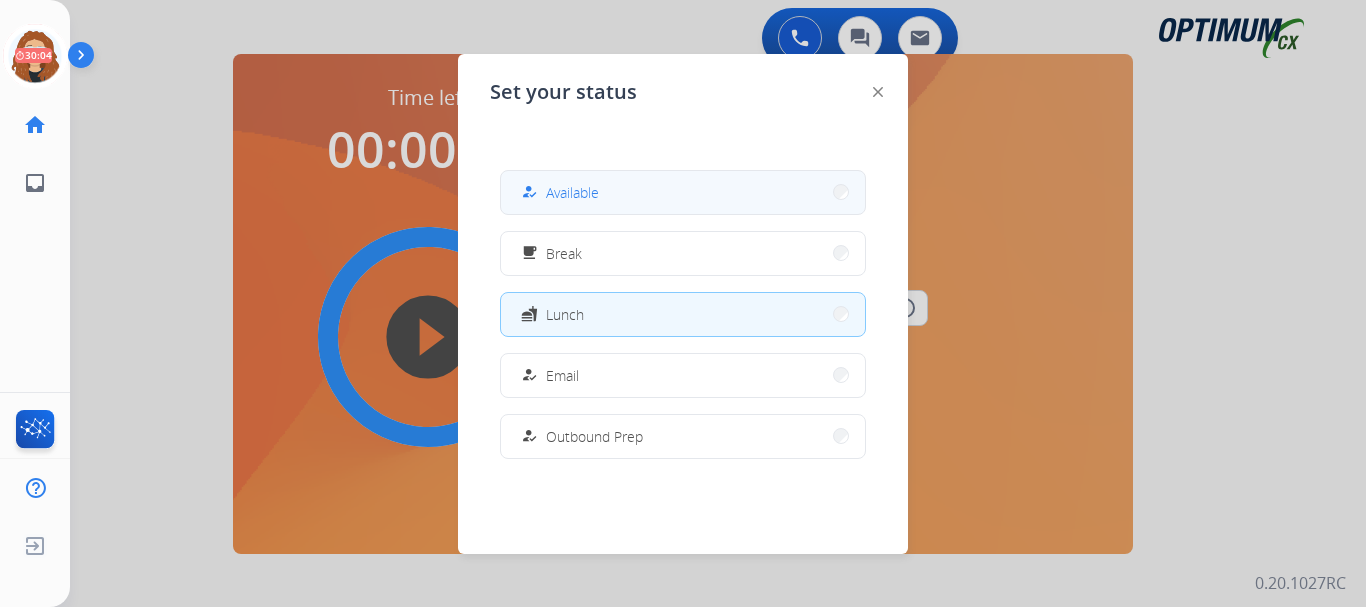 click on "how_to_reg Available" at bounding box center [683, 192] 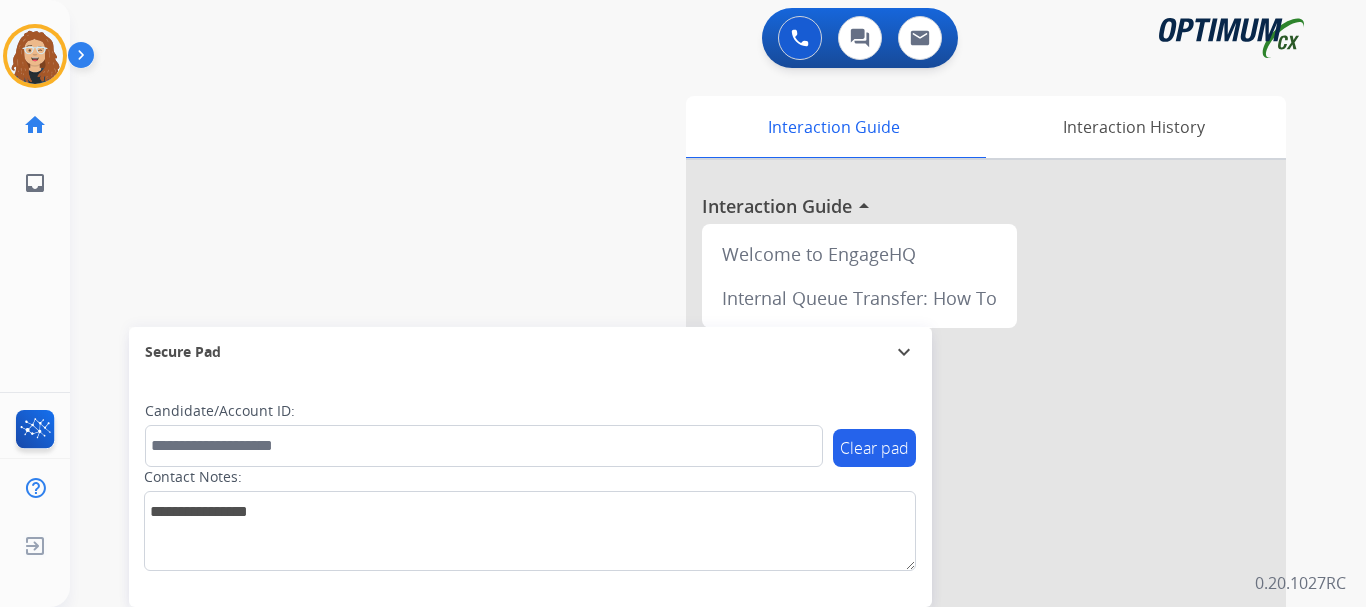 click on "swap_horiz Break voice bridge close_fullscreen Connect 3-Way Call merge_type Separate 3-Way Call  Interaction Guide   Interaction History  Interaction Guide arrow_drop_up  Welcome to EngageHQ   Internal Queue Transfer: How To  Secure Pad expand_more Clear pad Candidate/Account ID: Contact Notes:" at bounding box center (694, 489) 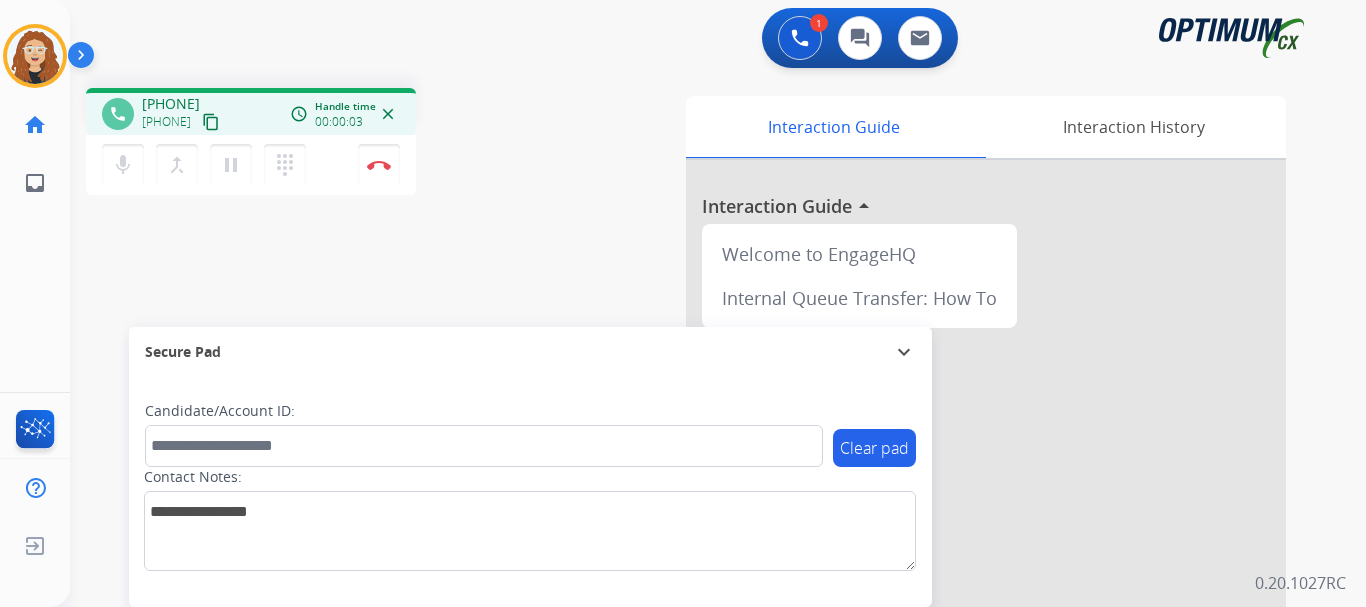 drag, startPoint x: 160, startPoint y: 104, endPoint x: 247, endPoint y: 92, distance: 87.823685 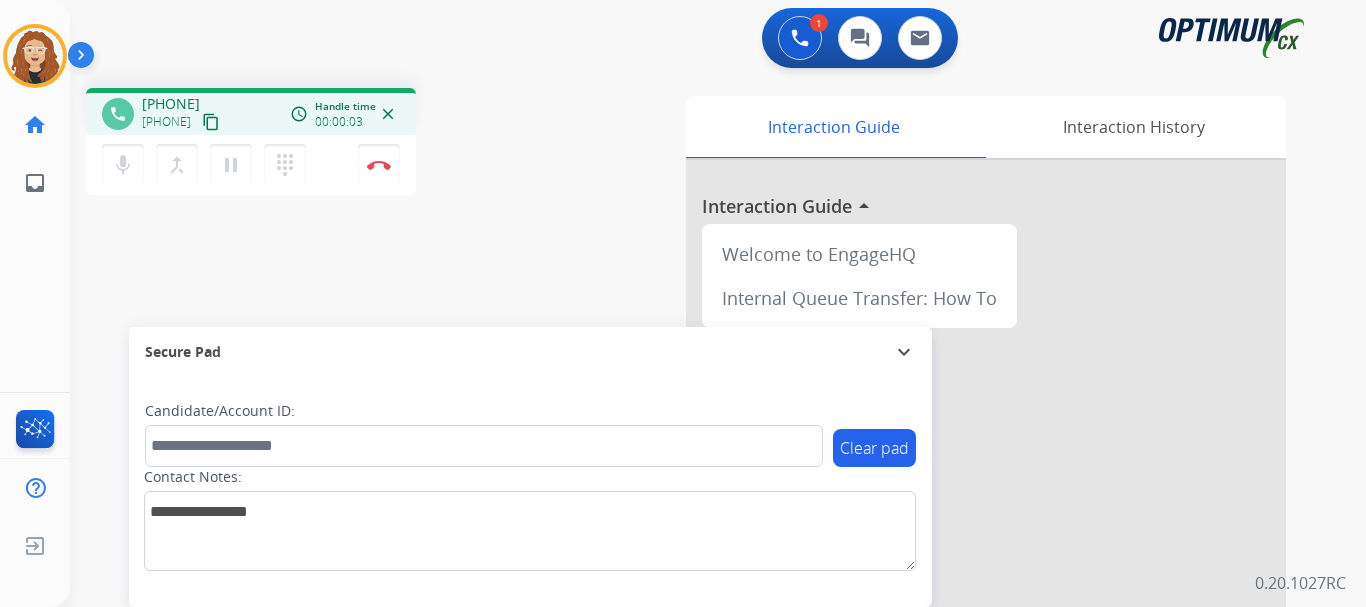 click on "phone [PHONE] [PHONE] content_copy access_time Call metrics Queue   00:10 Hold   00:00 Talk   00:04 Total   00:13 Handle time 00:00:03 close" at bounding box center [251, 111] 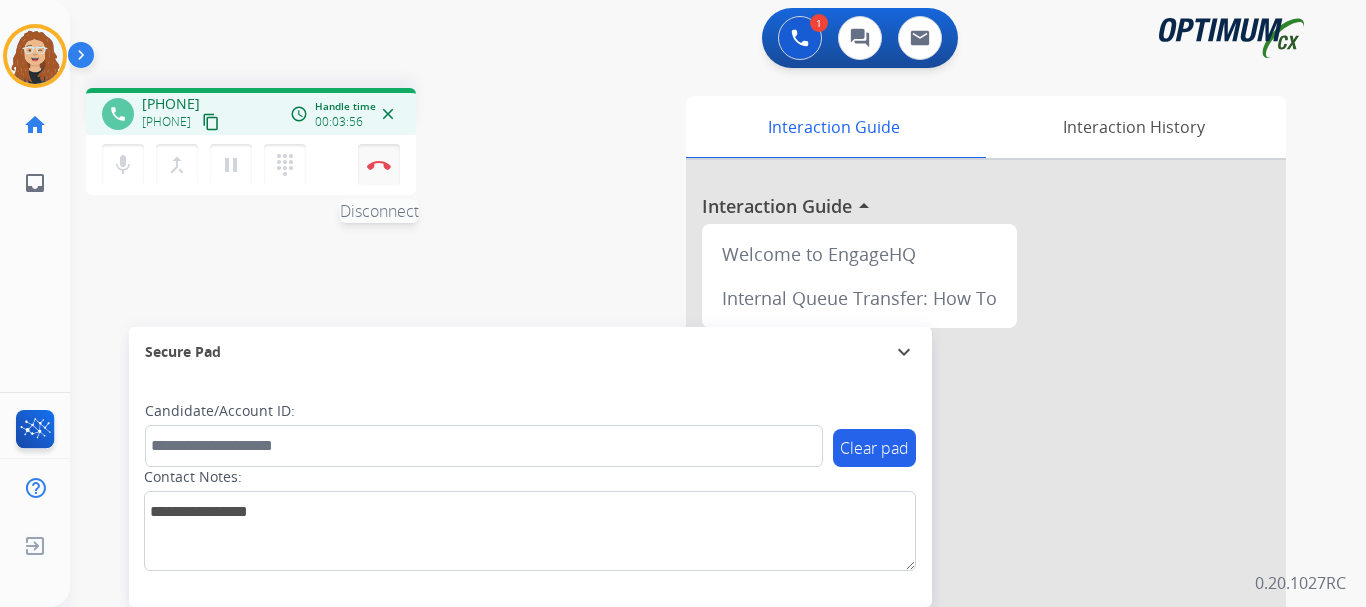 click on "Disconnect" at bounding box center (379, 165) 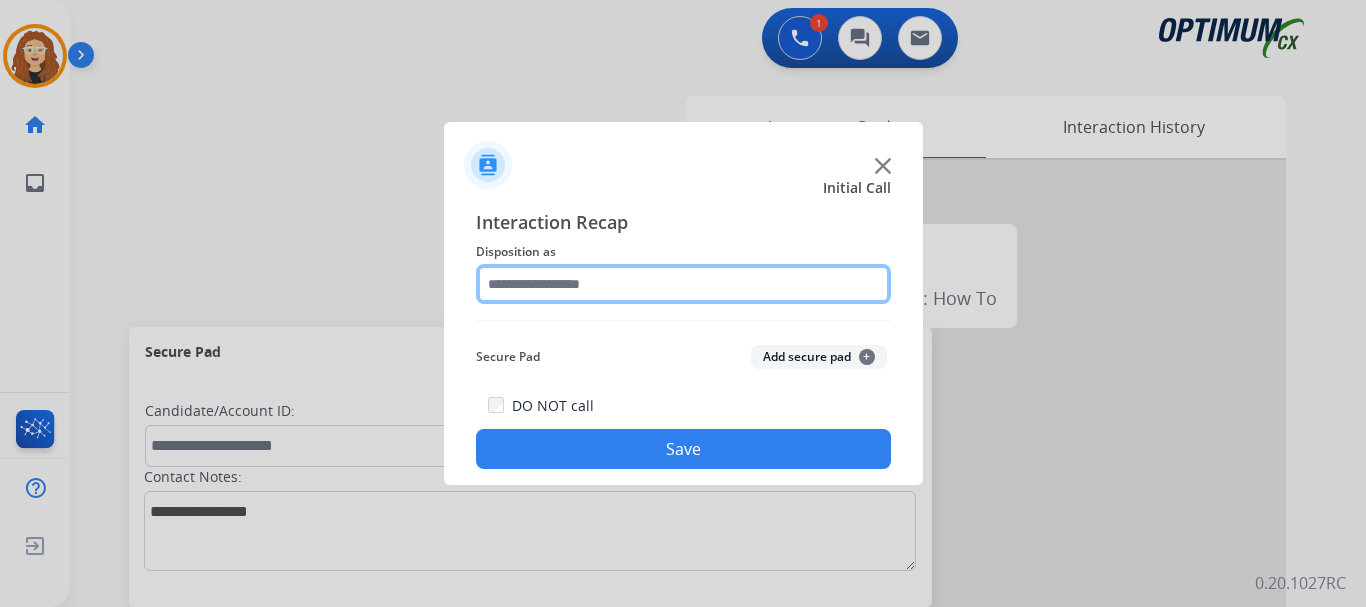 click 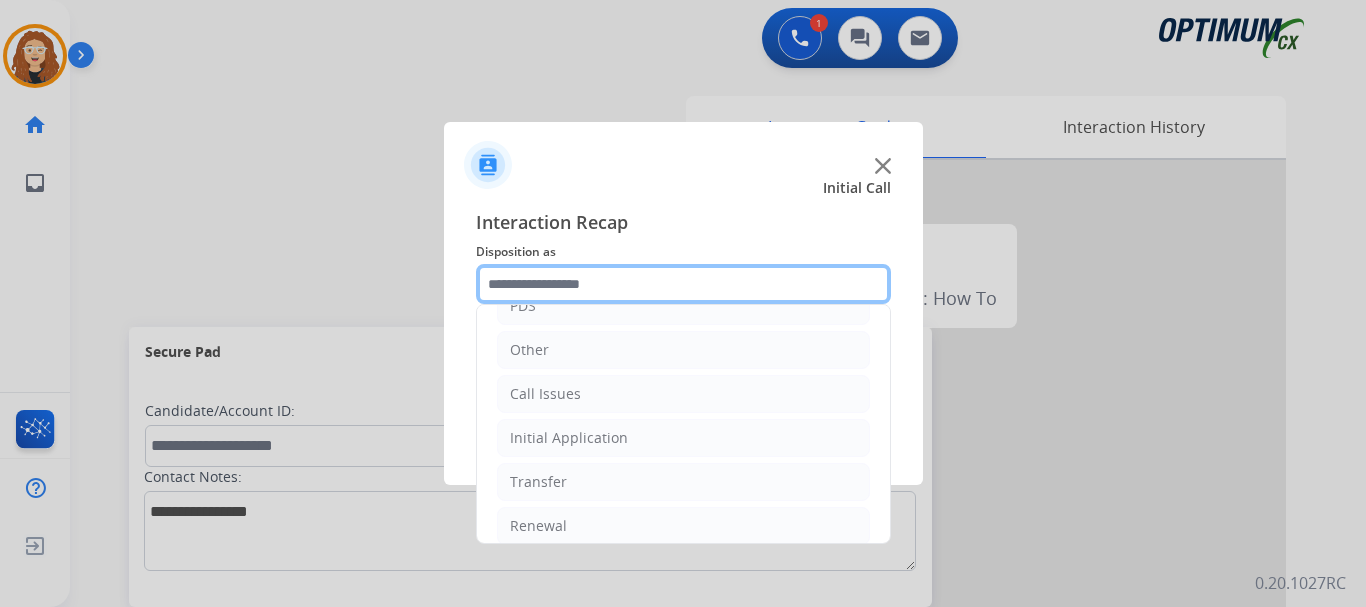 scroll, scrollTop: 136, scrollLeft: 0, axis: vertical 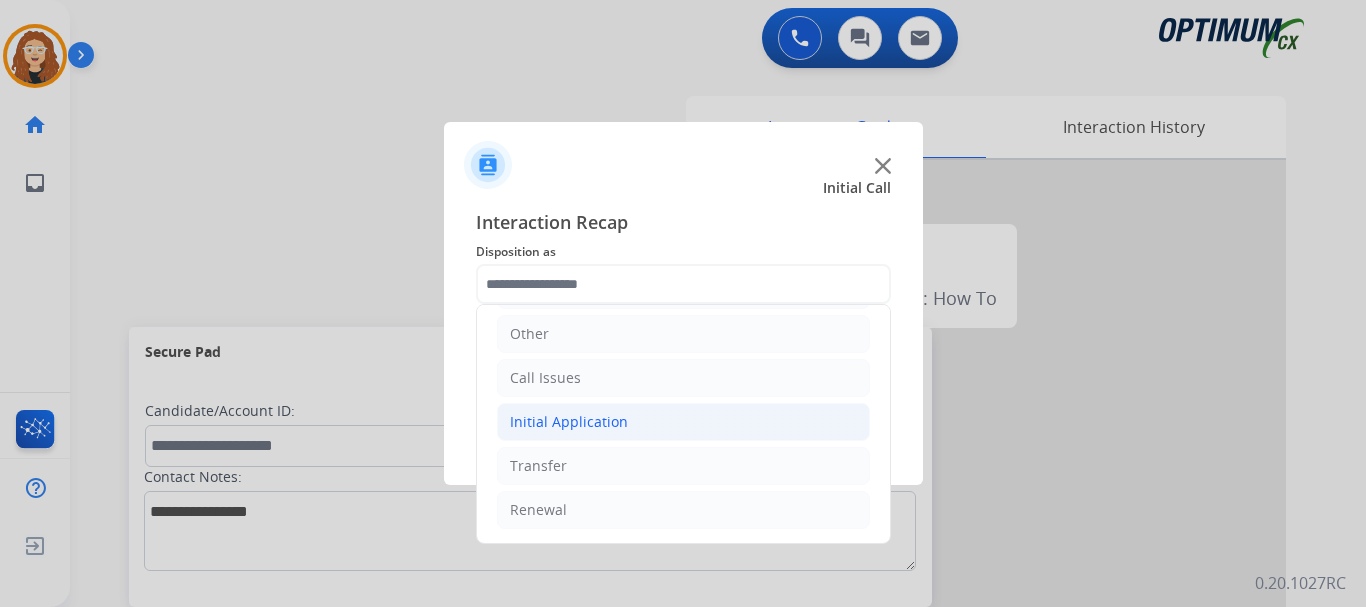 click on "Initial Application" 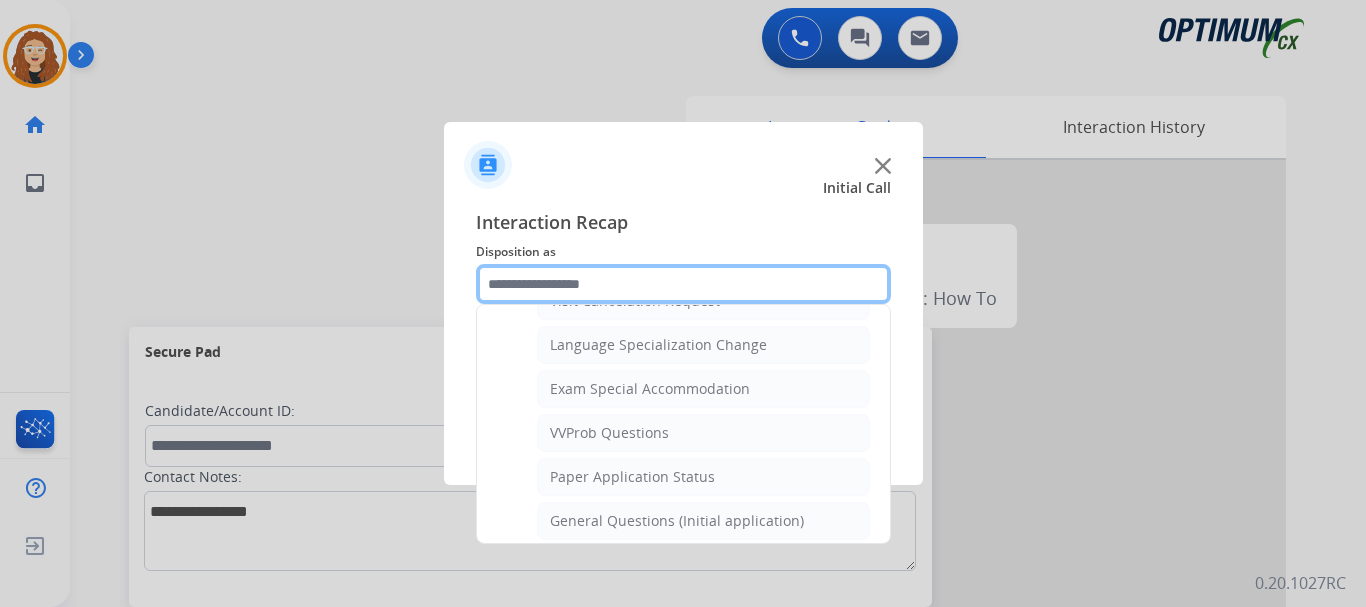 scroll, scrollTop: 1030, scrollLeft: 0, axis: vertical 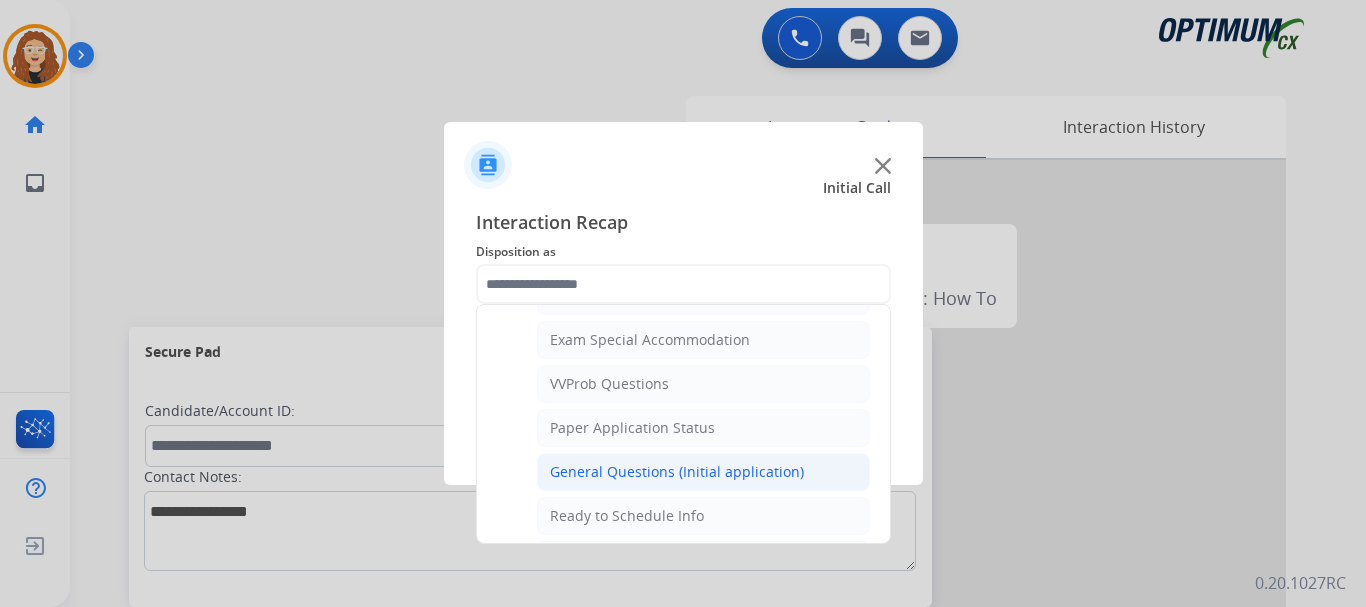 click on "General Questions (Initial application)" 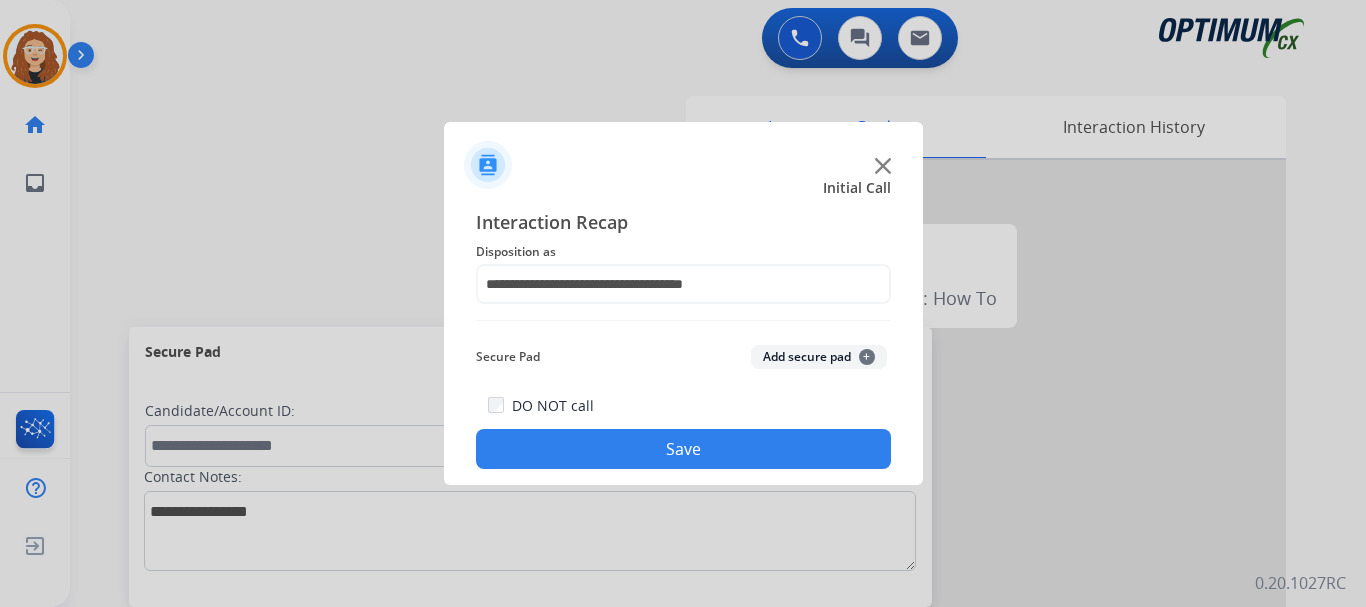 click on "Save" 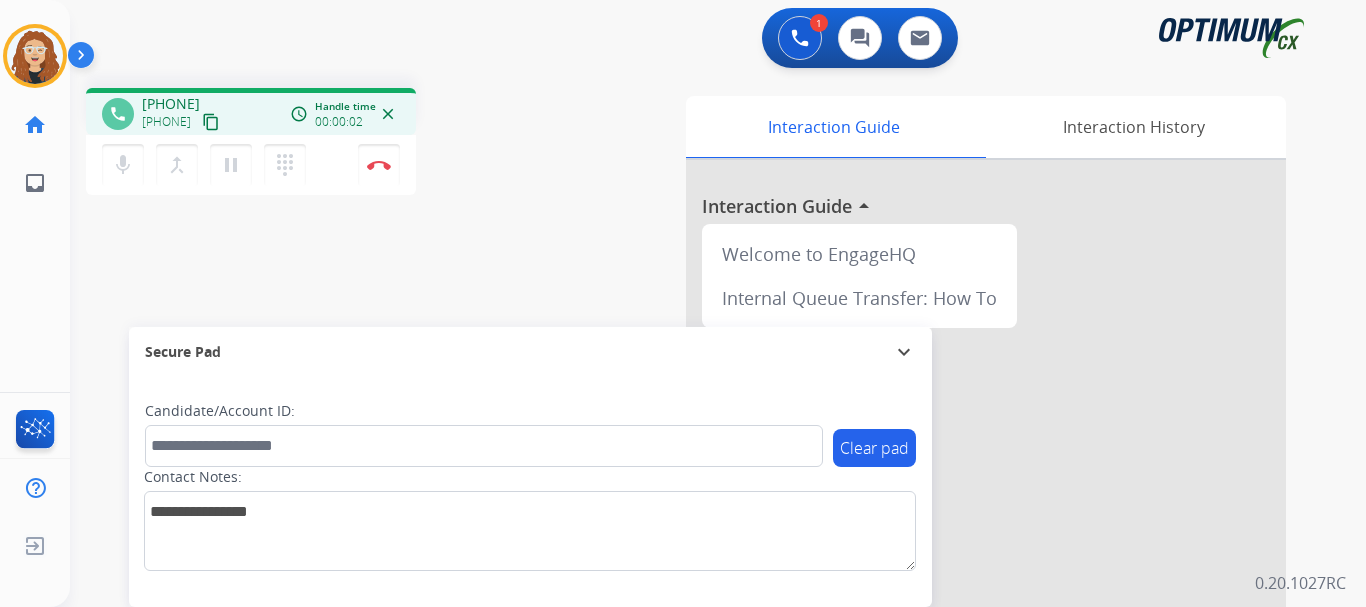 drag, startPoint x: 163, startPoint y: 105, endPoint x: 239, endPoint y: 97, distance: 76.41989 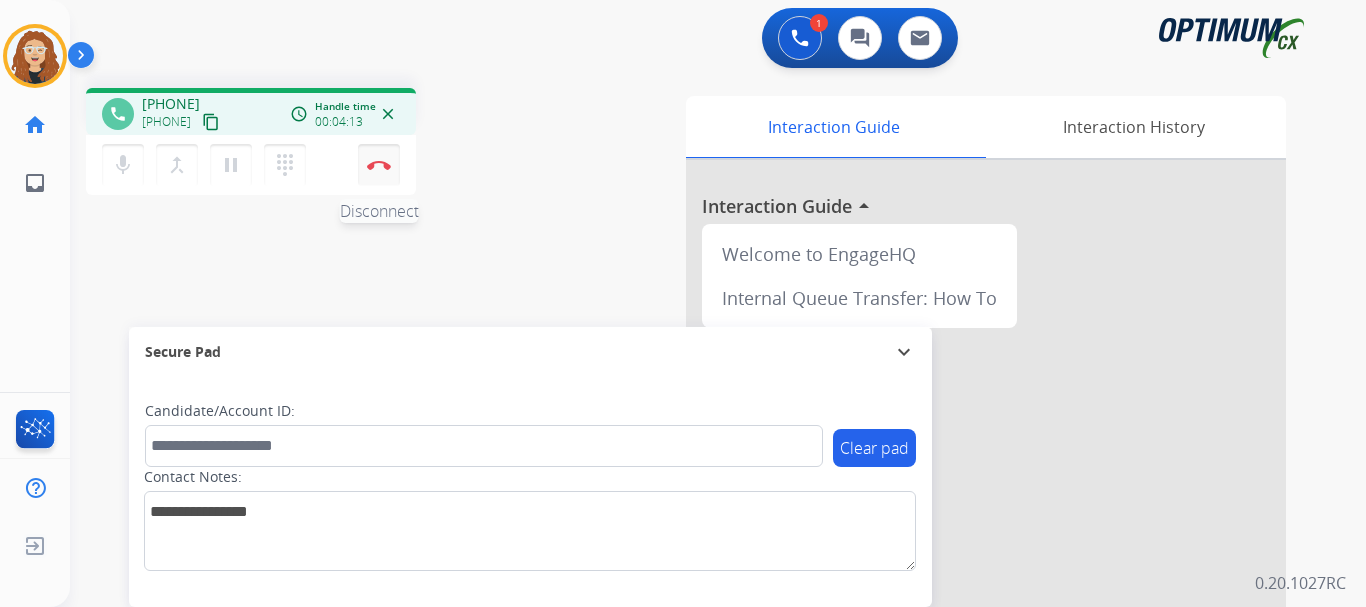 click on "Disconnect" at bounding box center [379, 165] 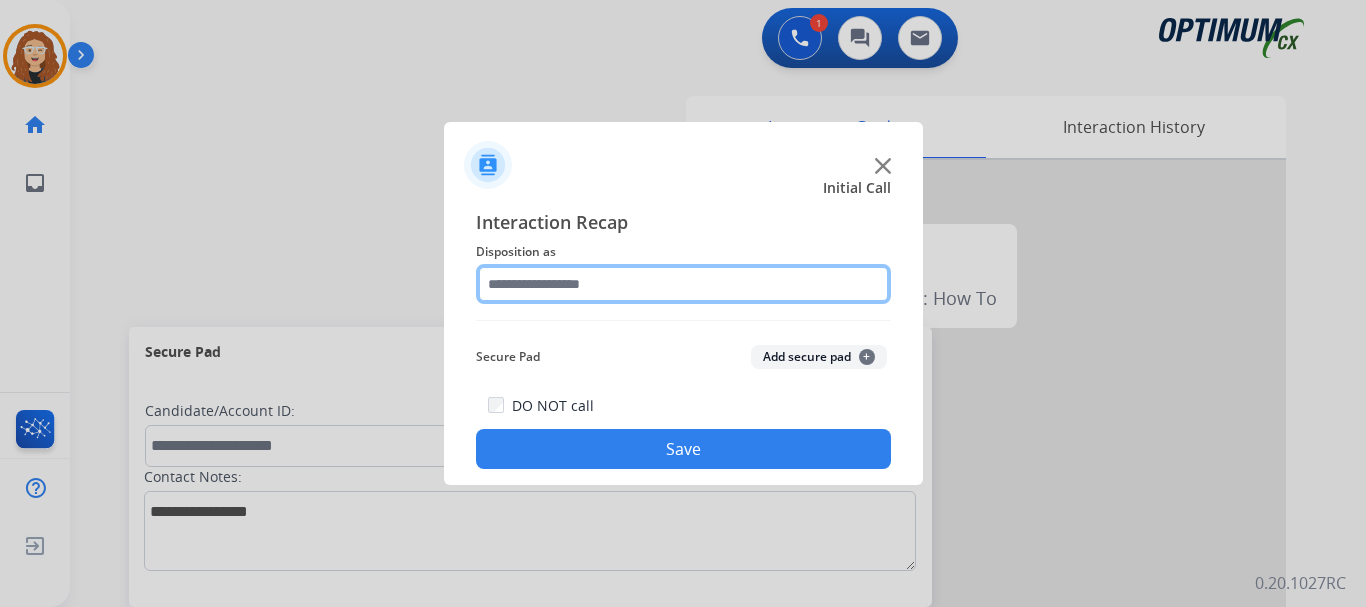 click 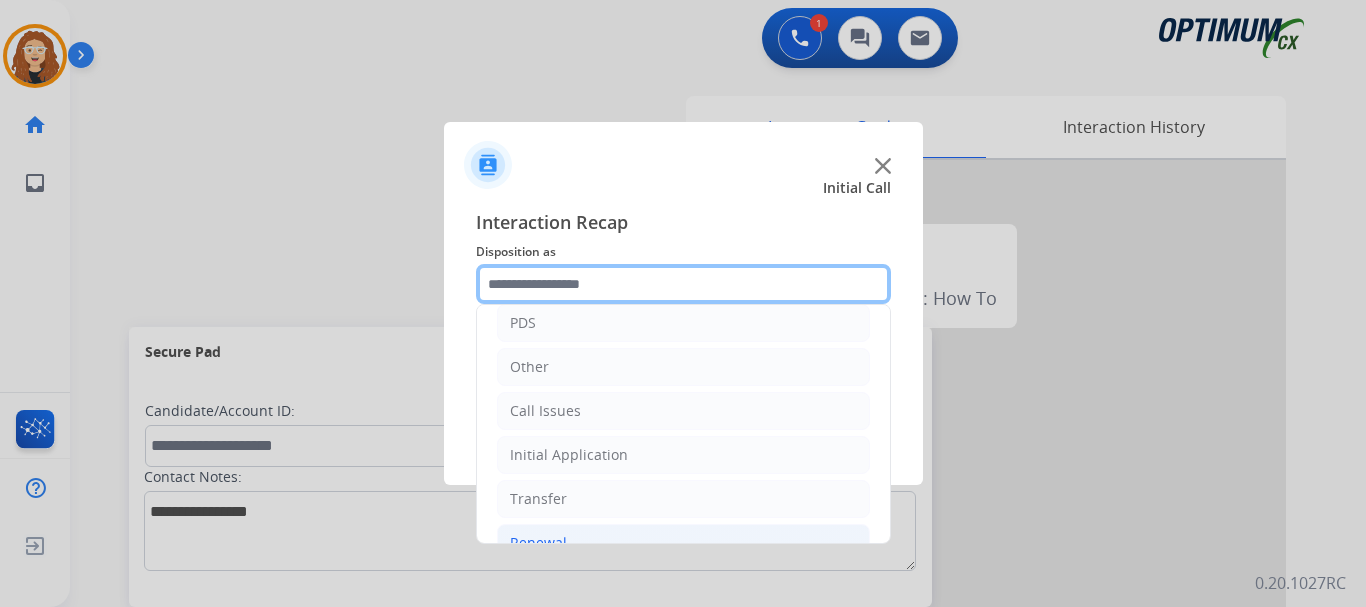 scroll, scrollTop: 130, scrollLeft: 0, axis: vertical 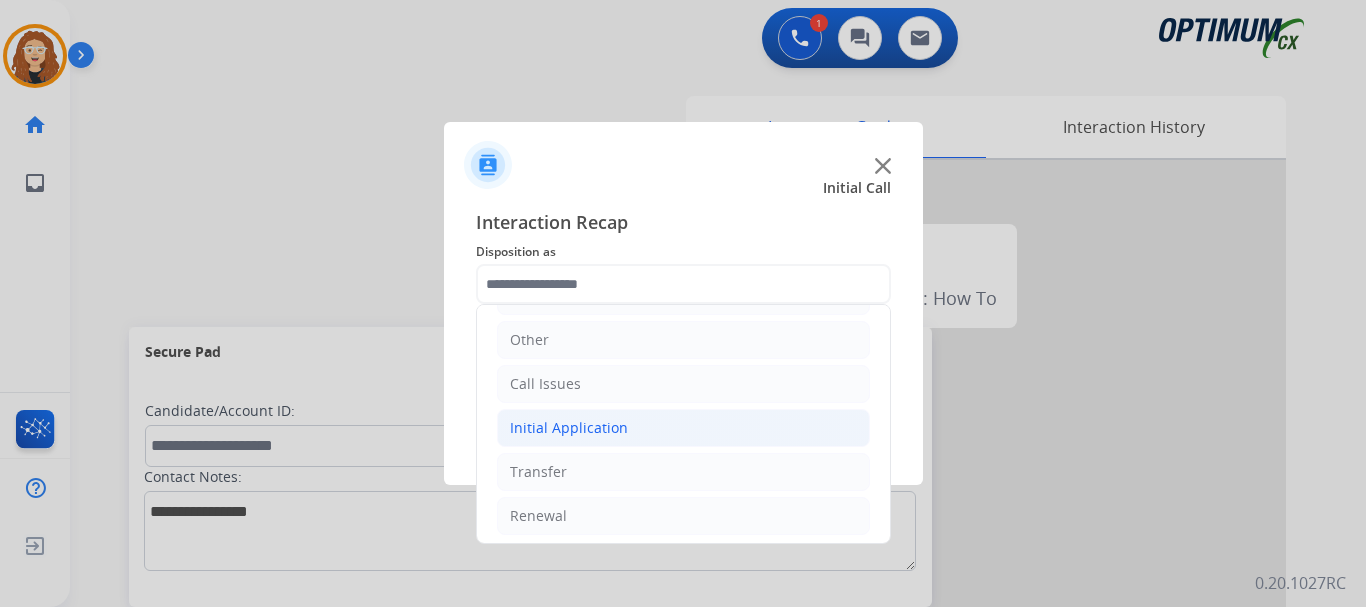 drag, startPoint x: 593, startPoint y: 427, endPoint x: 606, endPoint y: 447, distance: 23.853722 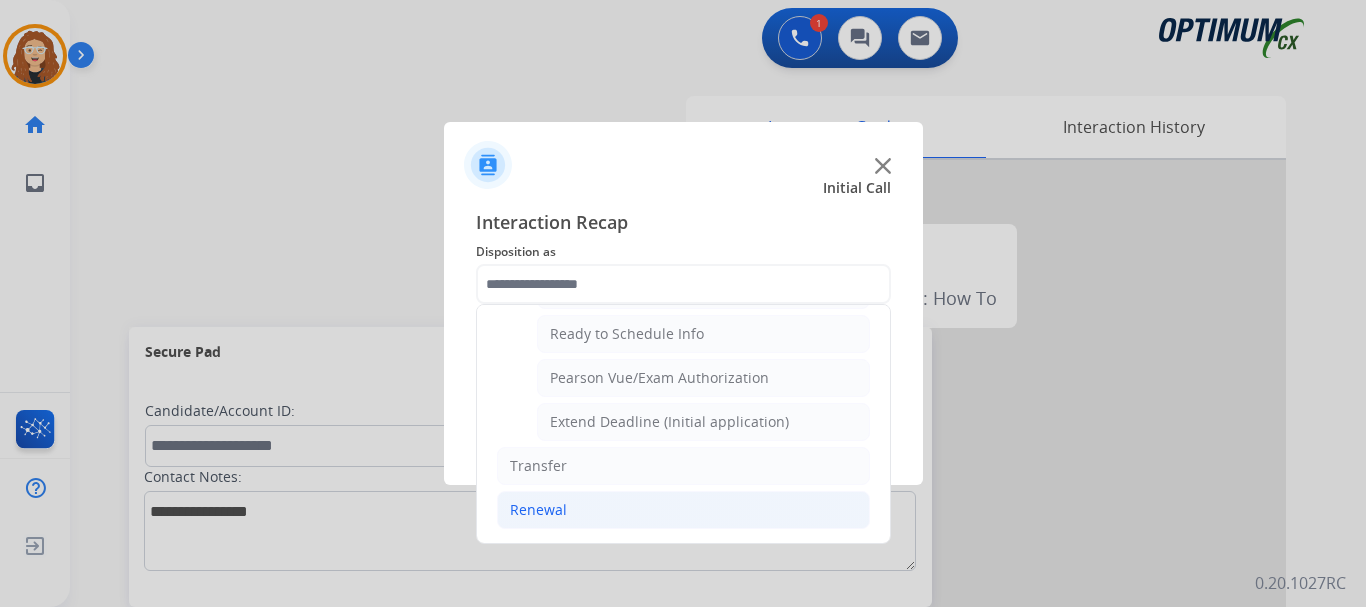 click on "Renewal" 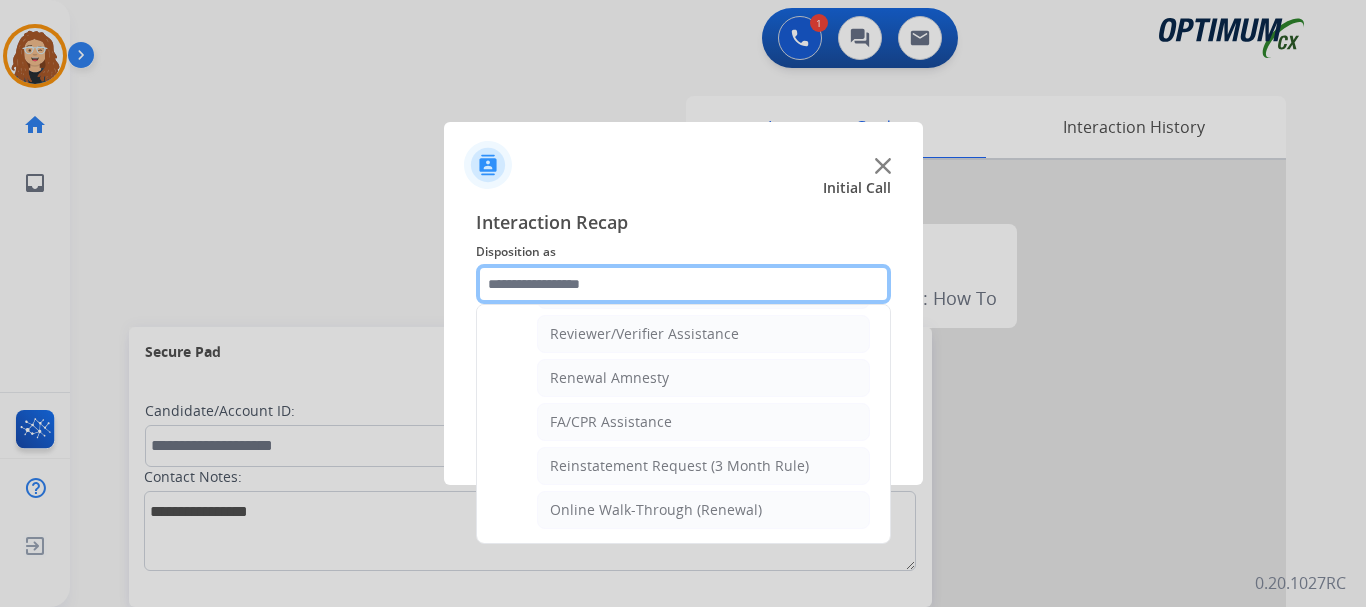scroll, scrollTop: 772, scrollLeft: 0, axis: vertical 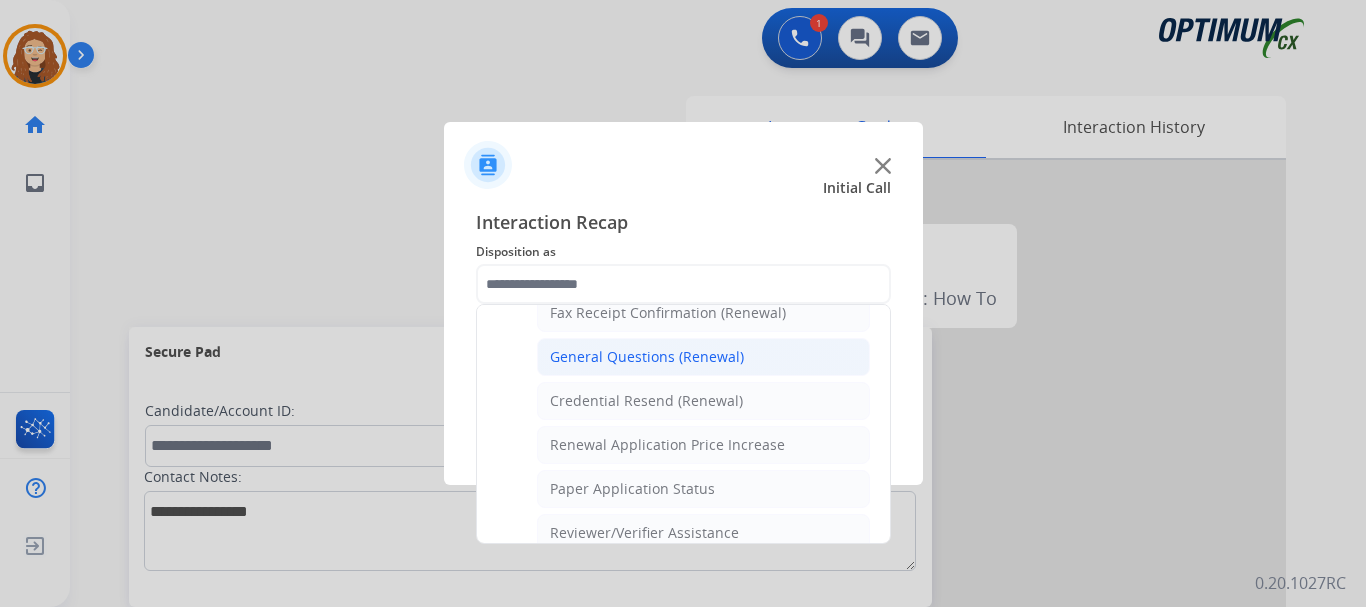 click on "General Questions (Renewal)" 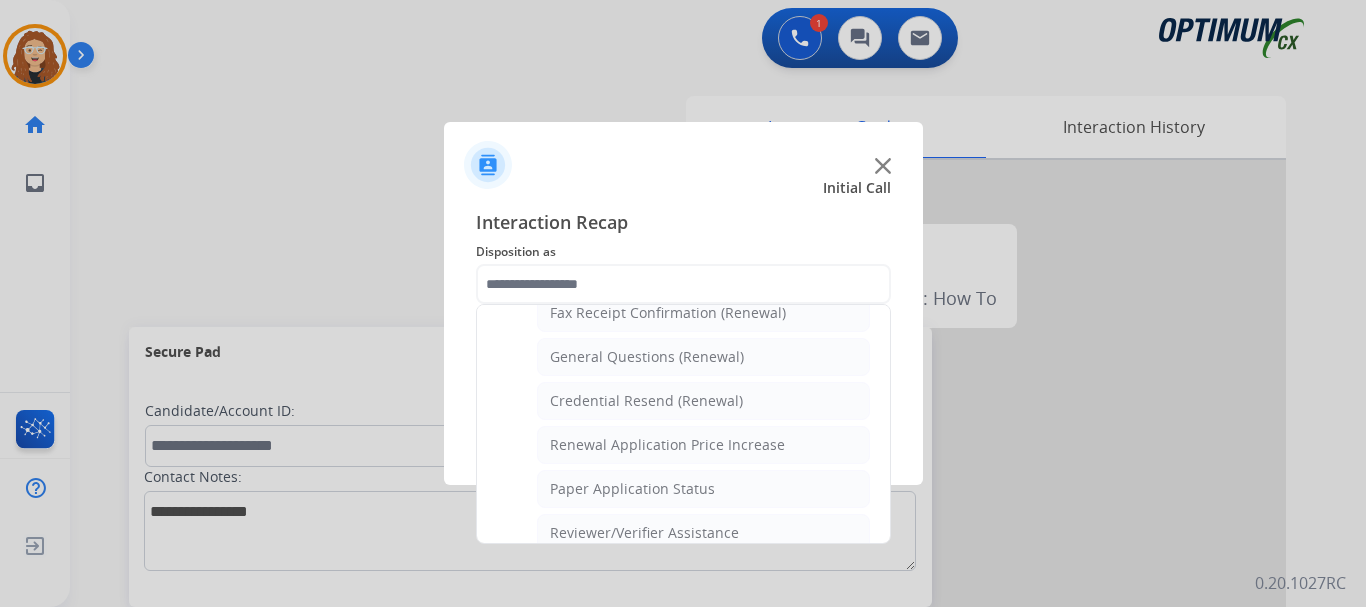 type on "**********" 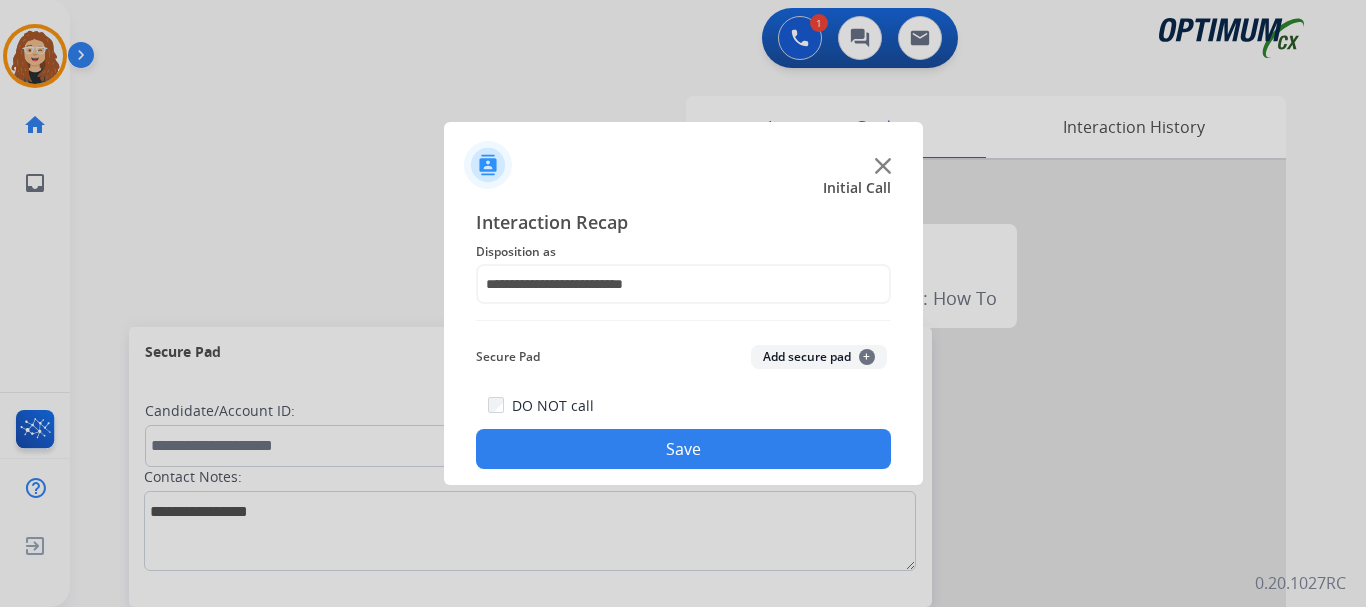 click on "Save" 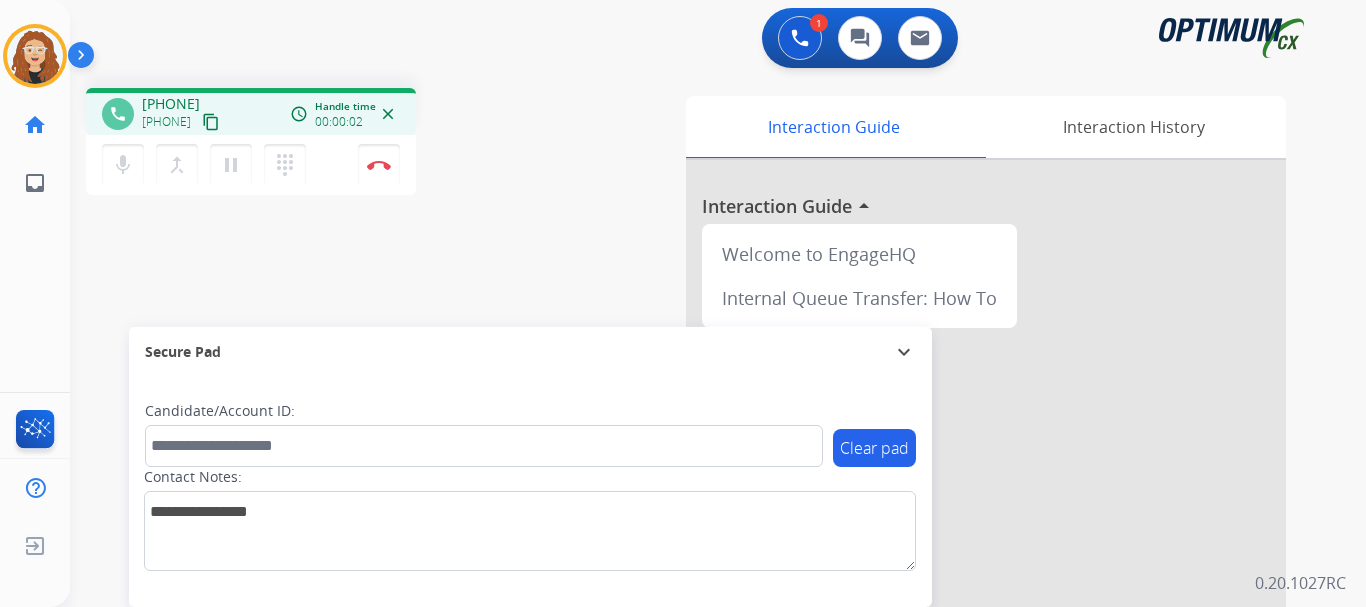 drag, startPoint x: 157, startPoint y: 100, endPoint x: 246, endPoint y: 97, distance: 89.050545 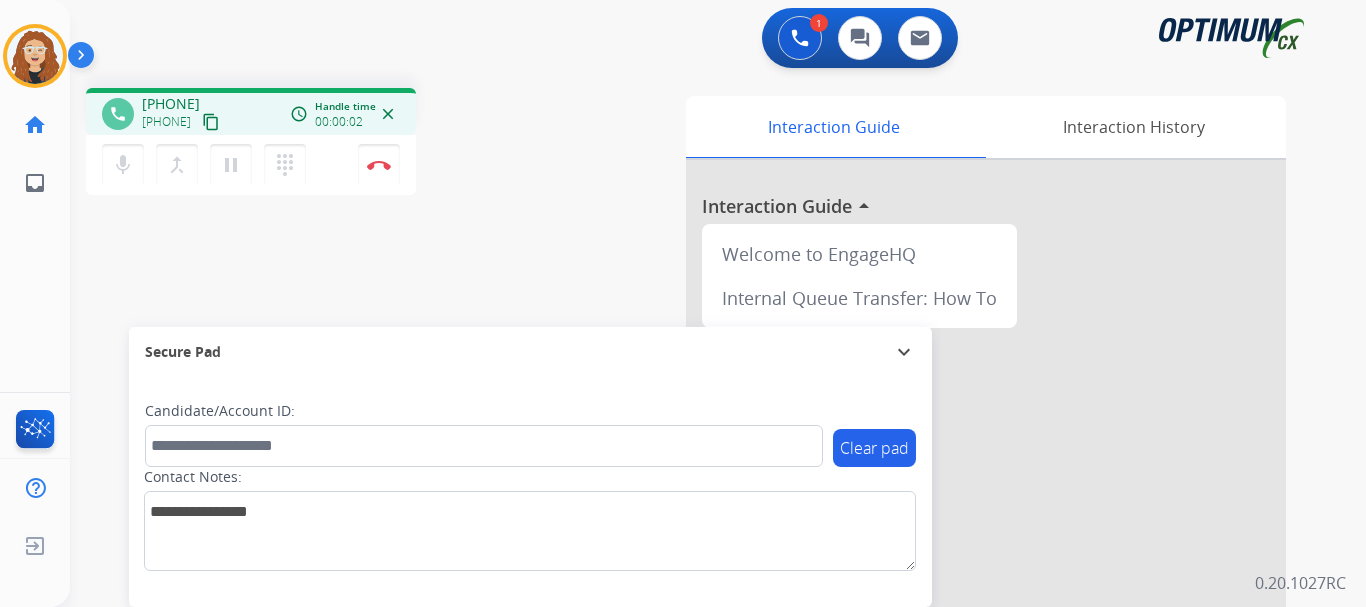 click on "[PHONE] [PHONE] content_copy" at bounding box center (182, 114) 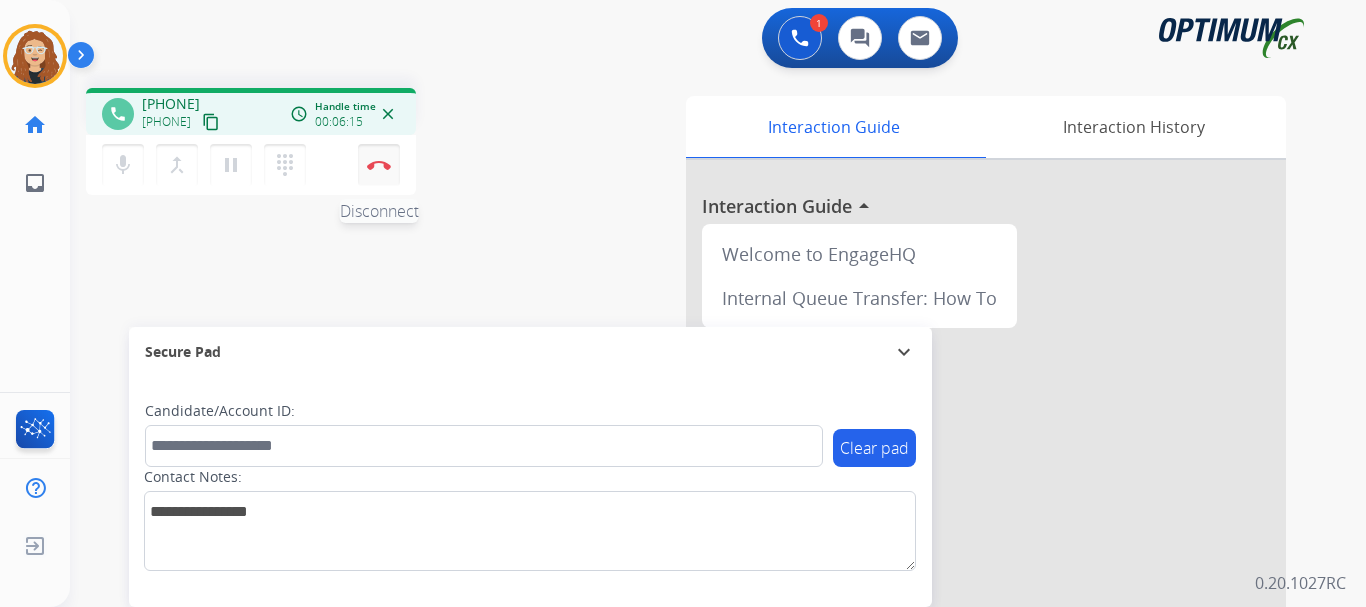 click at bounding box center (379, 165) 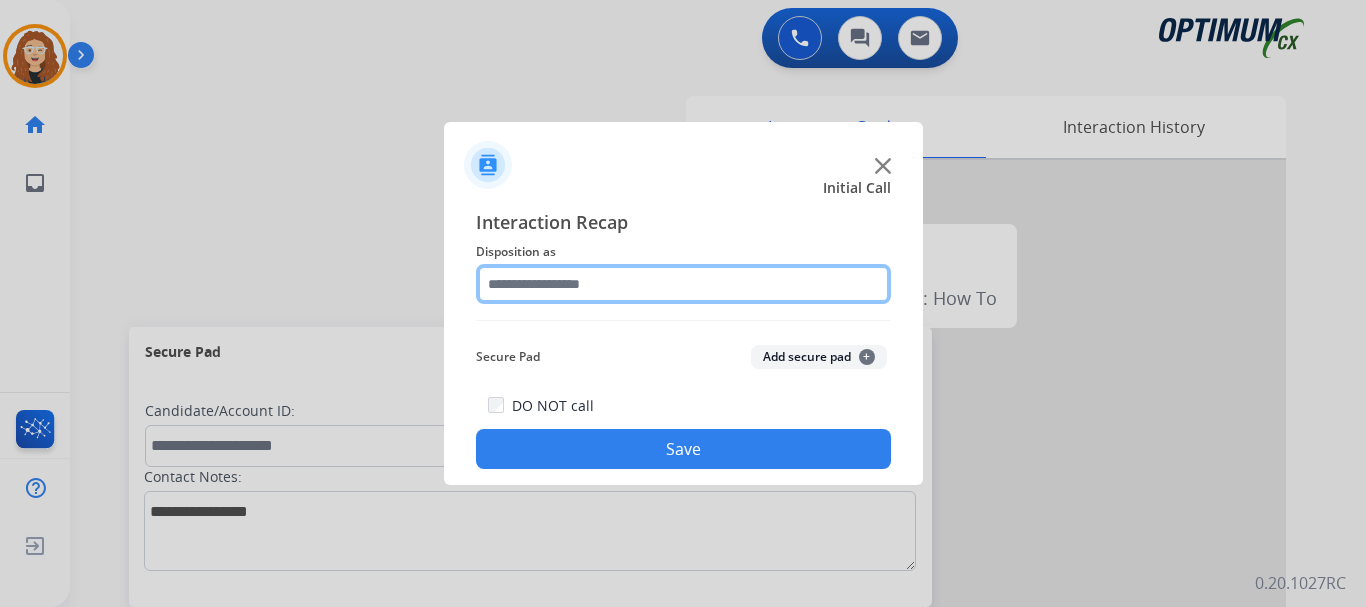 click 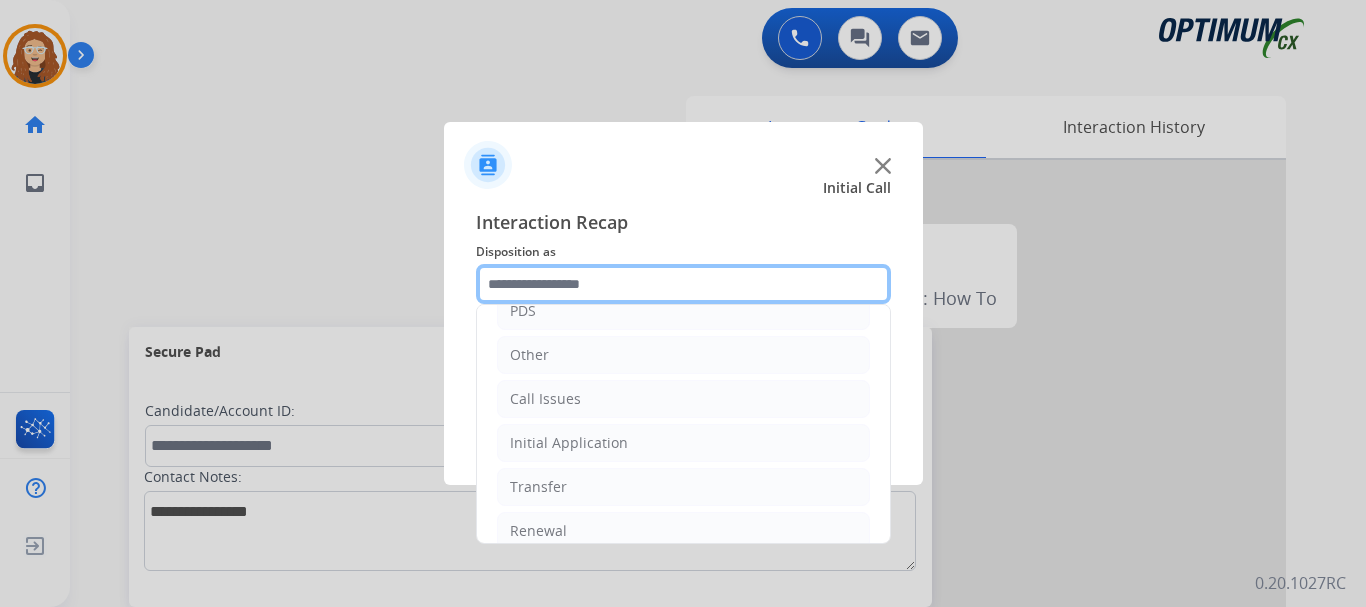 scroll, scrollTop: 136, scrollLeft: 0, axis: vertical 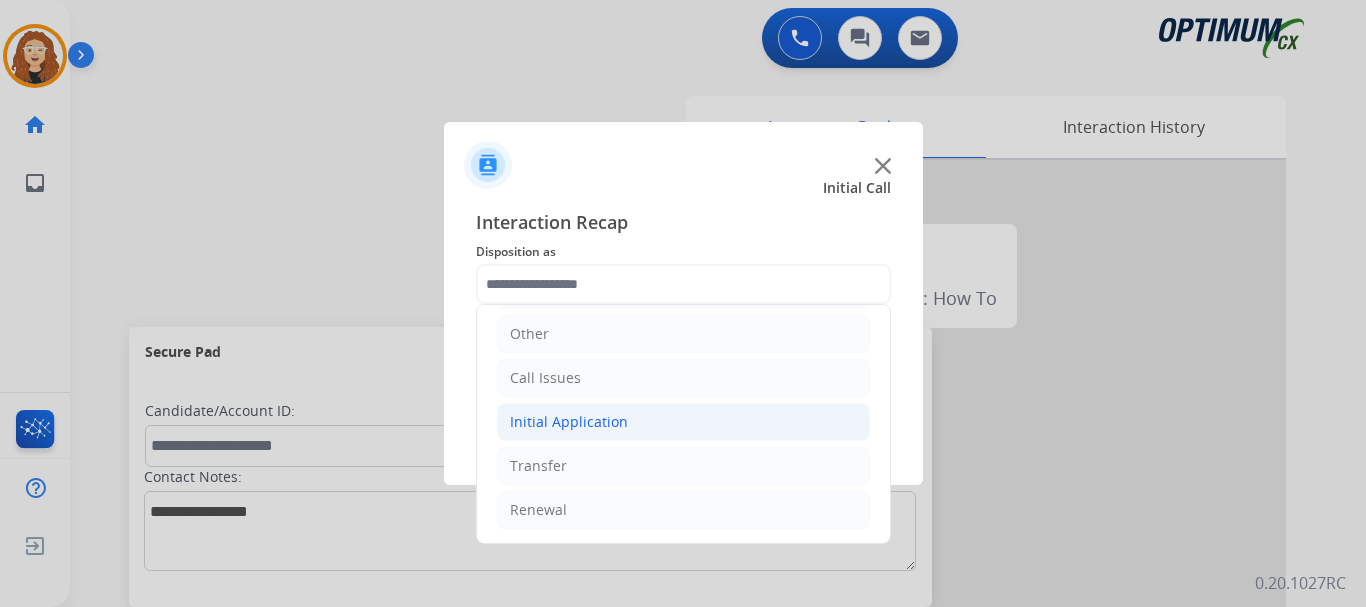 click on "Initial Application" 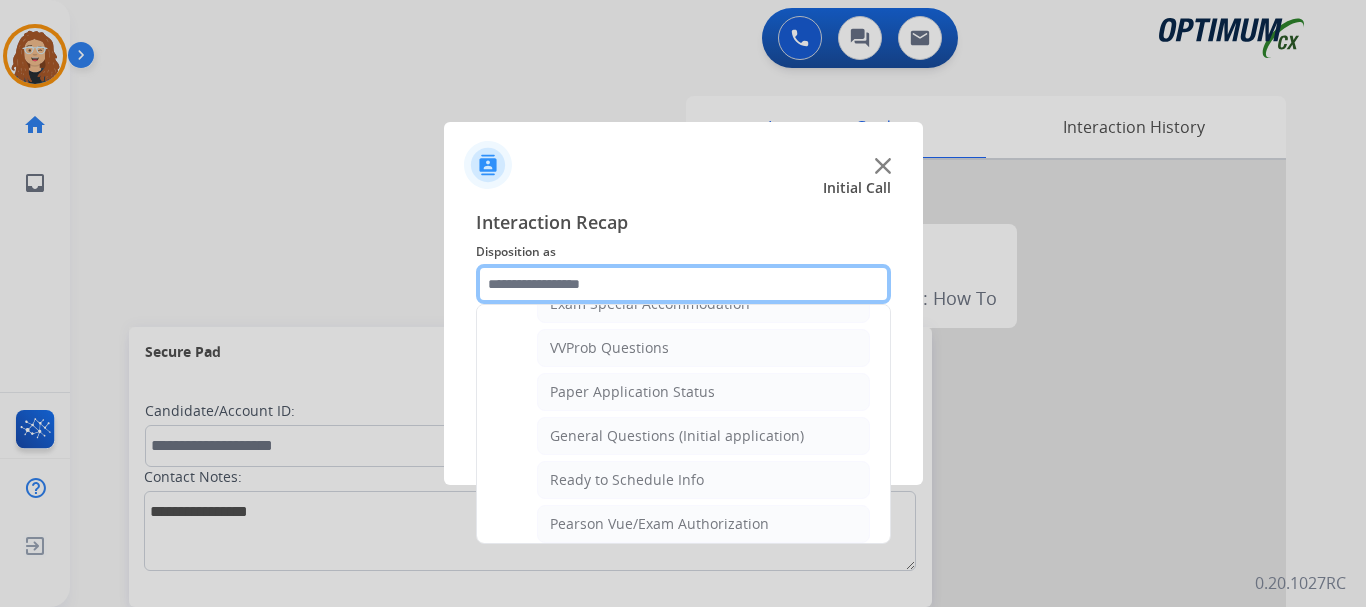 scroll, scrollTop: 1084, scrollLeft: 0, axis: vertical 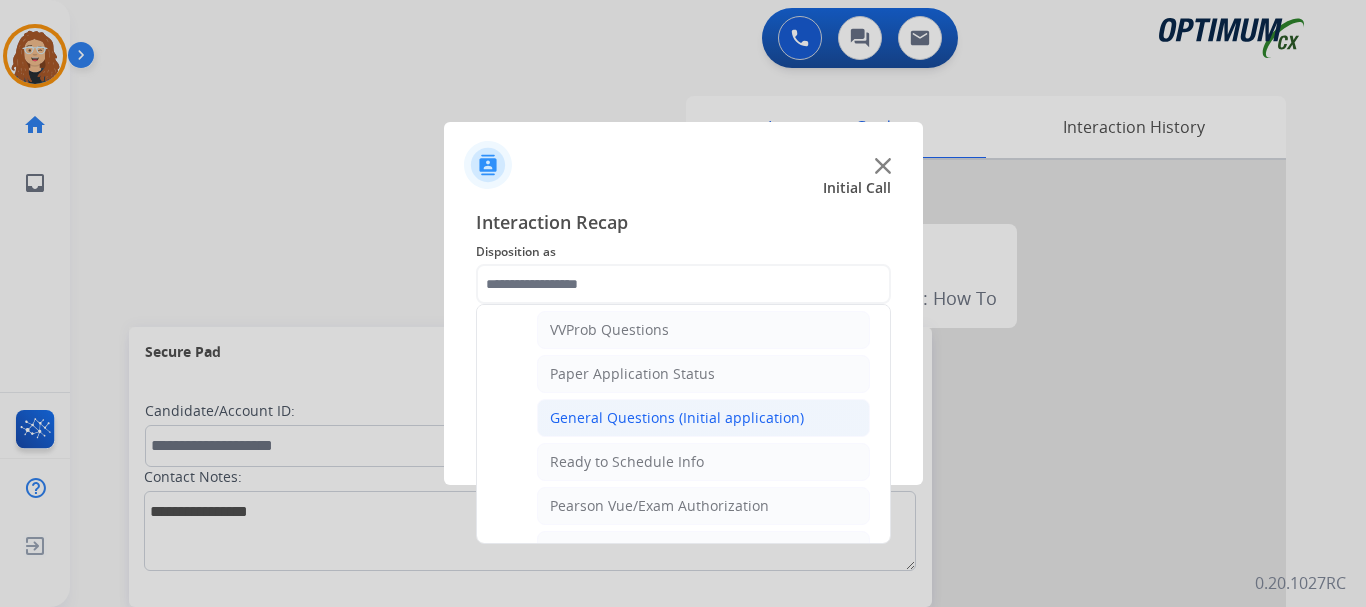 click on "General Questions (Initial application)" 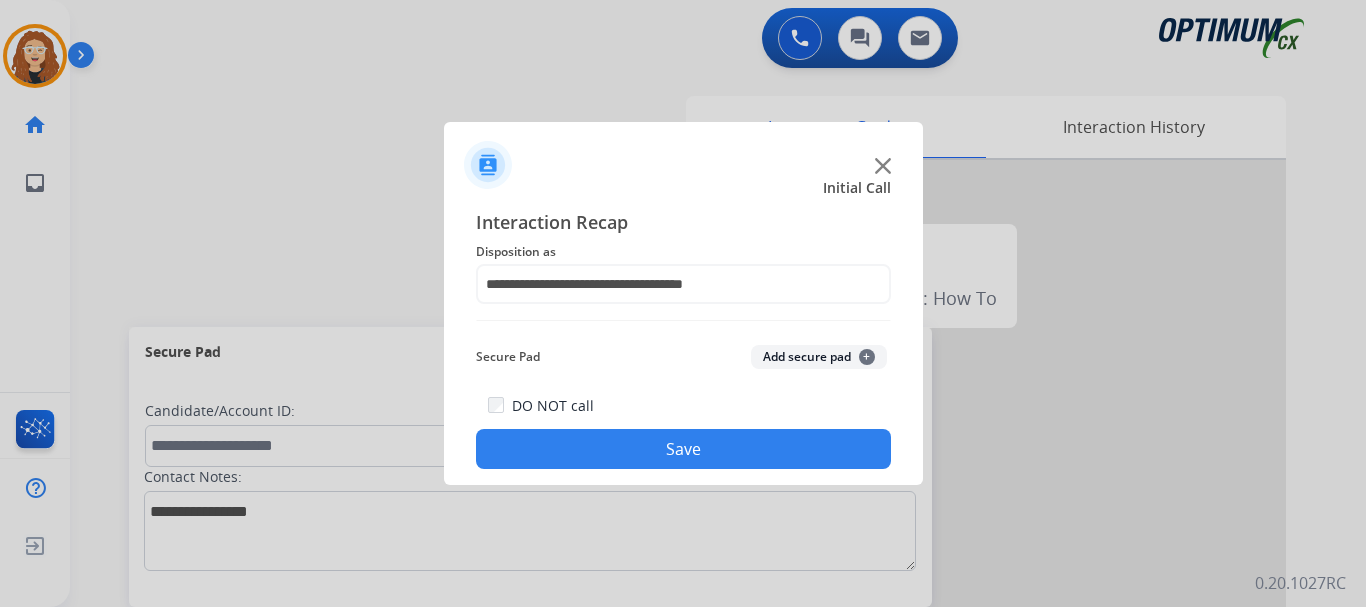 click on "Save" 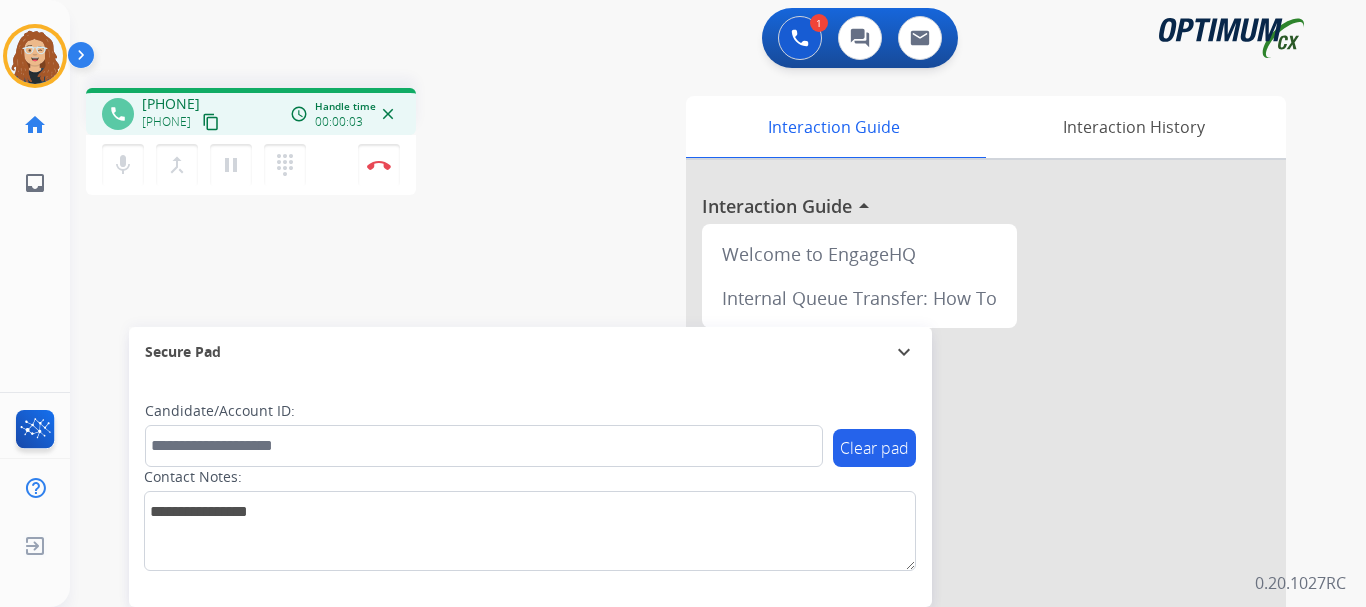 drag, startPoint x: 160, startPoint y: 103, endPoint x: 240, endPoint y: 95, distance: 80.399 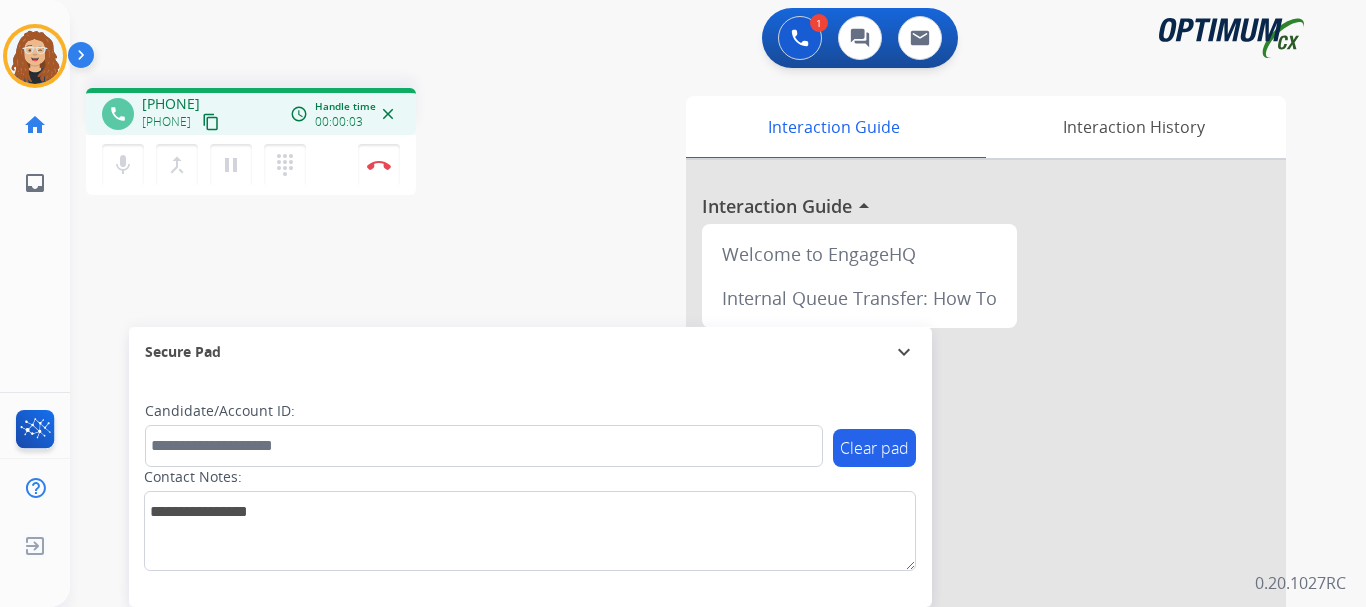 click on "[PHONE] [PHONE] content_copy" at bounding box center (182, 114) 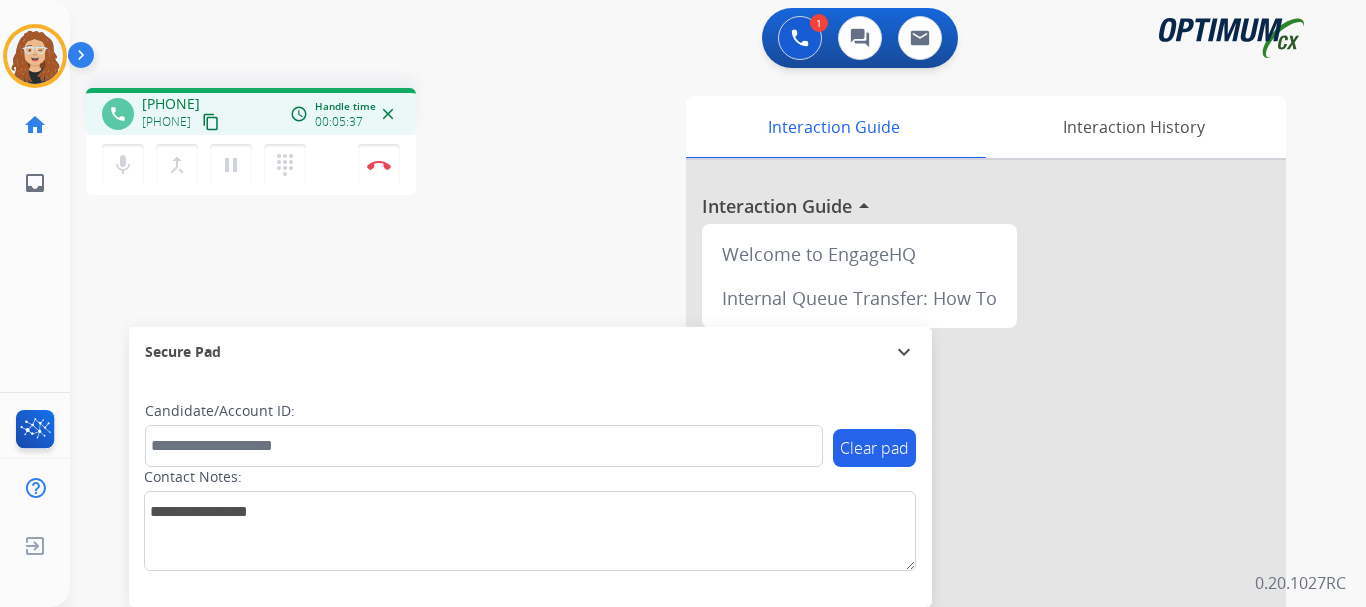 click on "phone [PHONE] [PHONE] content_copy access_time Call metrics Queue   00:09 Hold   00:00 Talk   05:38 Total   05:46 Handle time 00:05:37 close mic Mute merge_type Bridge pause Hold dialpad Dialpad Disconnect swap_horiz Break voice bridge close_fullscreen Connect 3-Way Call merge_type Separate 3-Way Call" at bounding box center (333, 144) 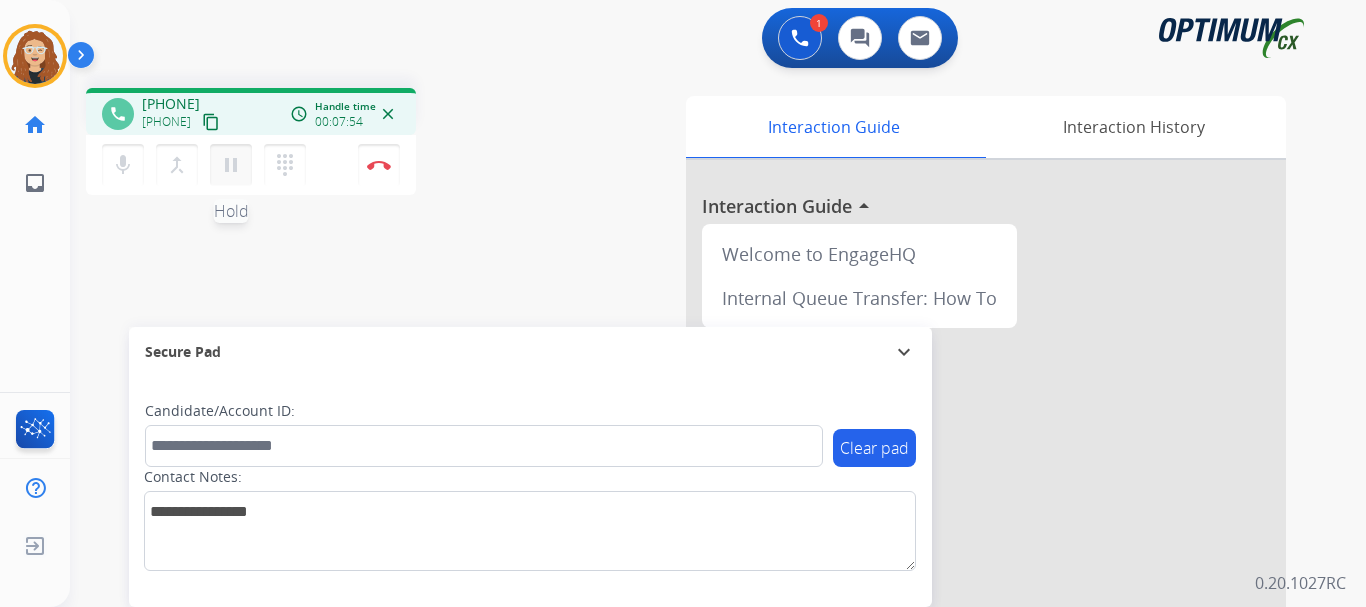 click on "pause" at bounding box center [231, 165] 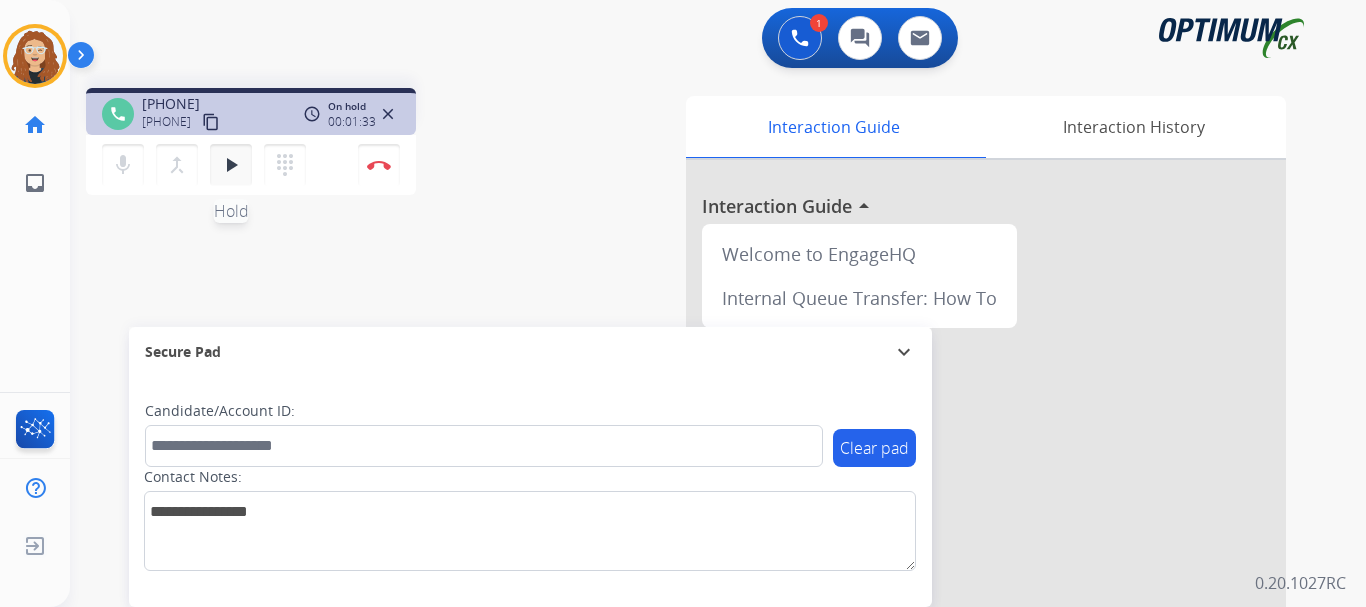 click on "play_arrow" at bounding box center (231, 165) 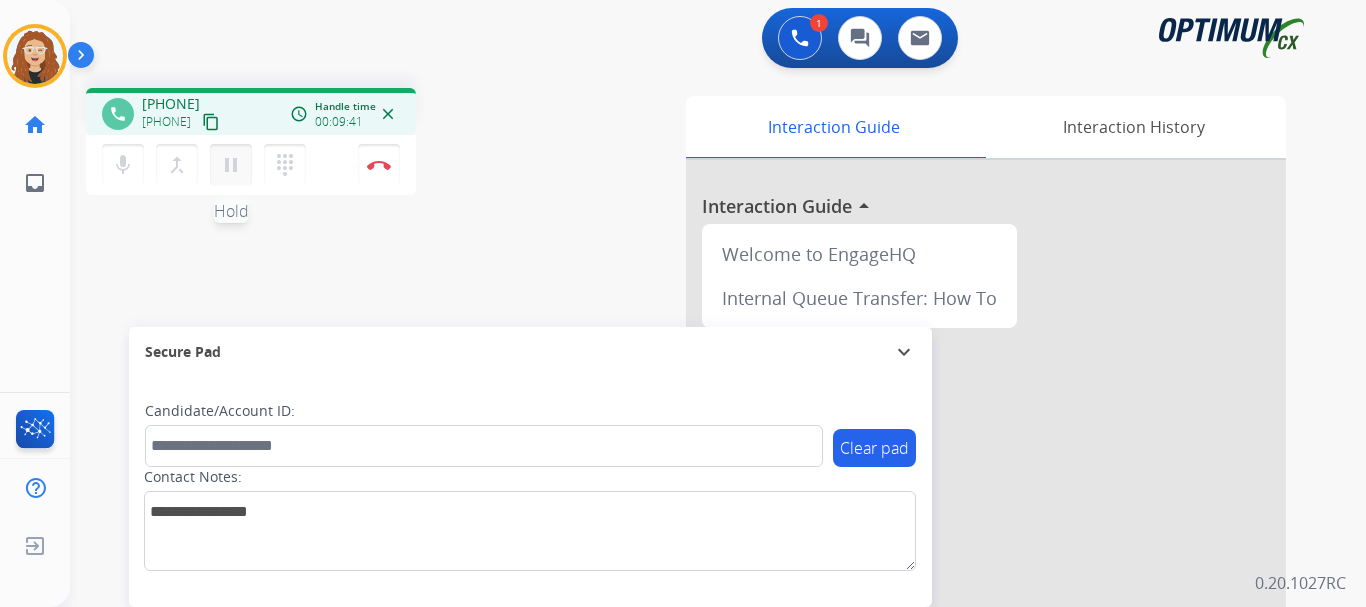 click on "pause" at bounding box center [231, 165] 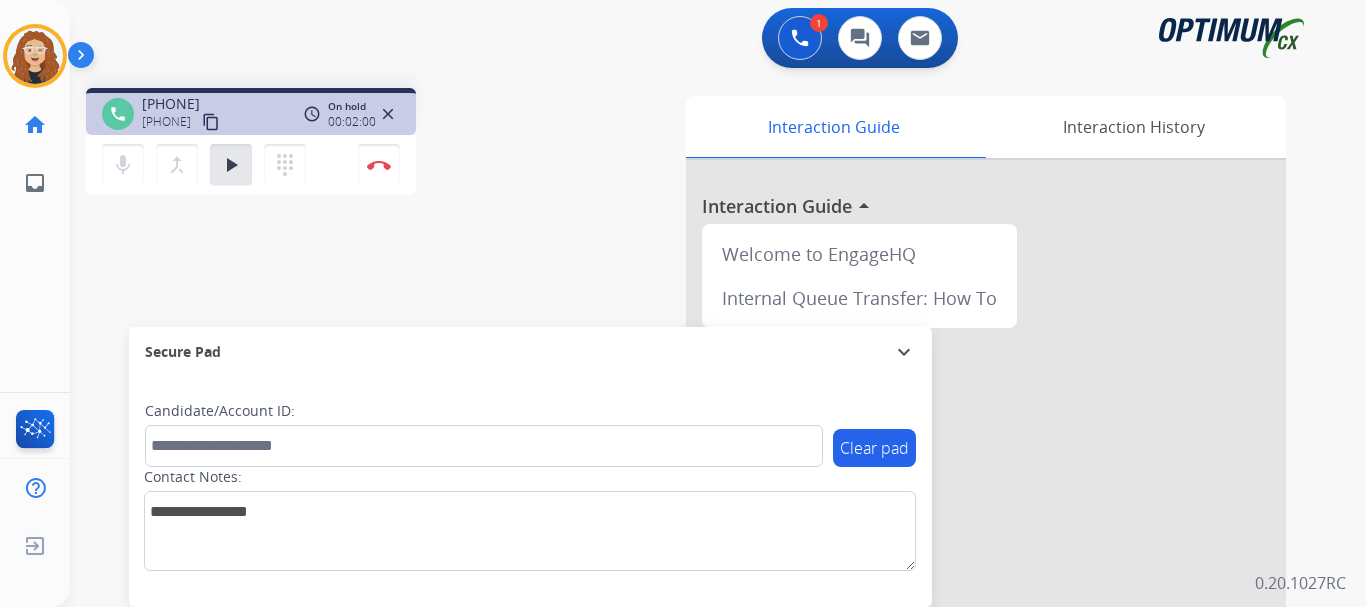click on "phone [PHONE] [PHONE] content_copy access_time Call metrics Queue   00:09 Hold   01:33 Talk   08:10 Total   10:51 On hold 00:02:00 close mic Mute merge_type Bridge play_arrow Hold dialpad Dialpad Disconnect swap_horiz Break voice bridge close_fullscreen Connect 3-Way Call merge_type Separate 3-Way Call  Interaction Guide   Interaction History  Interaction Guide arrow_drop_up  Welcome to EngageHQ   Internal Queue Transfer: How To  Secure Pad expand_more Clear pad Candidate/Account ID: Contact Notes:" at bounding box center (694, 489) 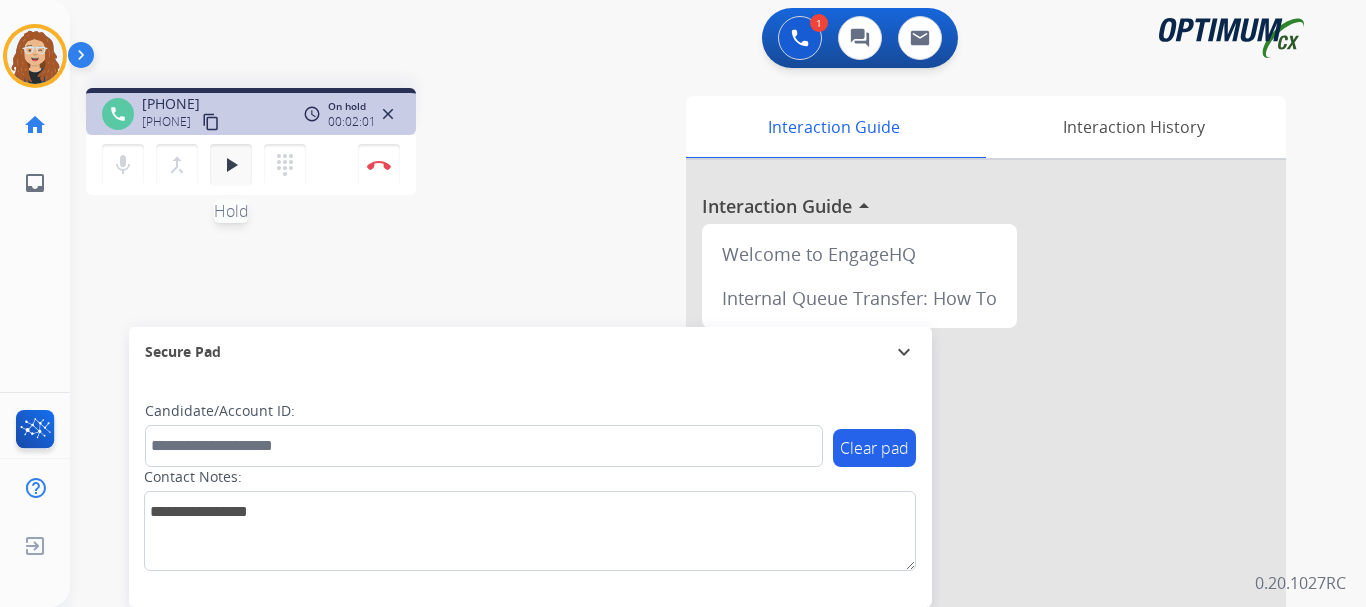 click on "play_arrow" at bounding box center (231, 165) 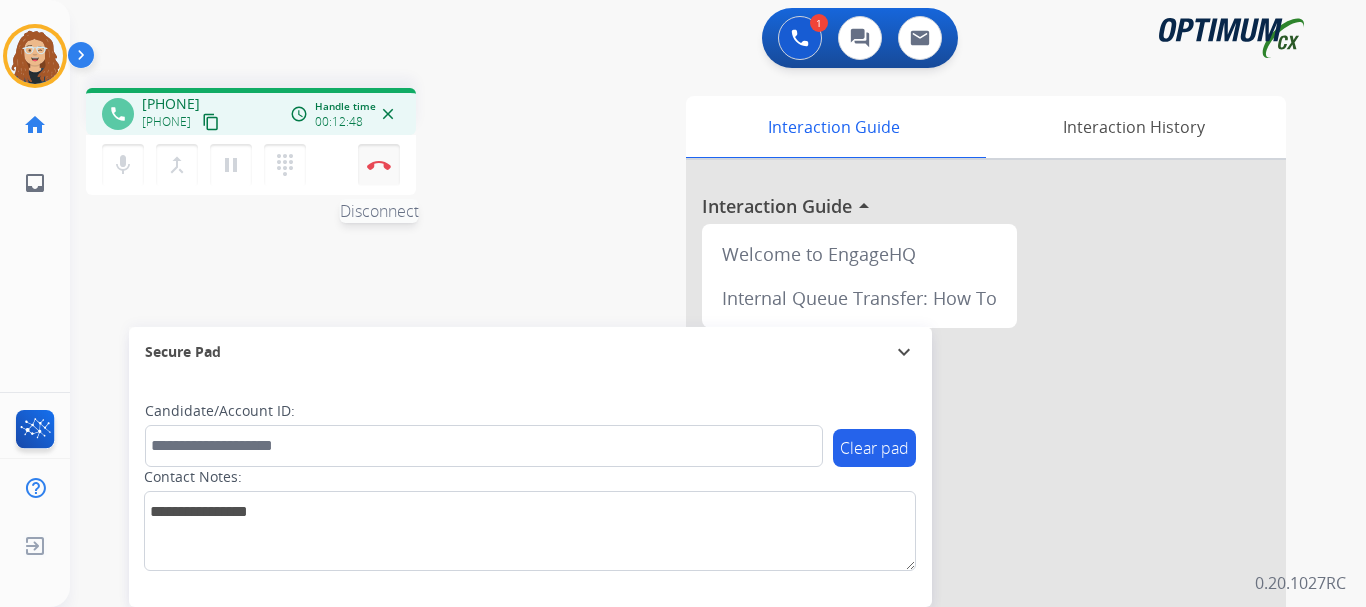 click at bounding box center [379, 165] 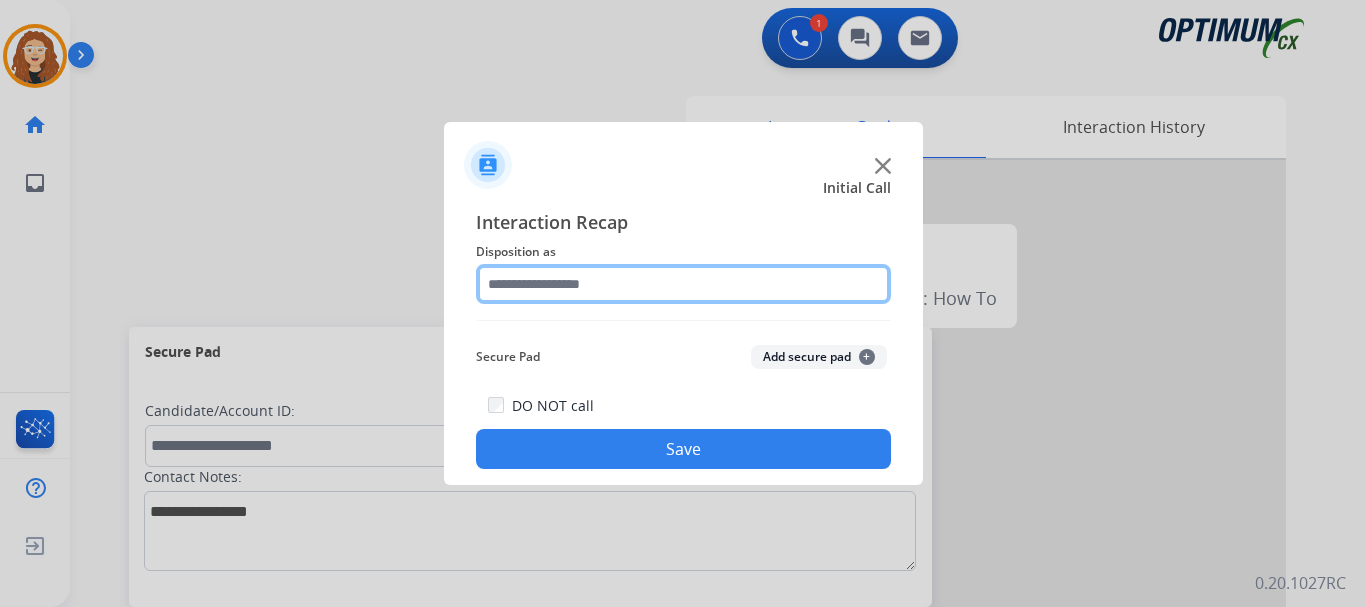click 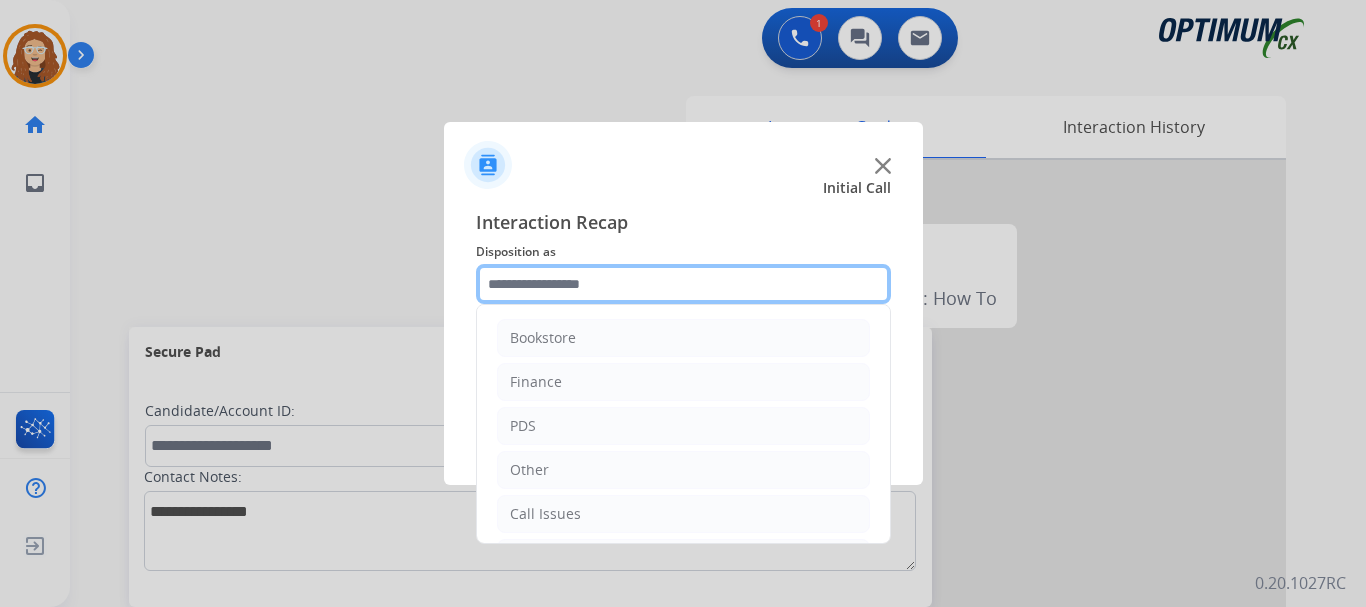 scroll, scrollTop: 136, scrollLeft: 0, axis: vertical 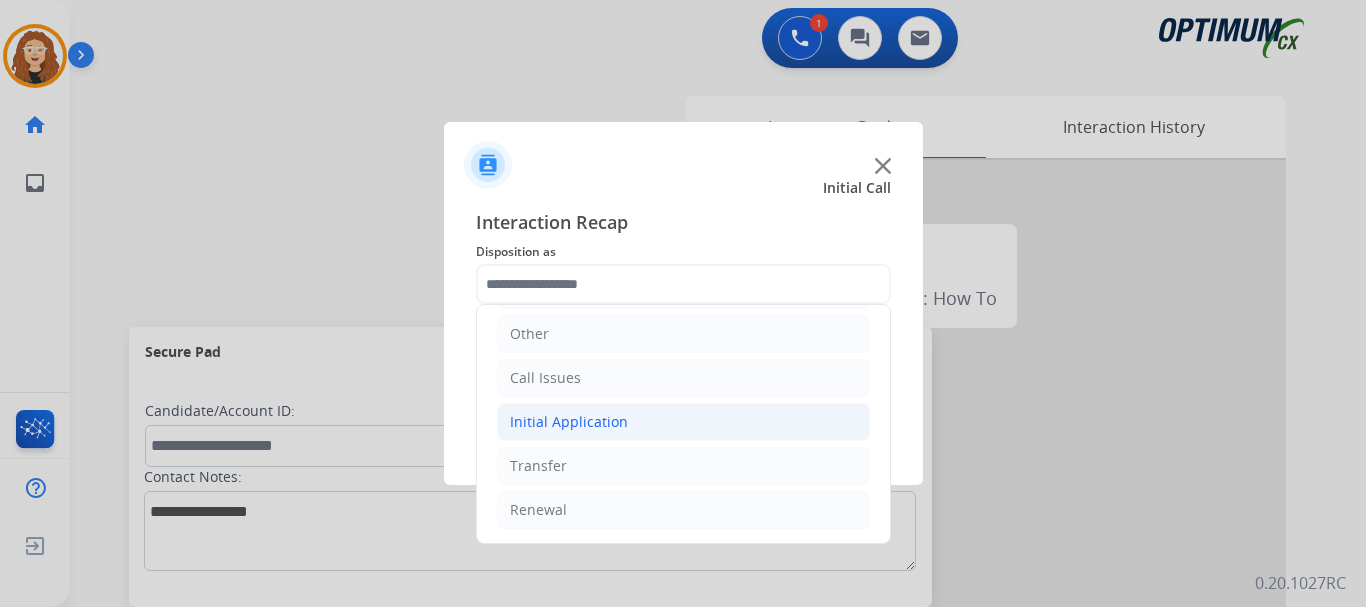 click on "Initial Application" 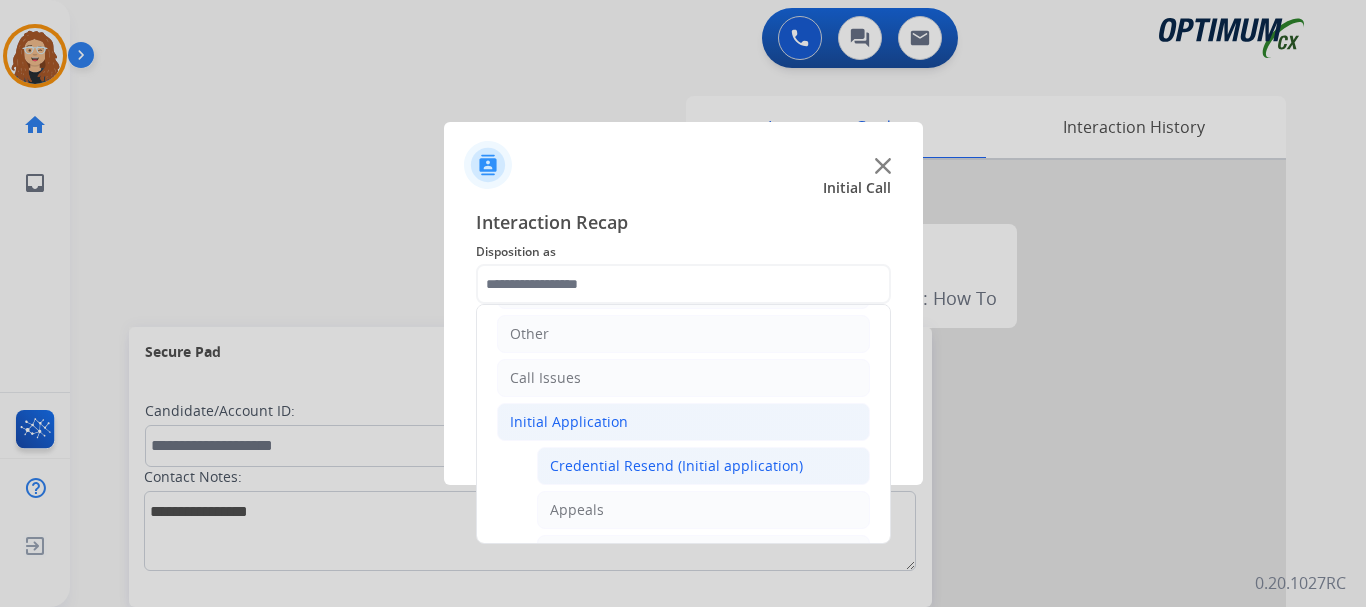 click on "Credential Resend (Initial application)" 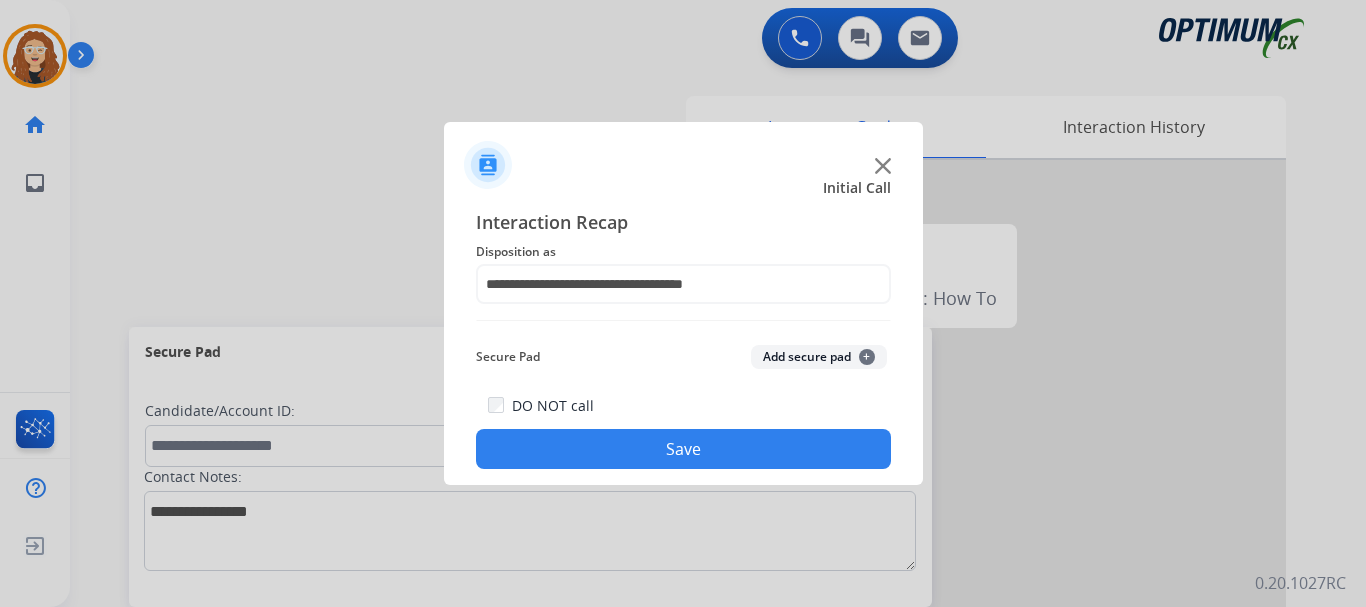 click on "Save" 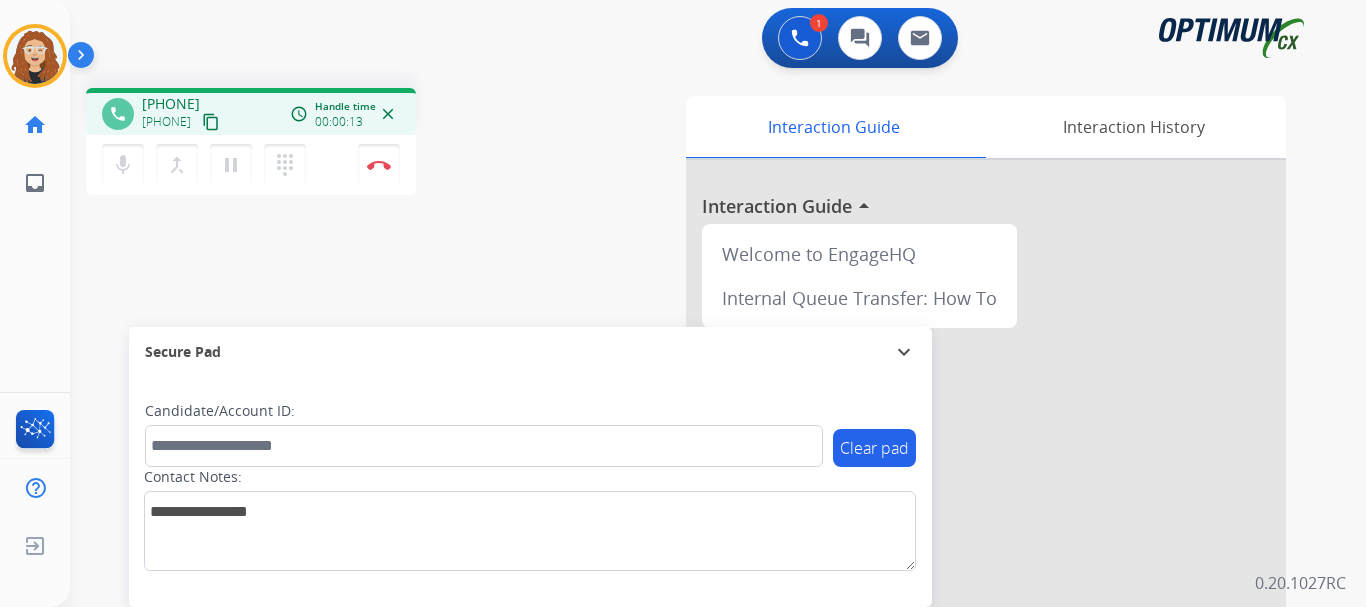 drag, startPoint x: 160, startPoint y: 97, endPoint x: 240, endPoint y: 97, distance: 80 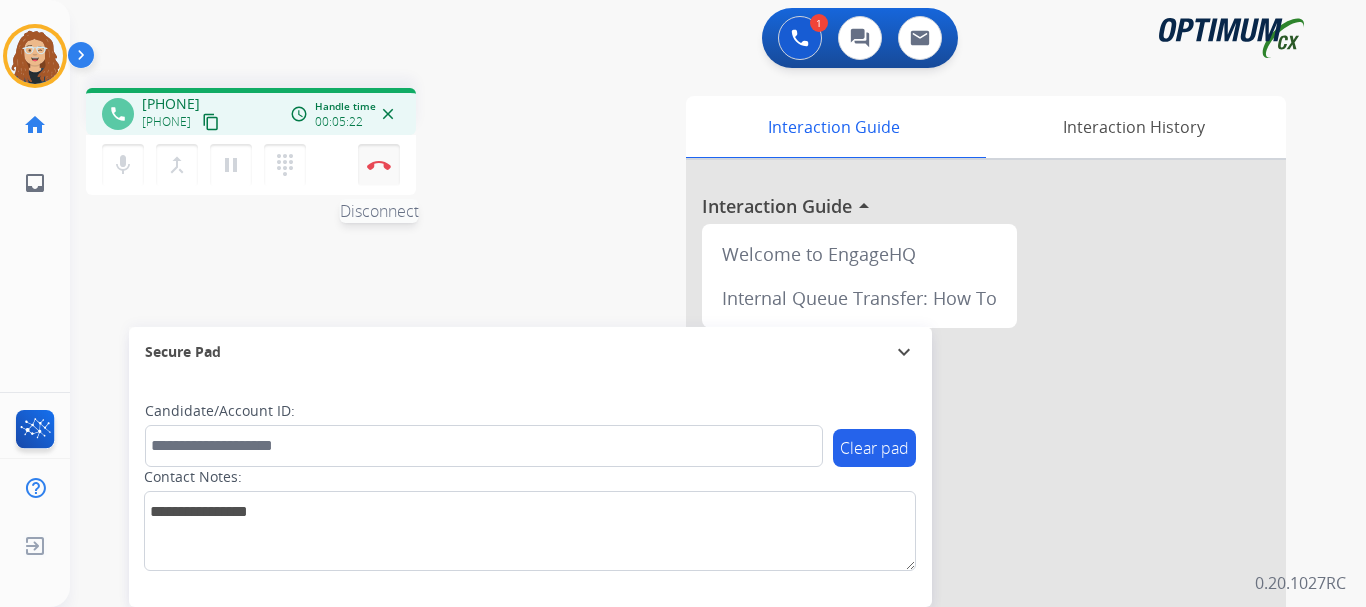 click on "Disconnect" at bounding box center [379, 165] 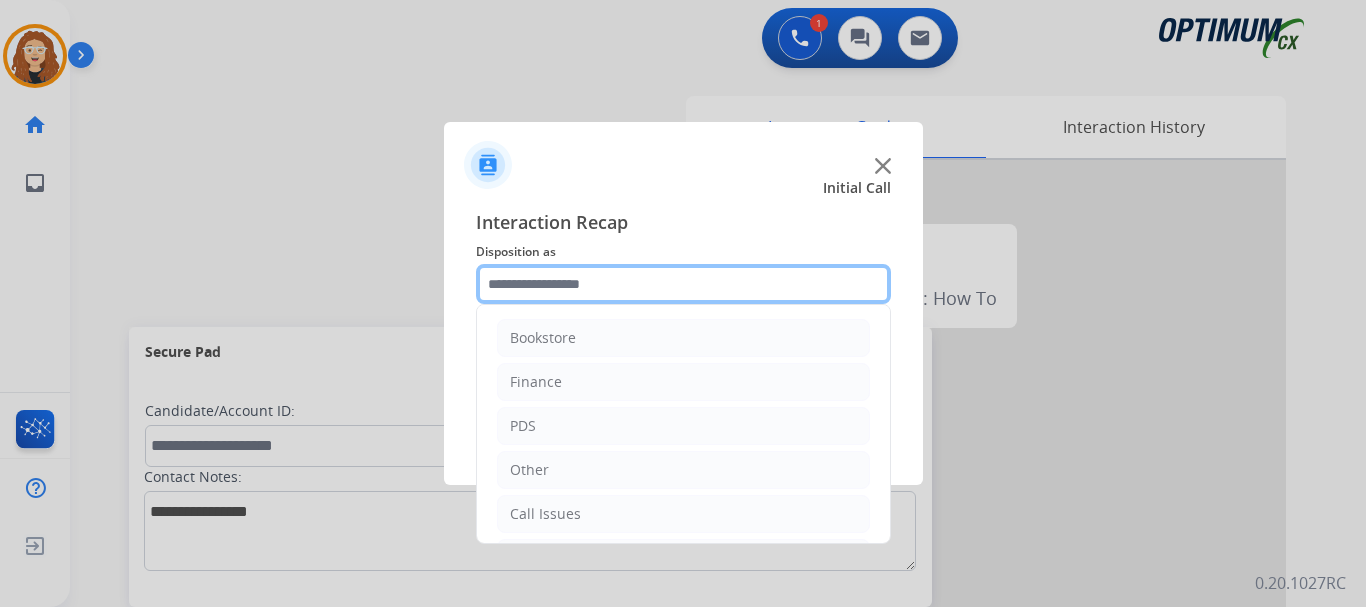 click 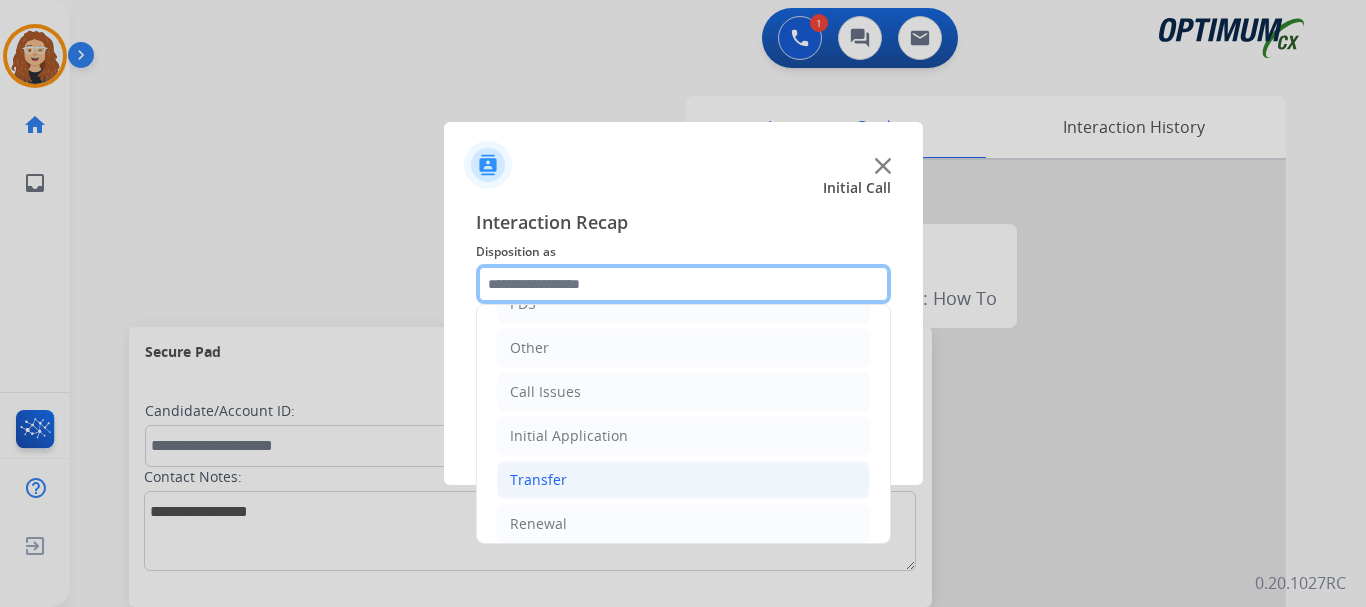 scroll, scrollTop: 123, scrollLeft: 0, axis: vertical 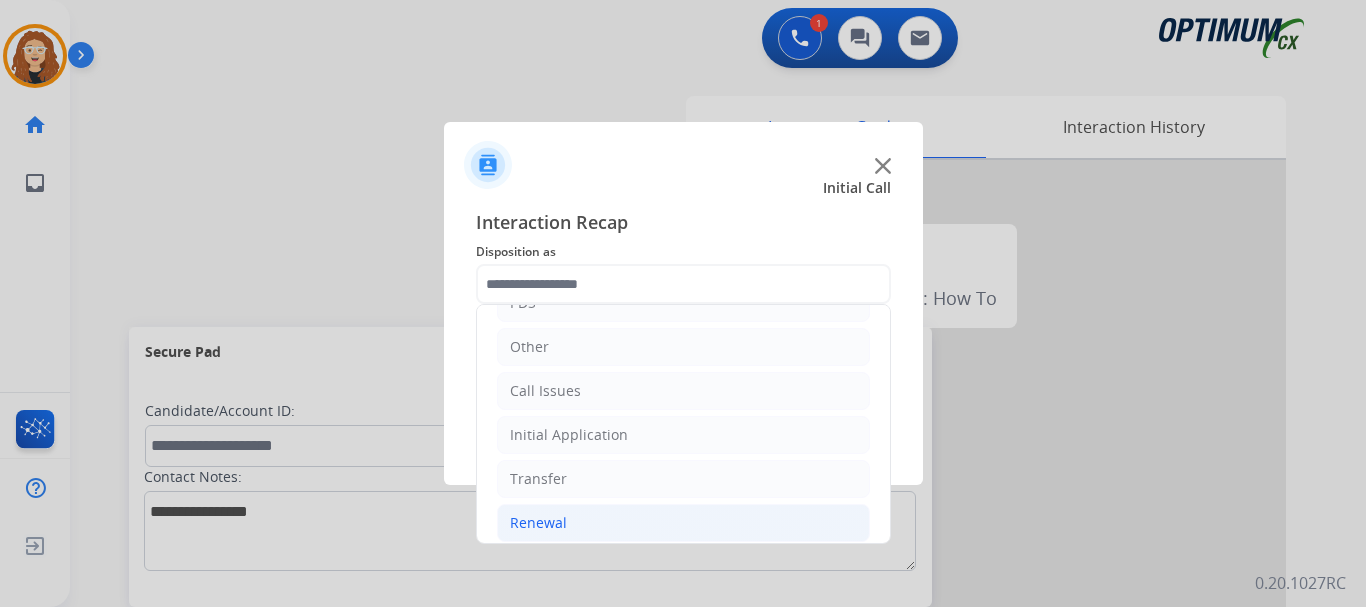 click on "Renewal" 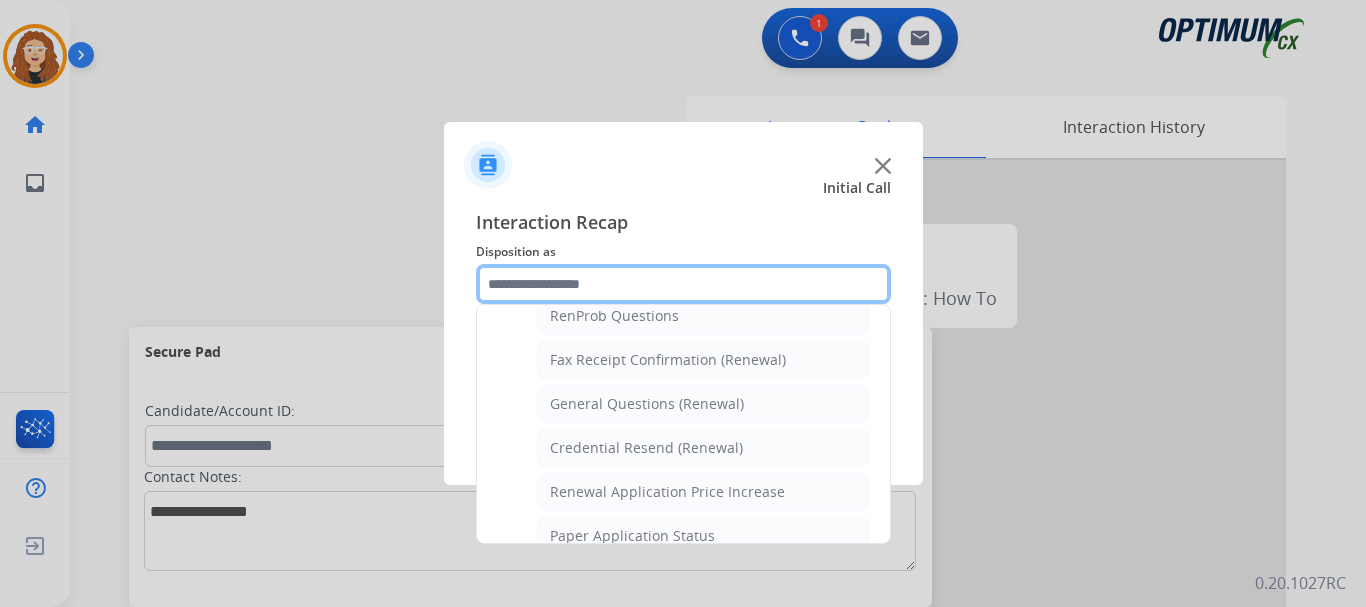 scroll, scrollTop: 531, scrollLeft: 0, axis: vertical 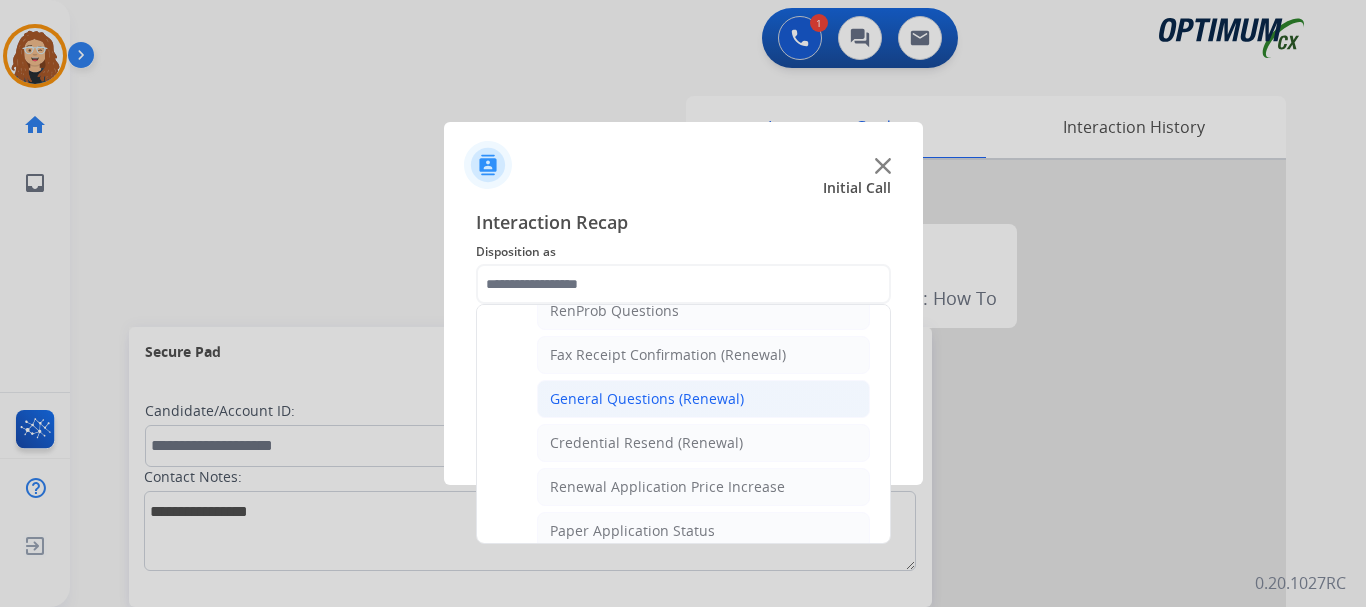 click on "General Questions (Renewal)" 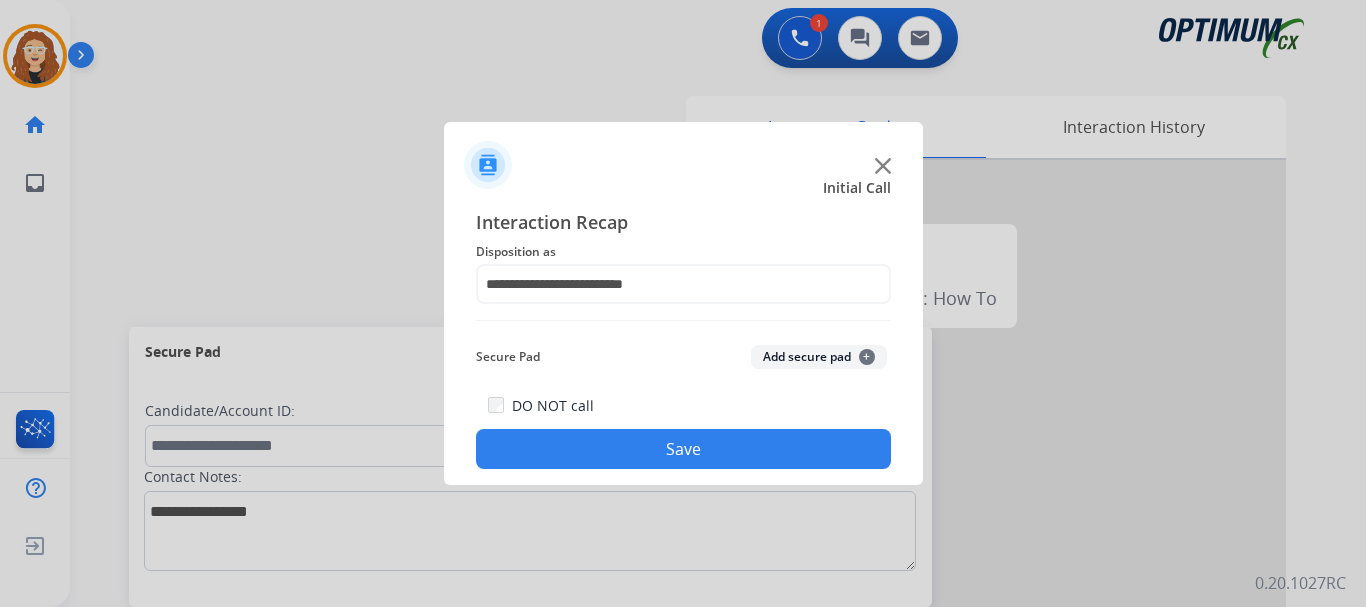 click on "Save" 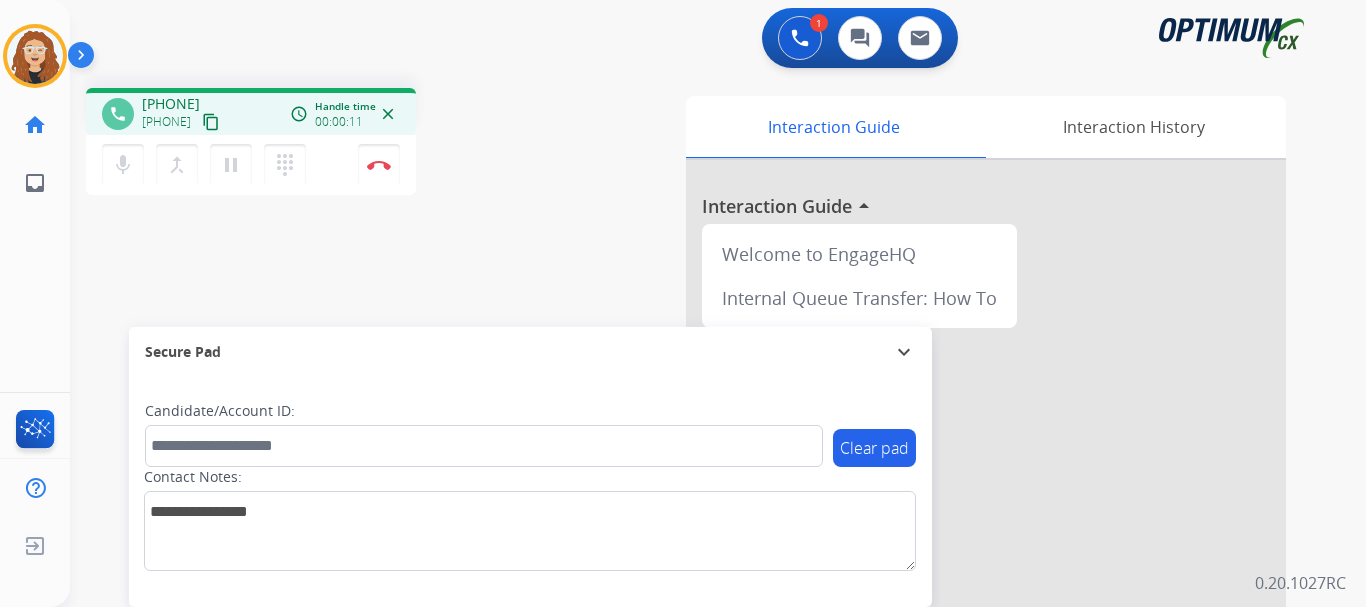 drag, startPoint x: 162, startPoint y: 98, endPoint x: 234, endPoint y: 96, distance: 72.02777 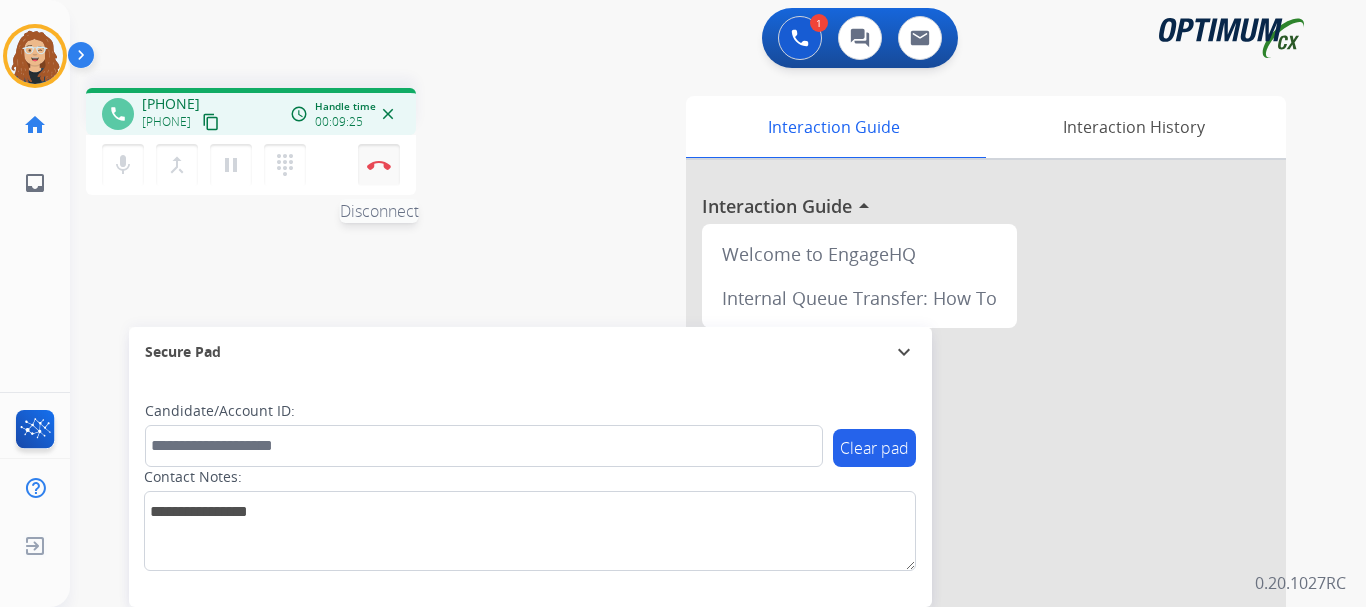 click at bounding box center [379, 165] 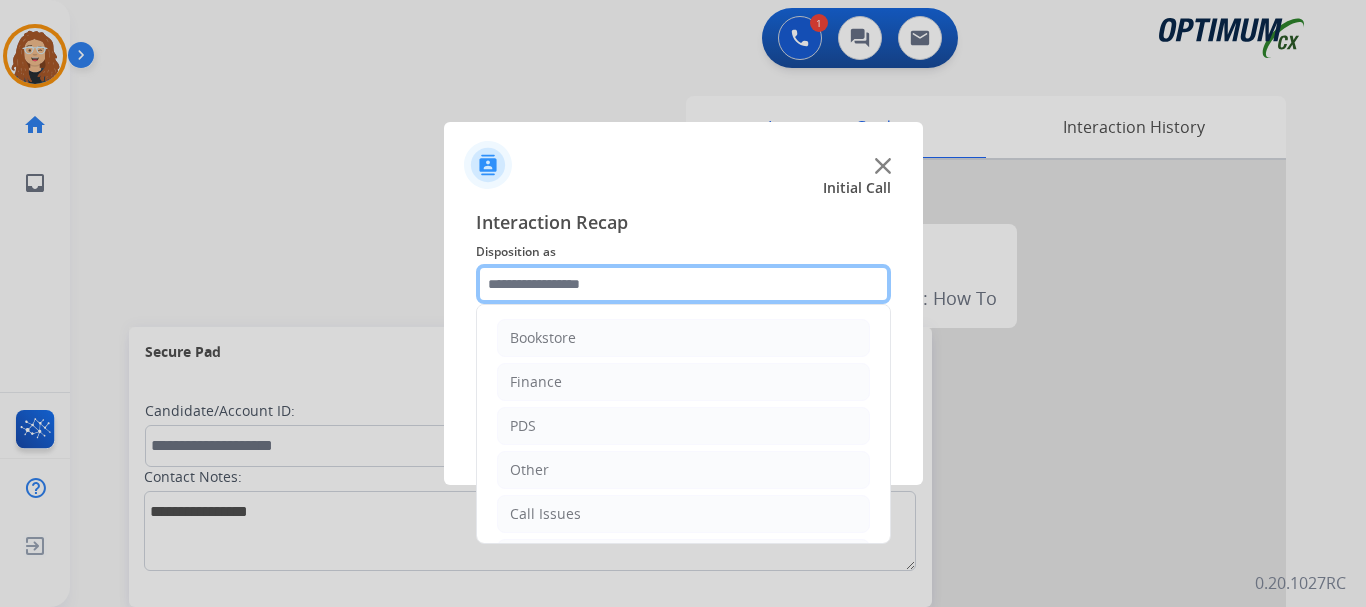 click 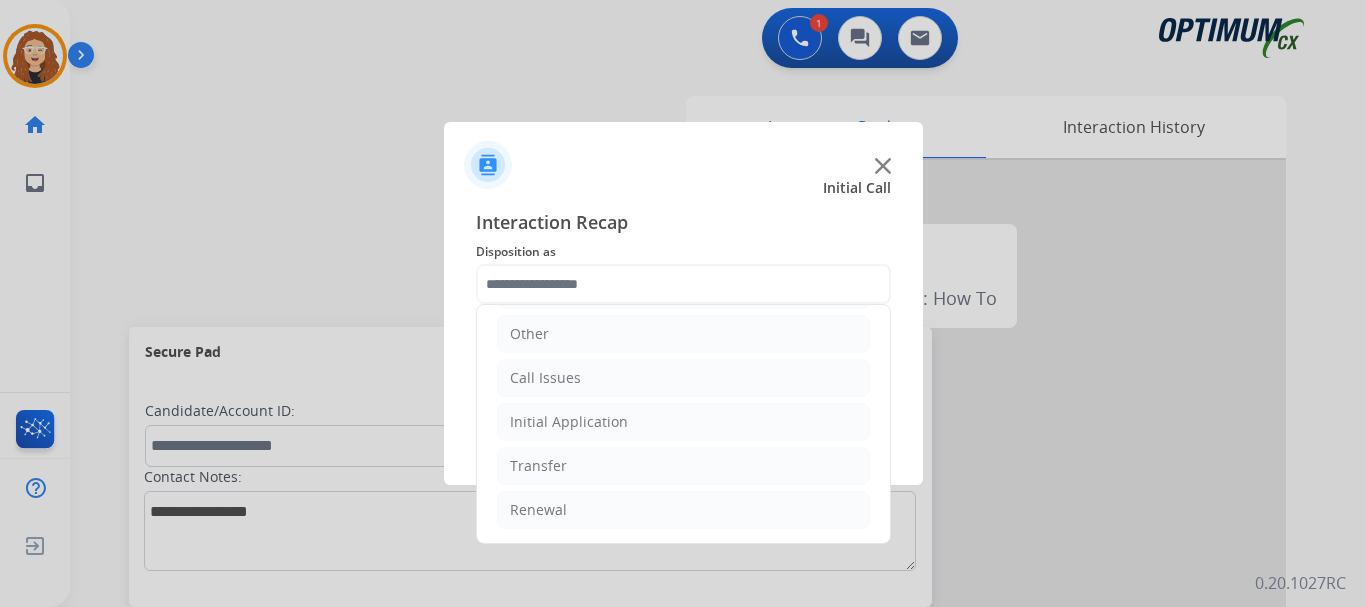 drag, startPoint x: 628, startPoint y: 514, endPoint x: 783, endPoint y: 487, distance: 157.33405 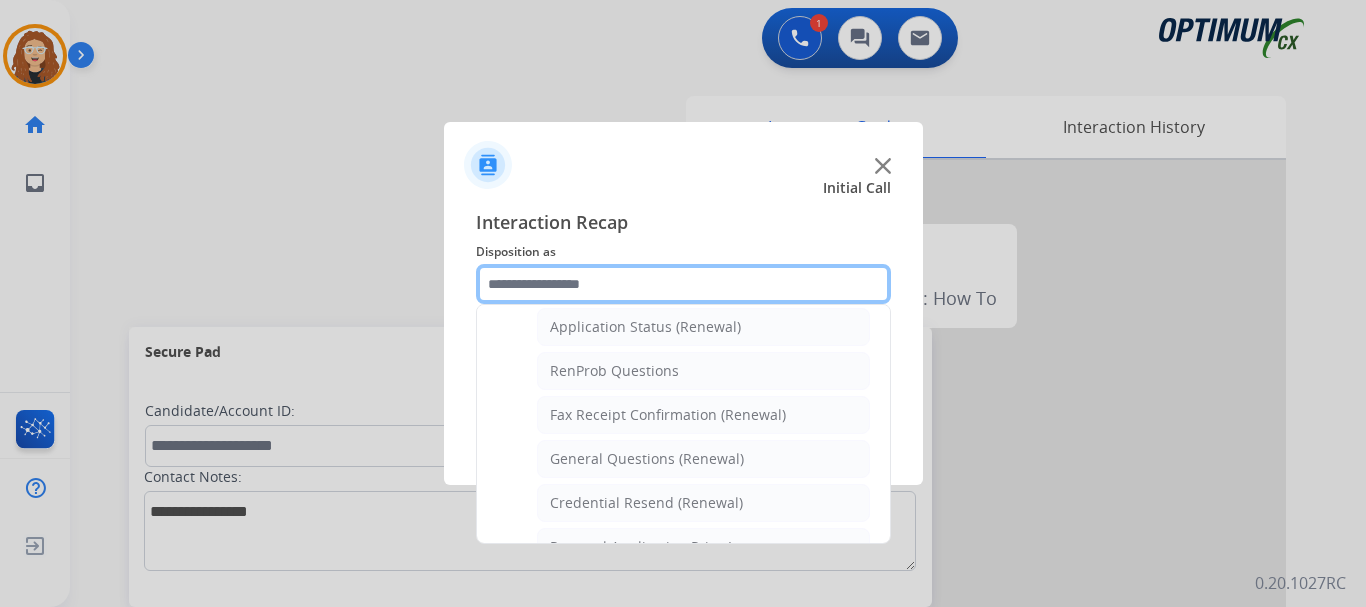 scroll, scrollTop: 534, scrollLeft: 0, axis: vertical 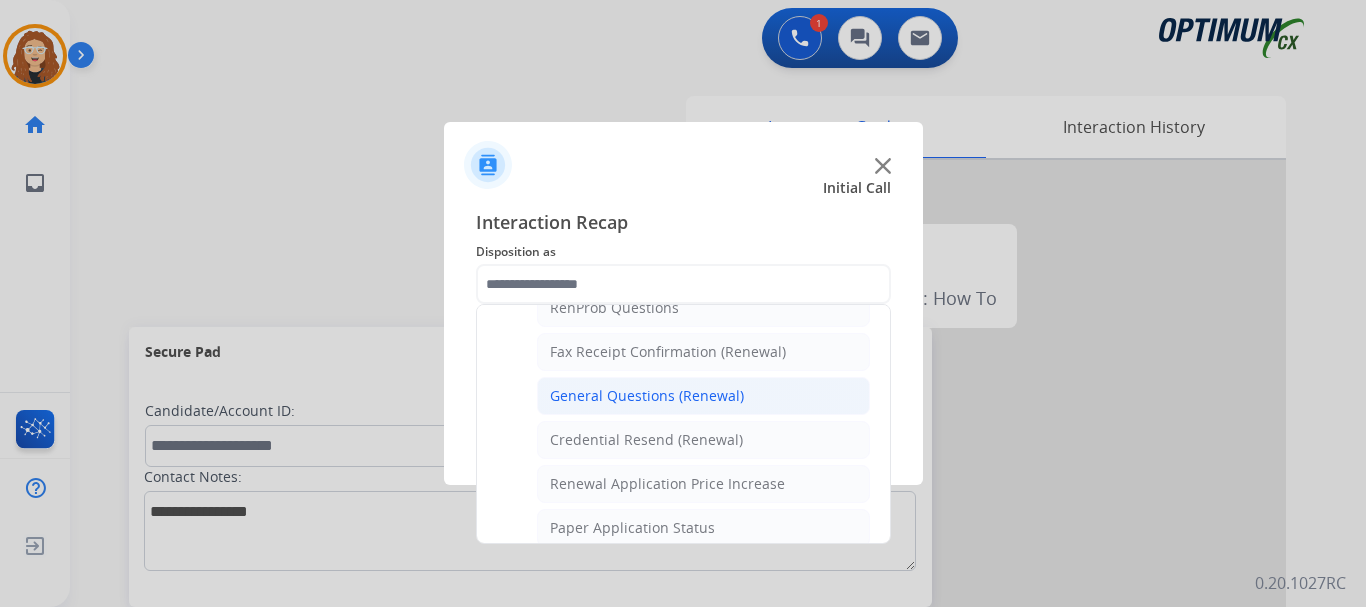 click on "General Questions (Renewal)" 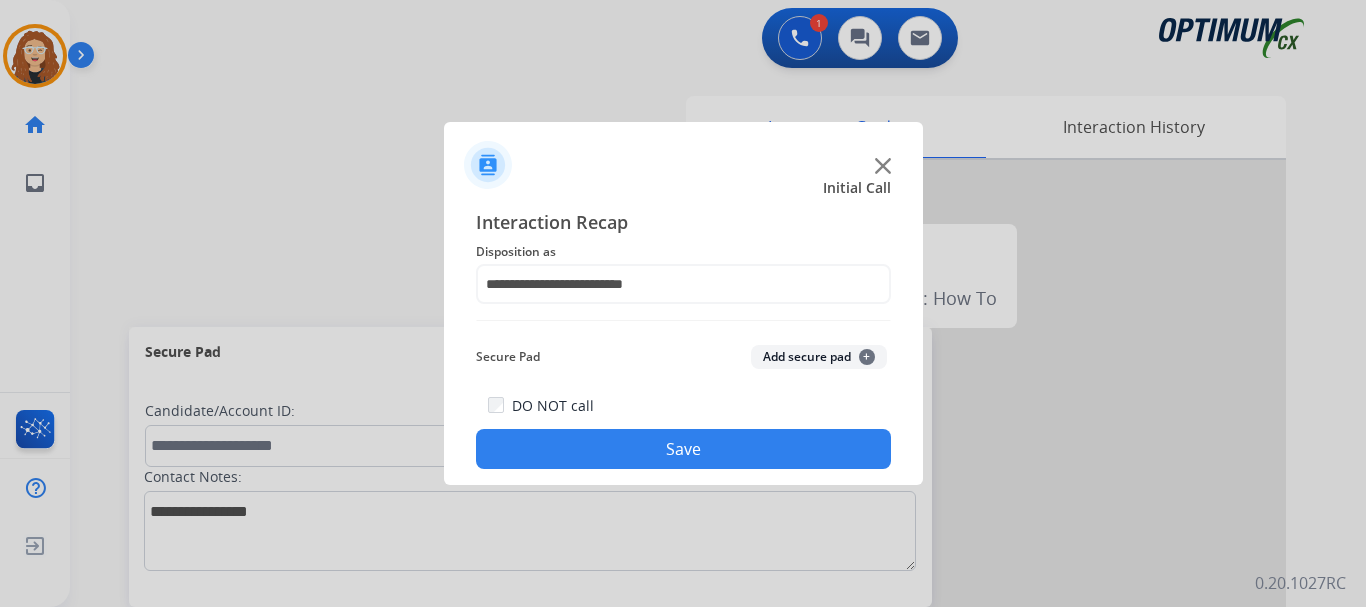 click on "Save" 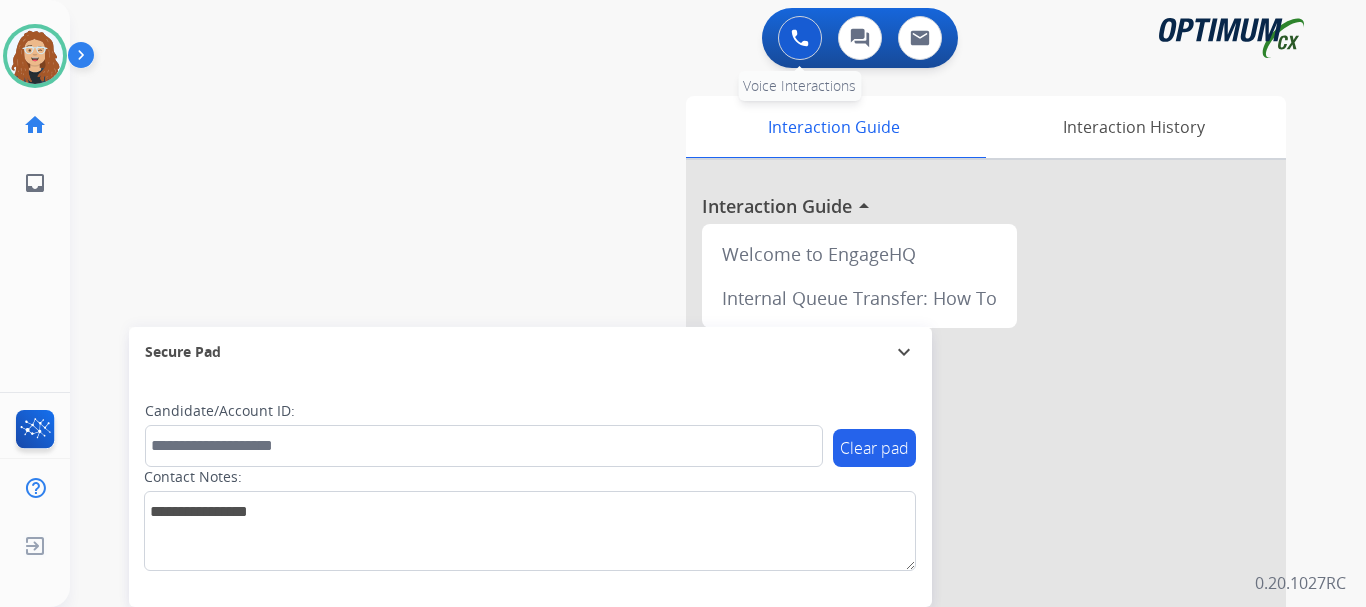 click at bounding box center (800, 38) 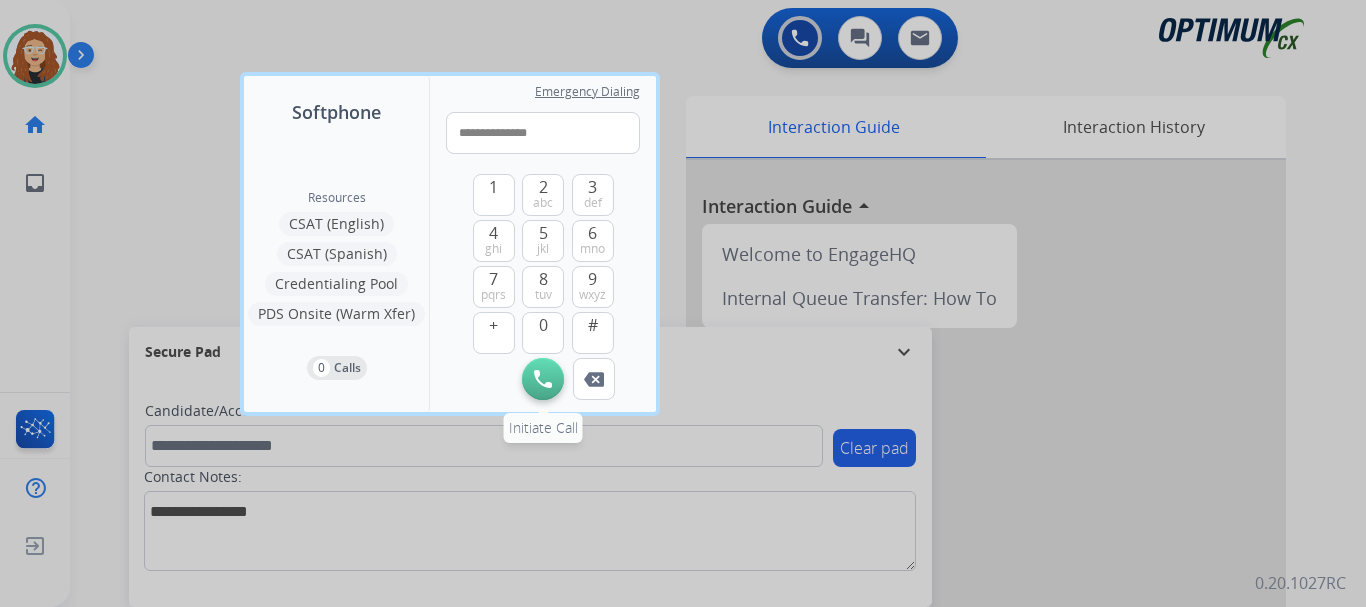 type on "**********" 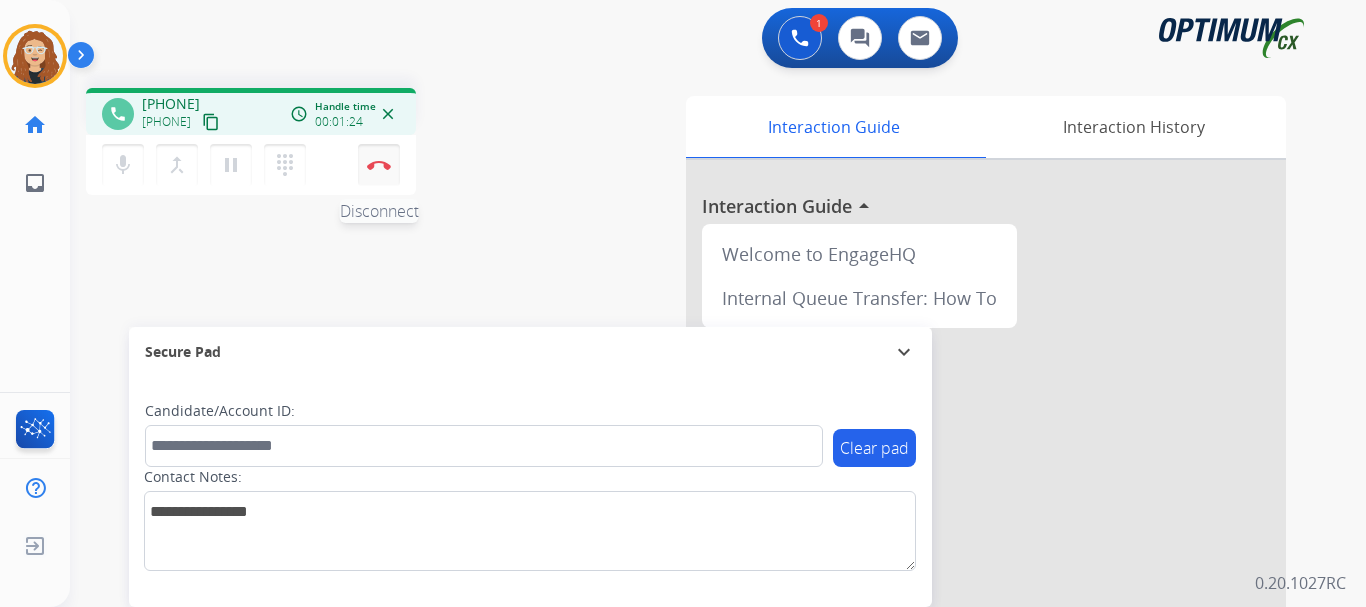 click at bounding box center [379, 165] 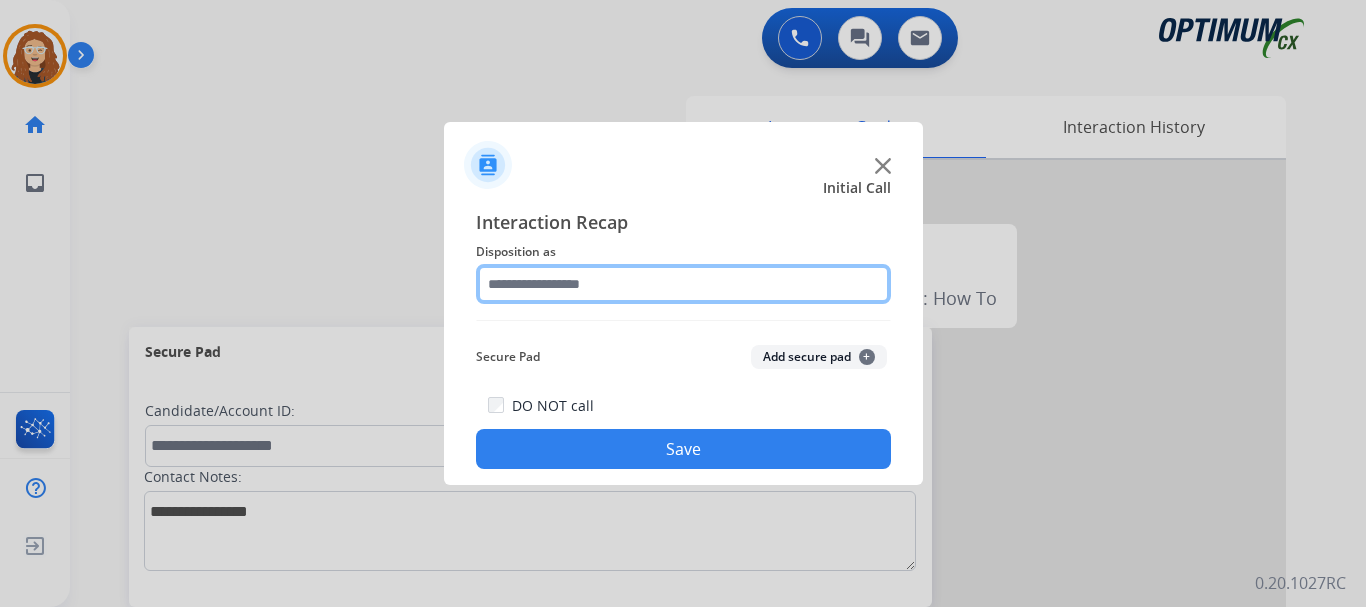 click 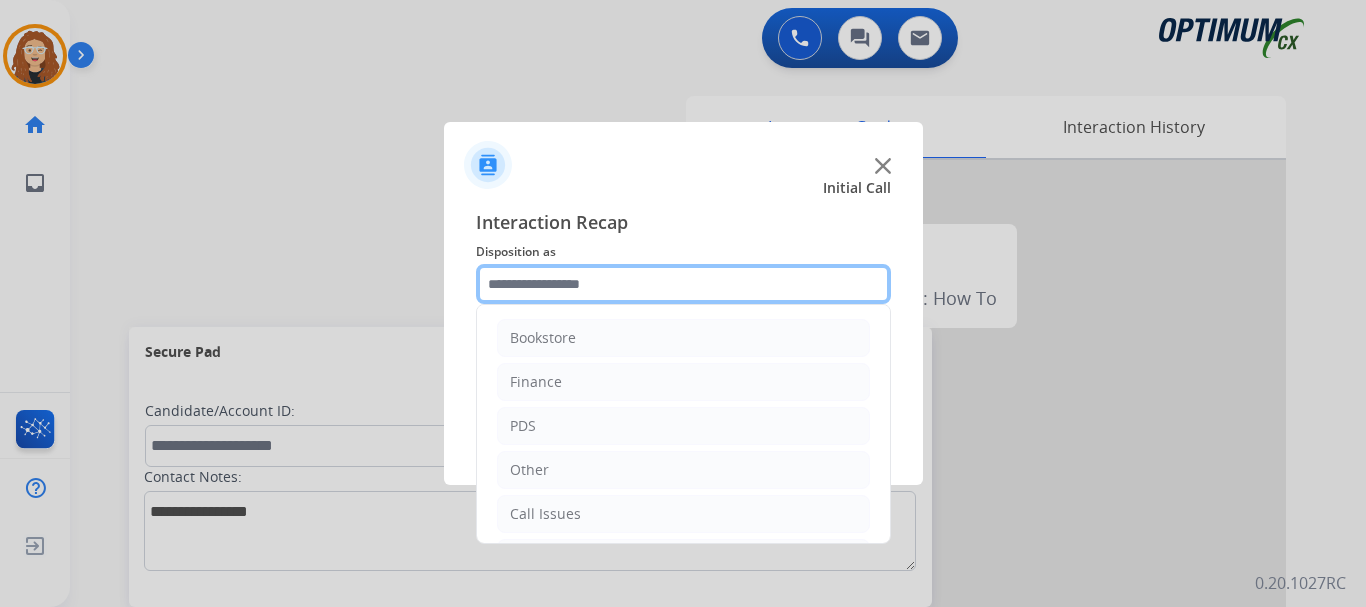 scroll, scrollTop: 136, scrollLeft: 0, axis: vertical 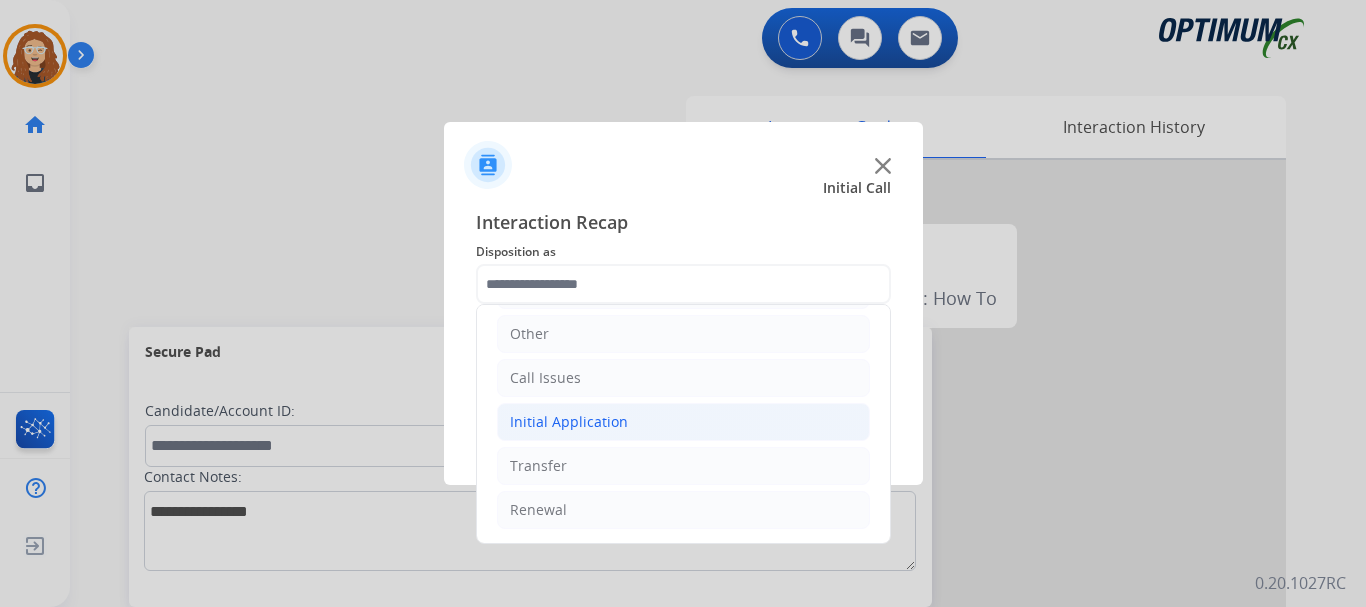 click on "Initial Application" 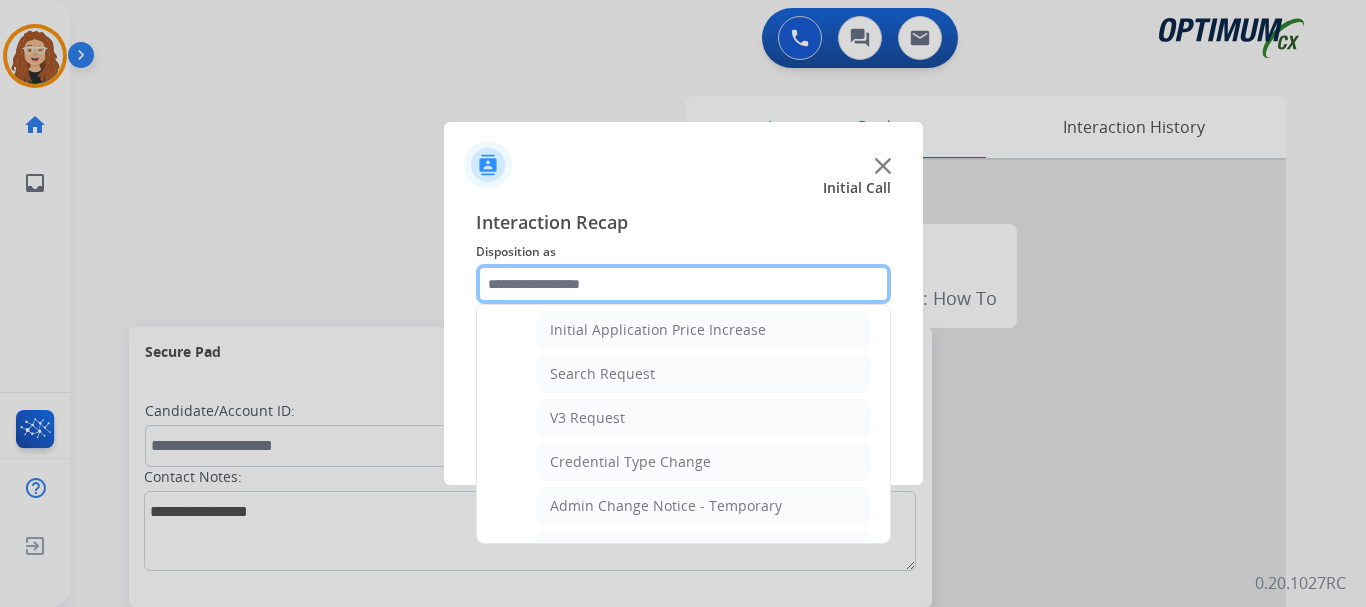 scroll, scrollTop: 731, scrollLeft: 0, axis: vertical 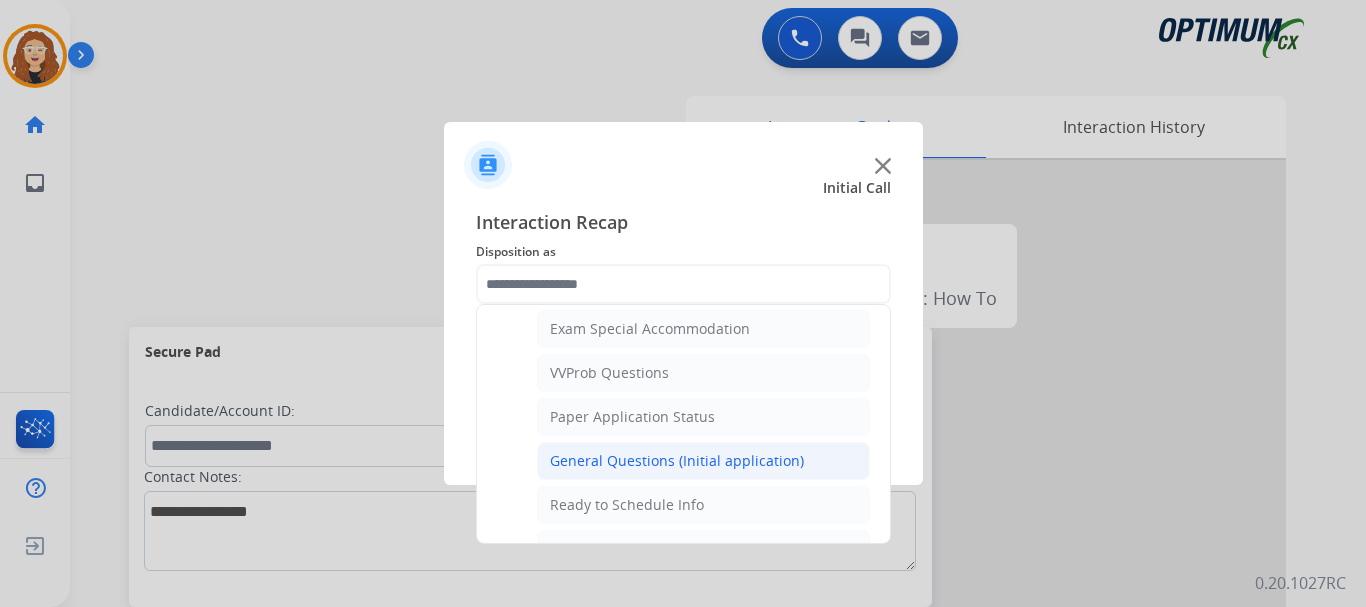 click on "General Questions (Initial application)" 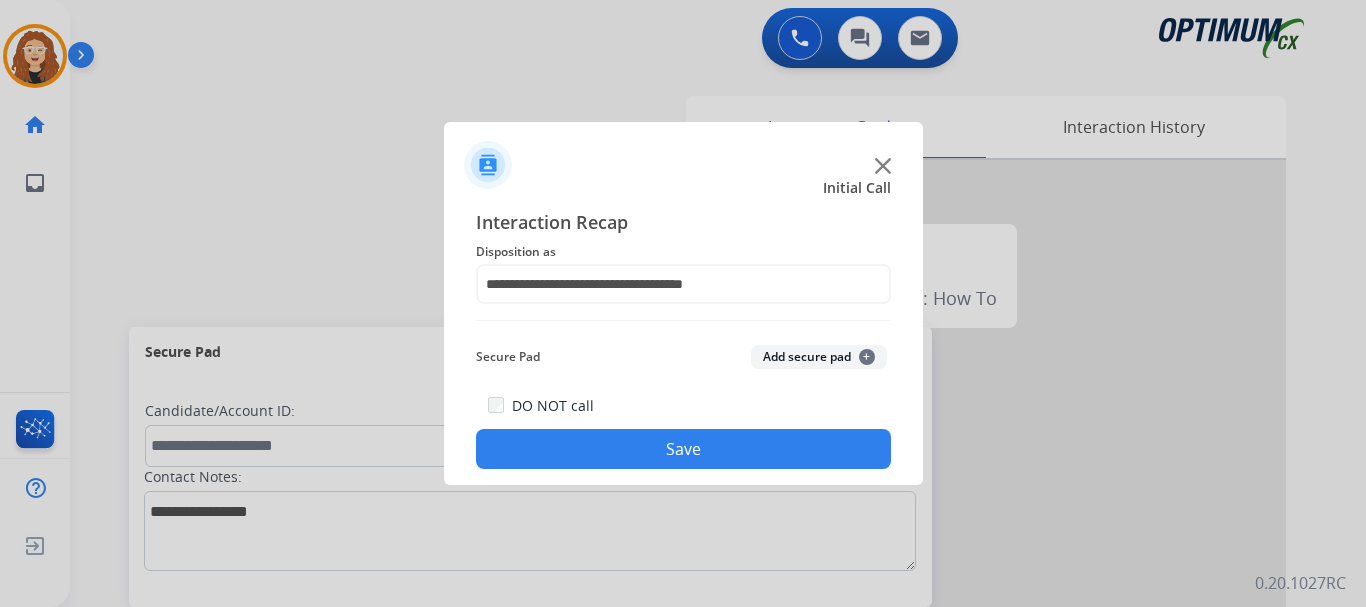 click on "Save" 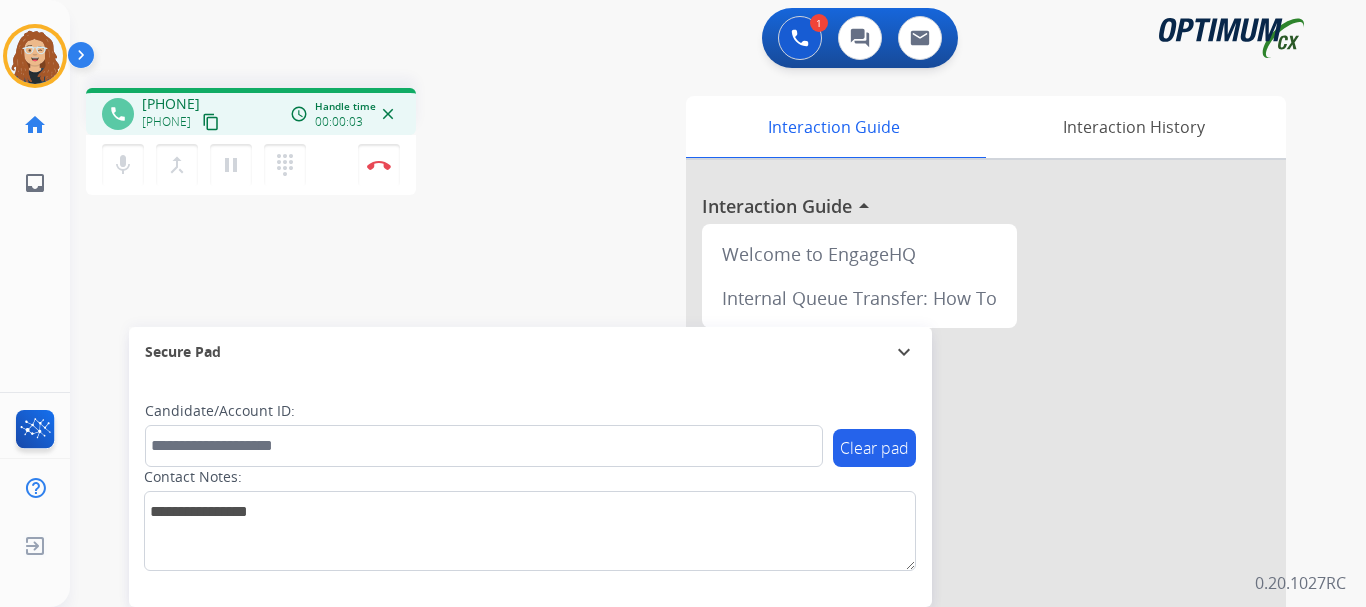 drag, startPoint x: 158, startPoint y: 100, endPoint x: 240, endPoint y: 95, distance: 82.1523 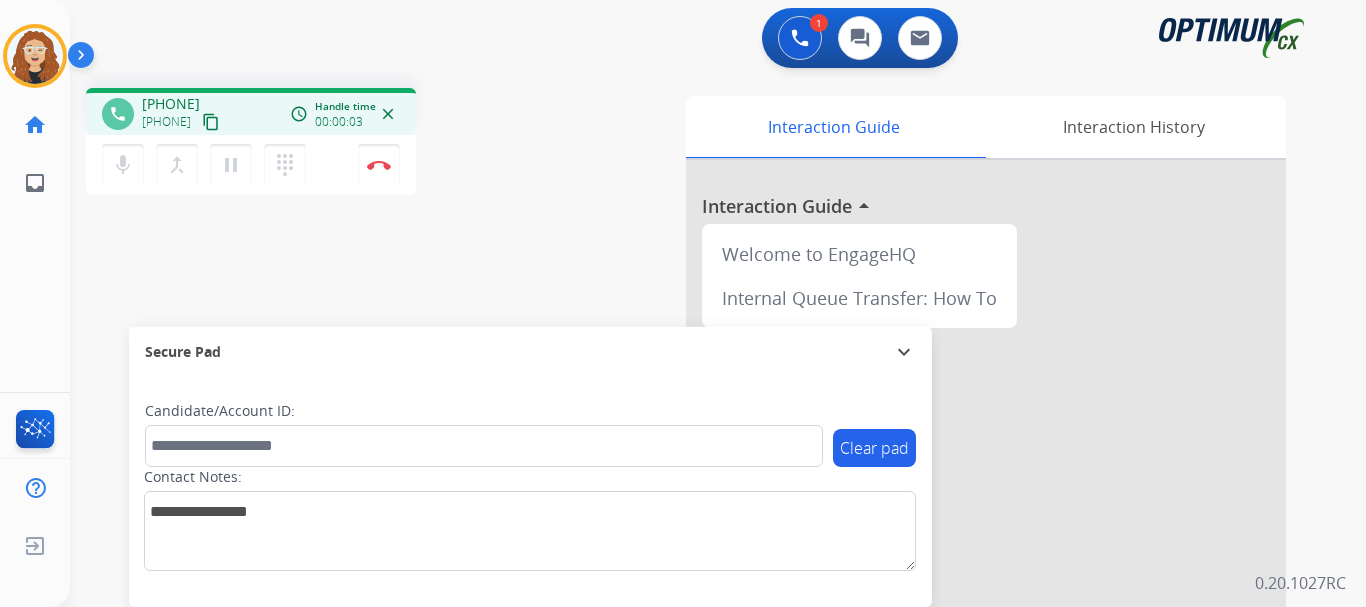 click on "[PHONE] [PHONE] content_copy" at bounding box center (182, 114) 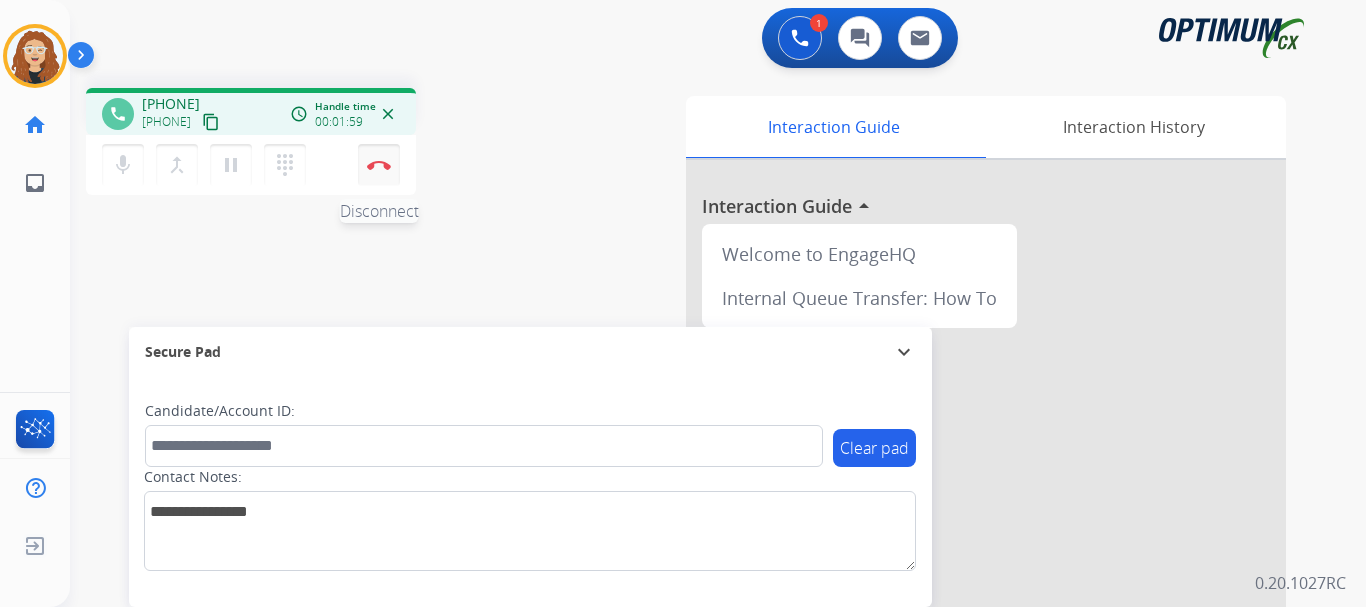 click on "Disconnect" at bounding box center [379, 165] 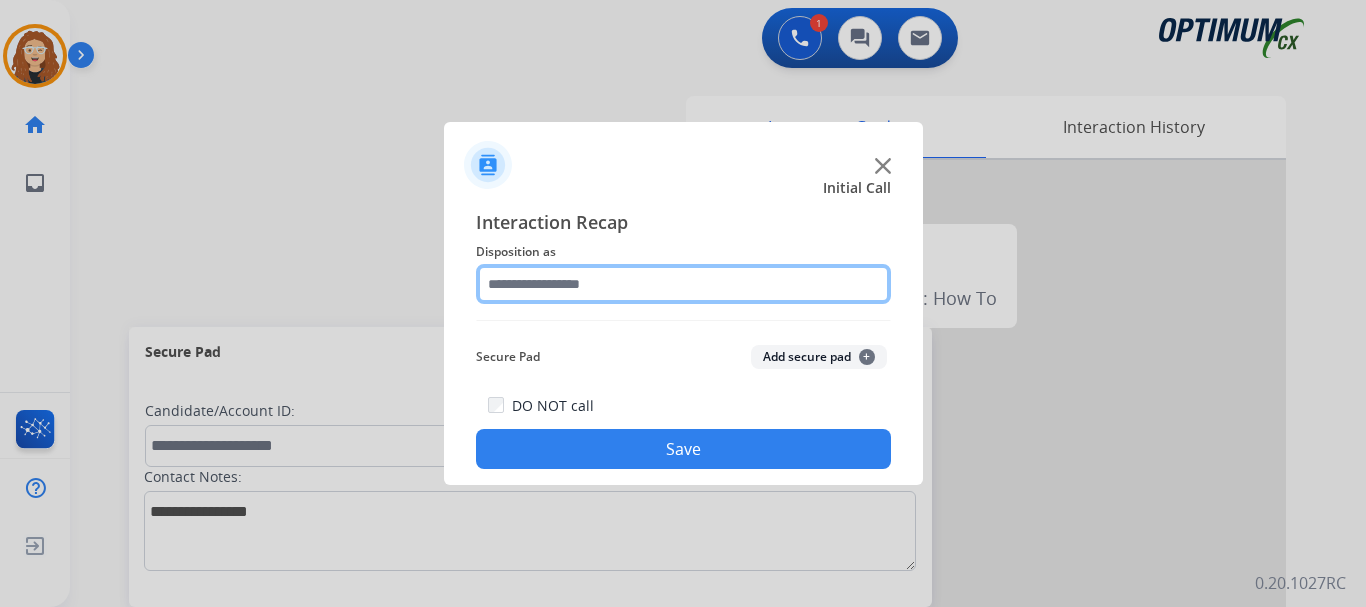 click 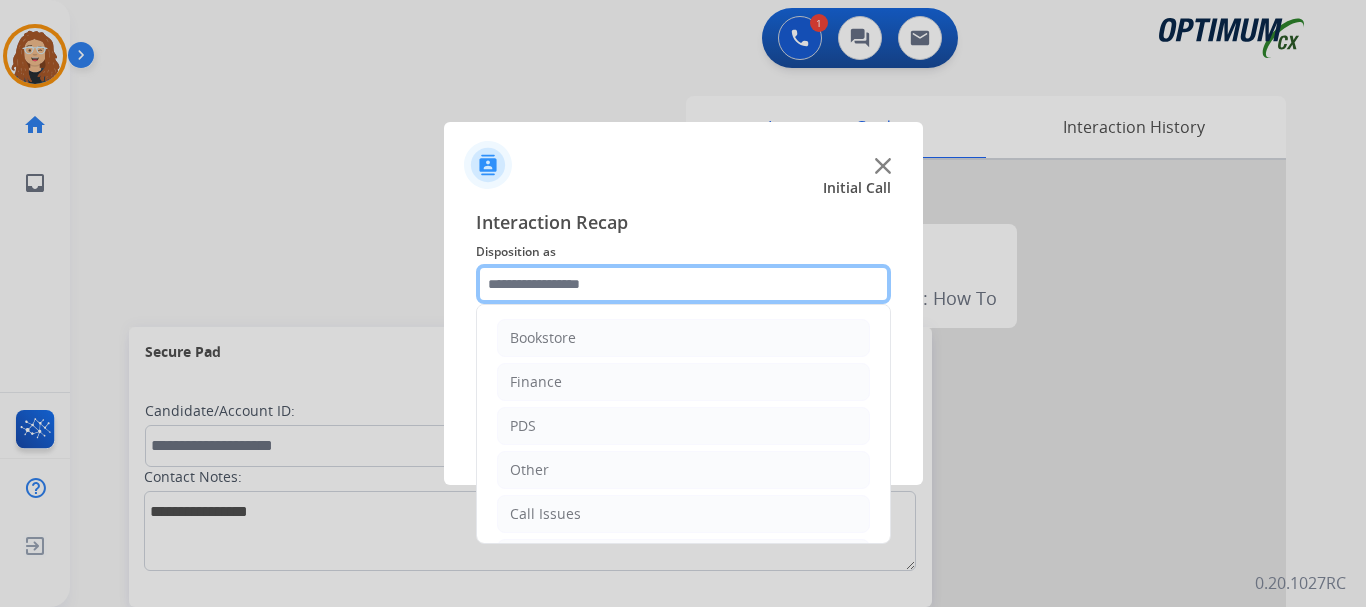 scroll, scrollTop: 136, scrollLeft: 0, axis: vertical 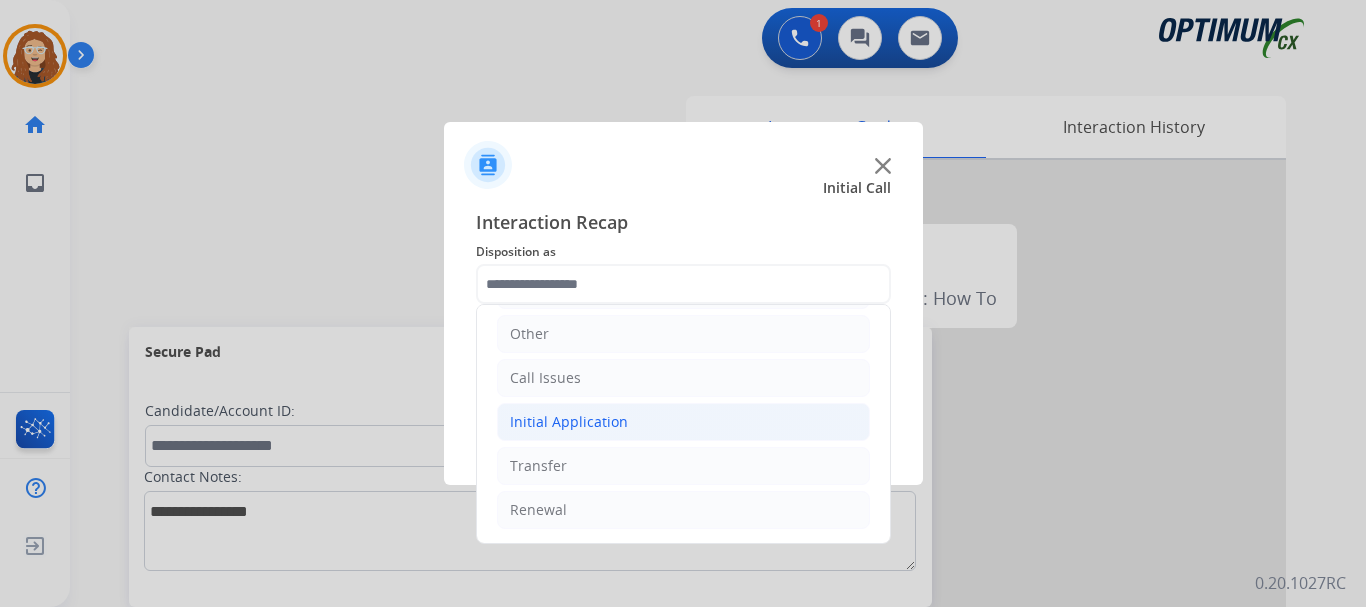 click on "Initial Application" 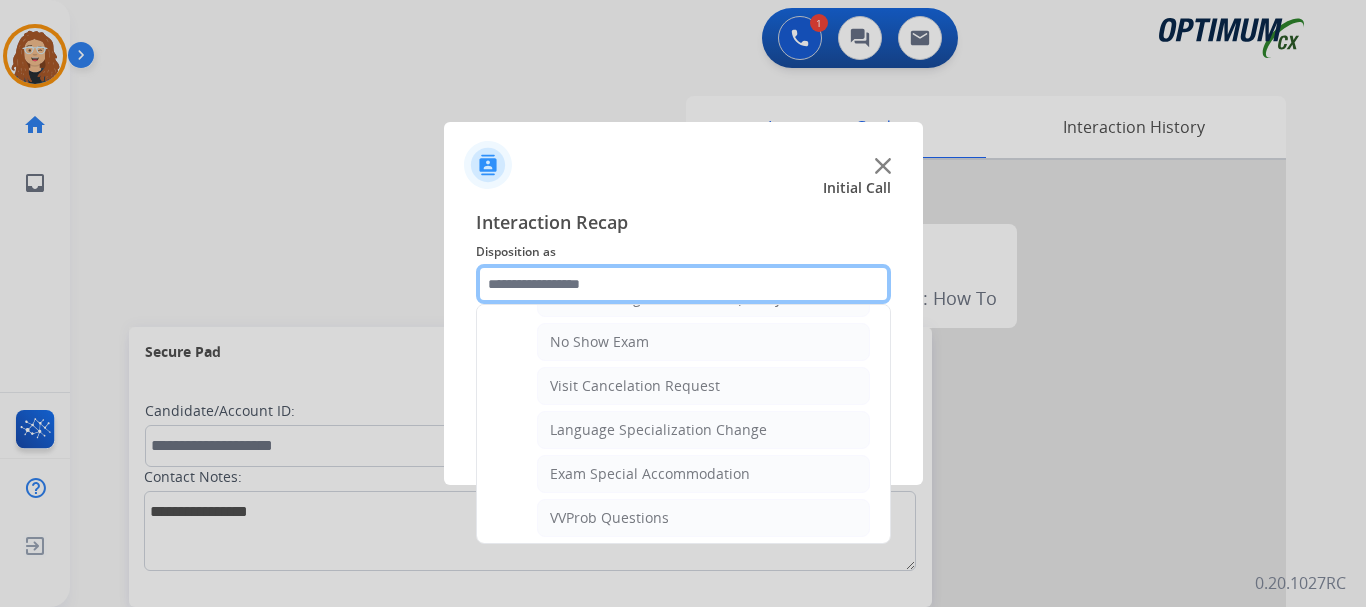 scroll, scrollTop: 962, scrollLeft: 0, axis: vertical 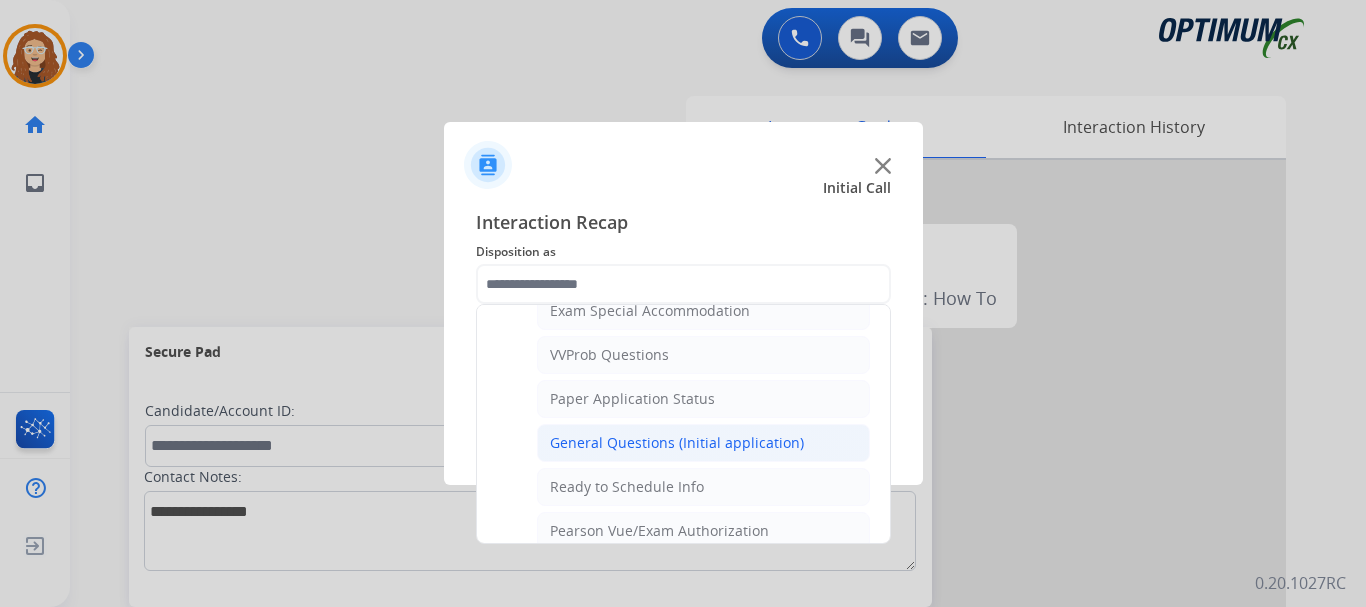 click on "General Questions (Initial application)" 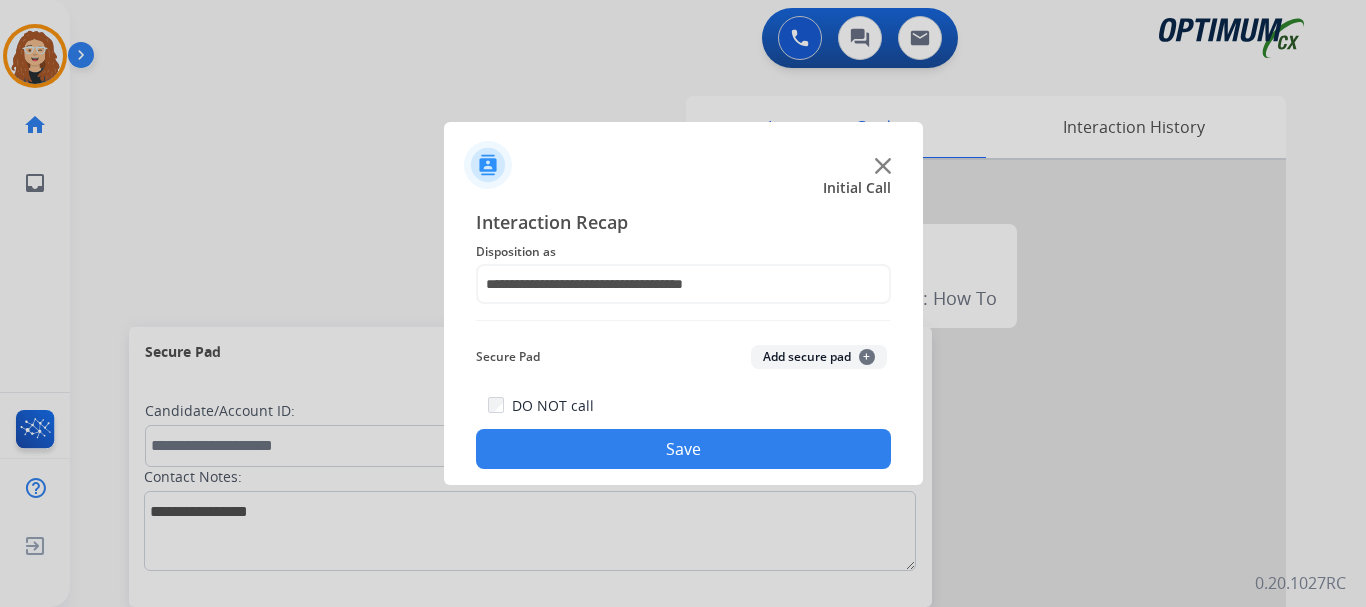 click on "Save" 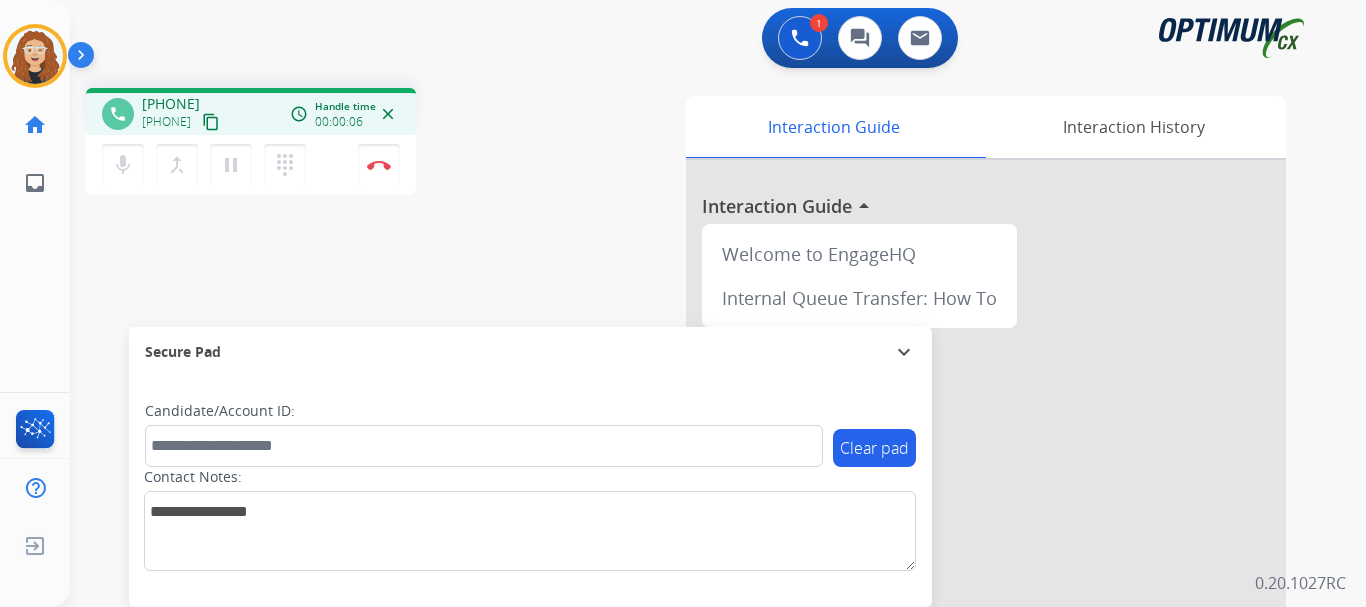 drag, startPoint x: 167, startPoint y: 102, endPoint x: 235, endPoint y: 100, distance: 68.0294 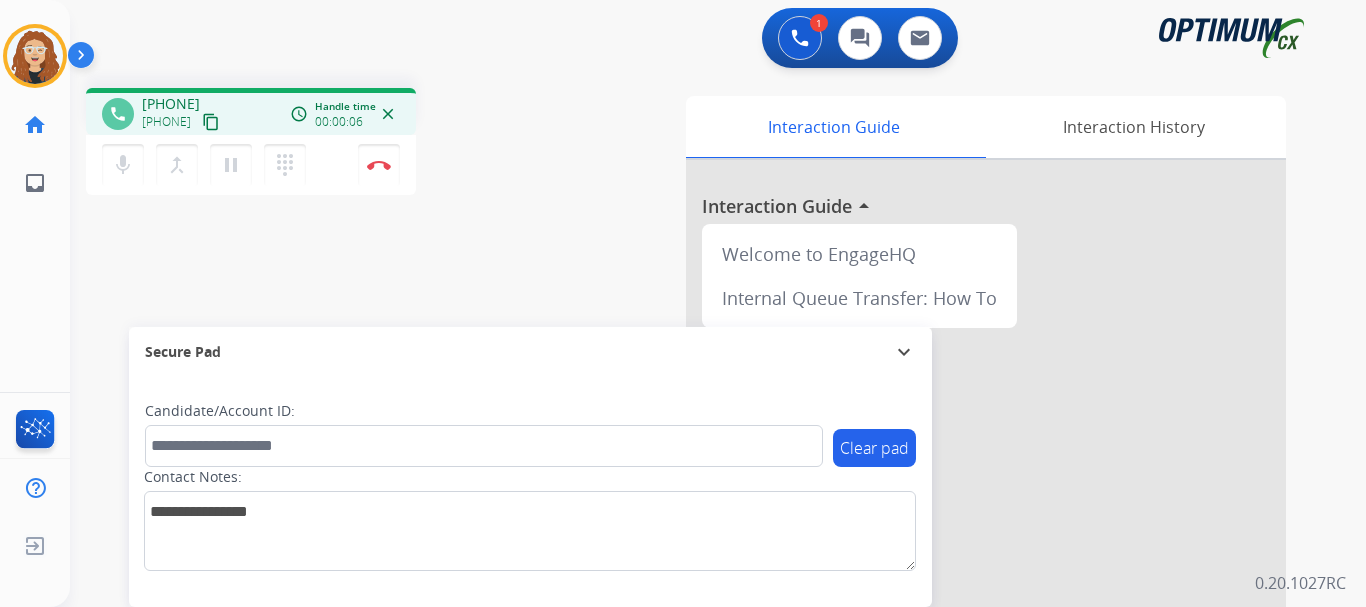 click on "[PHONE] [PHONE] content_copy" at bounding box center [182, 114] 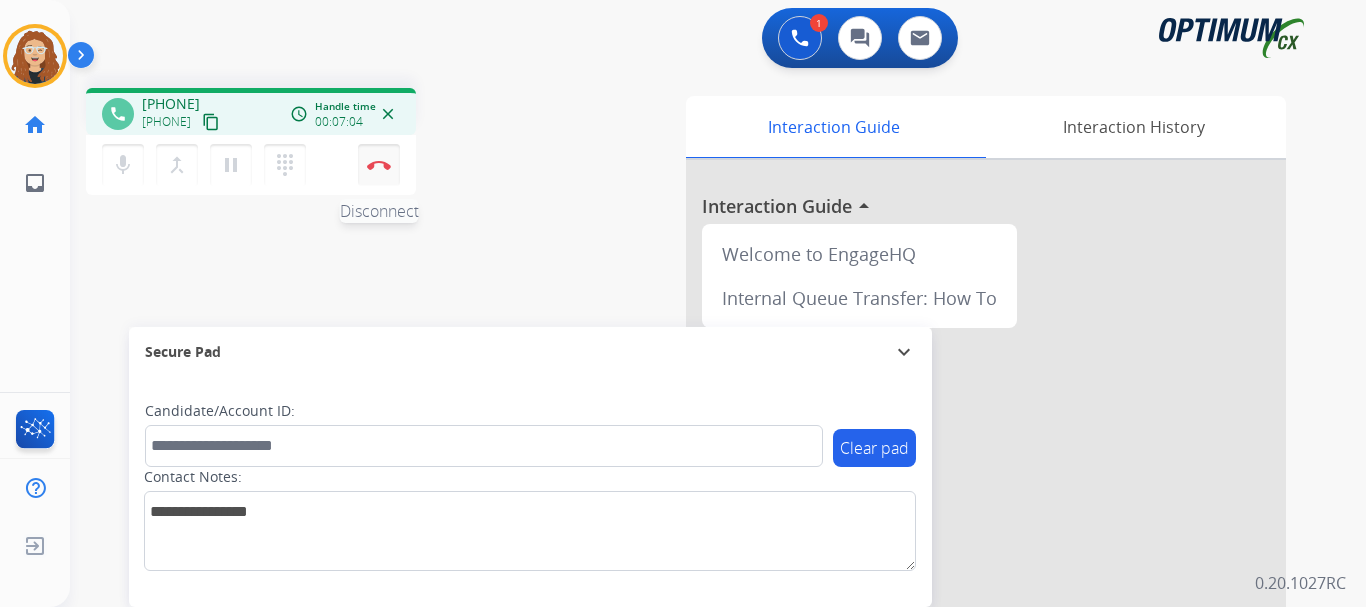 click at bounding box center [379, 165] 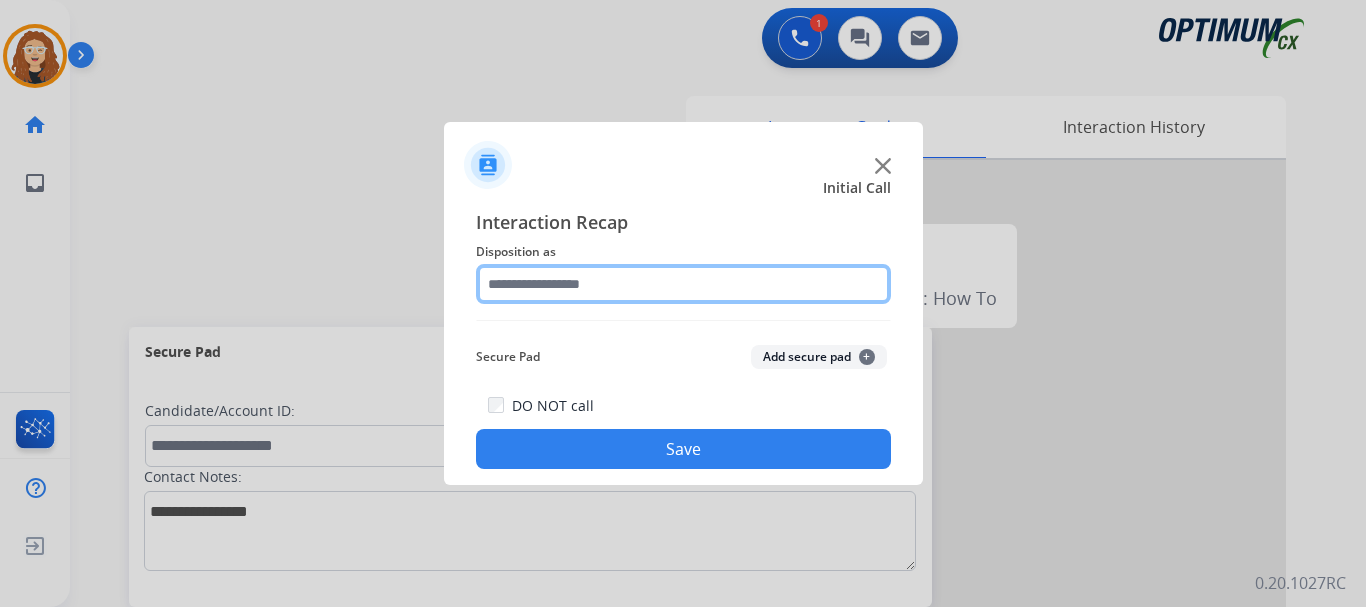click 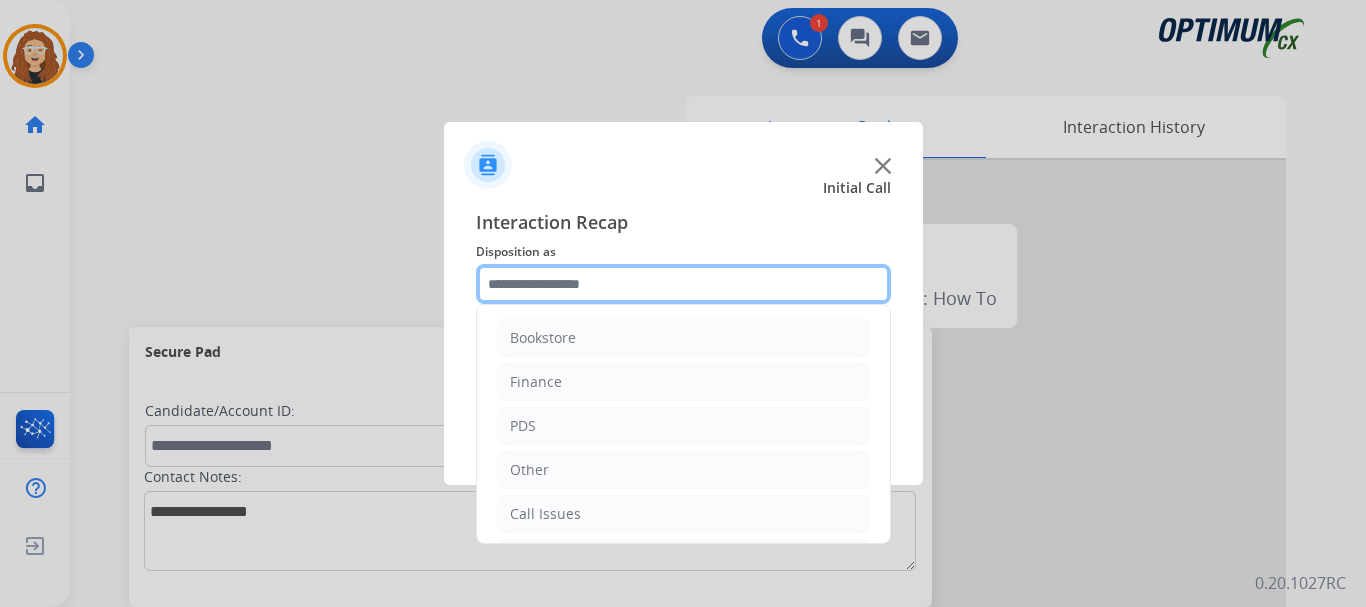 scroll, scrollTop: 136, scrollLeft: 0, axis: vertical 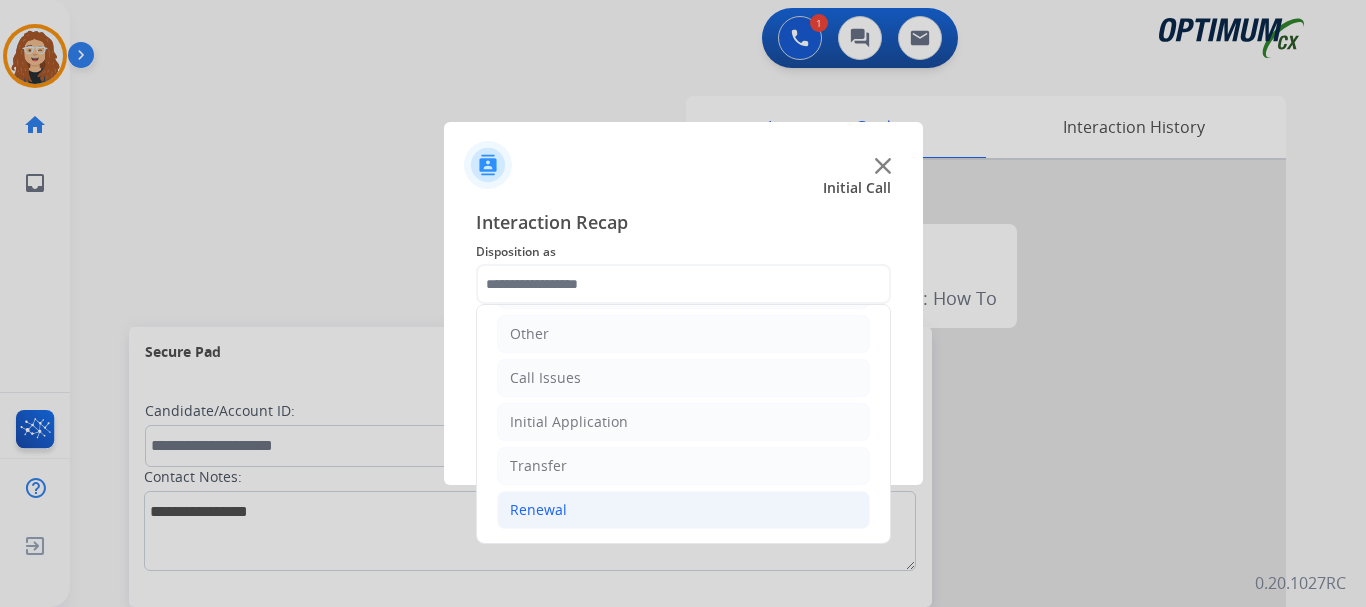 click on "Renewal" 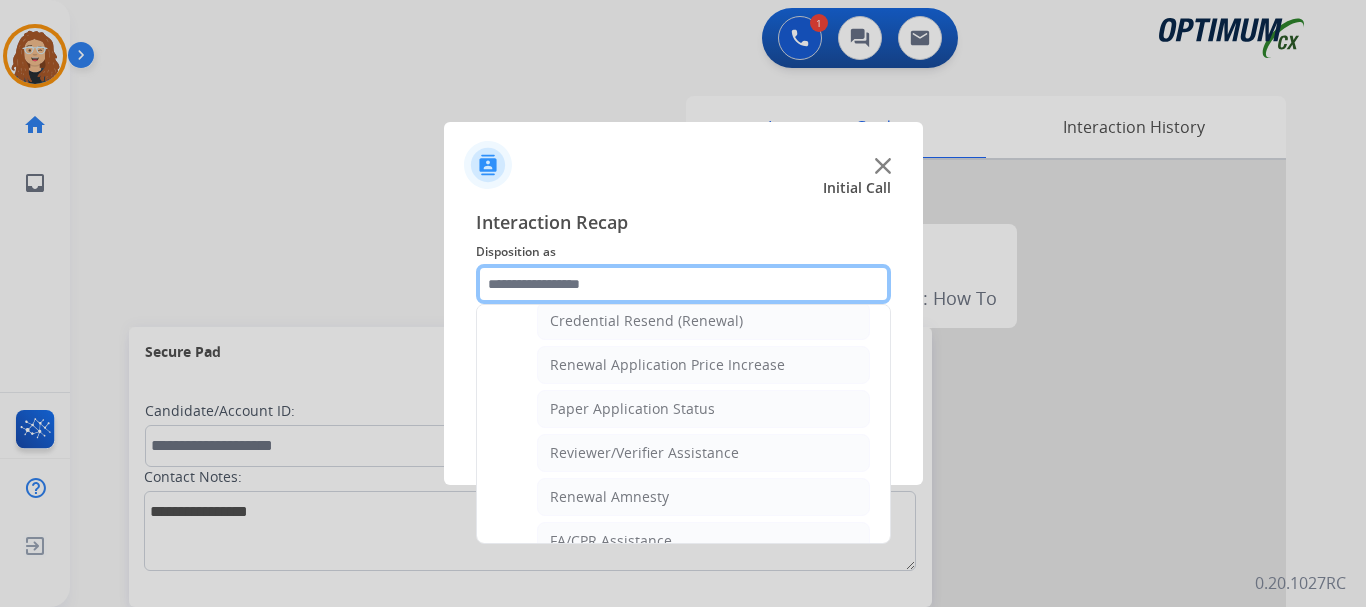 scroll, scrollTop: 717, scrollLeft: 0, axis: vertical 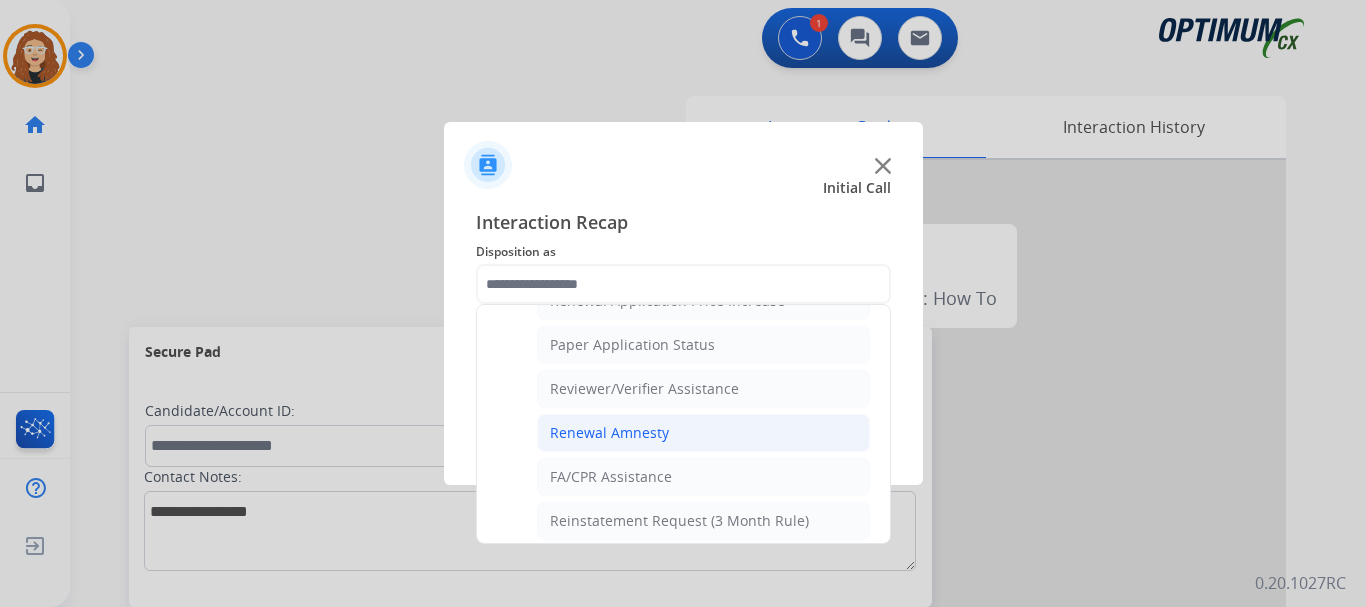 click on "Renewal Amnesty" 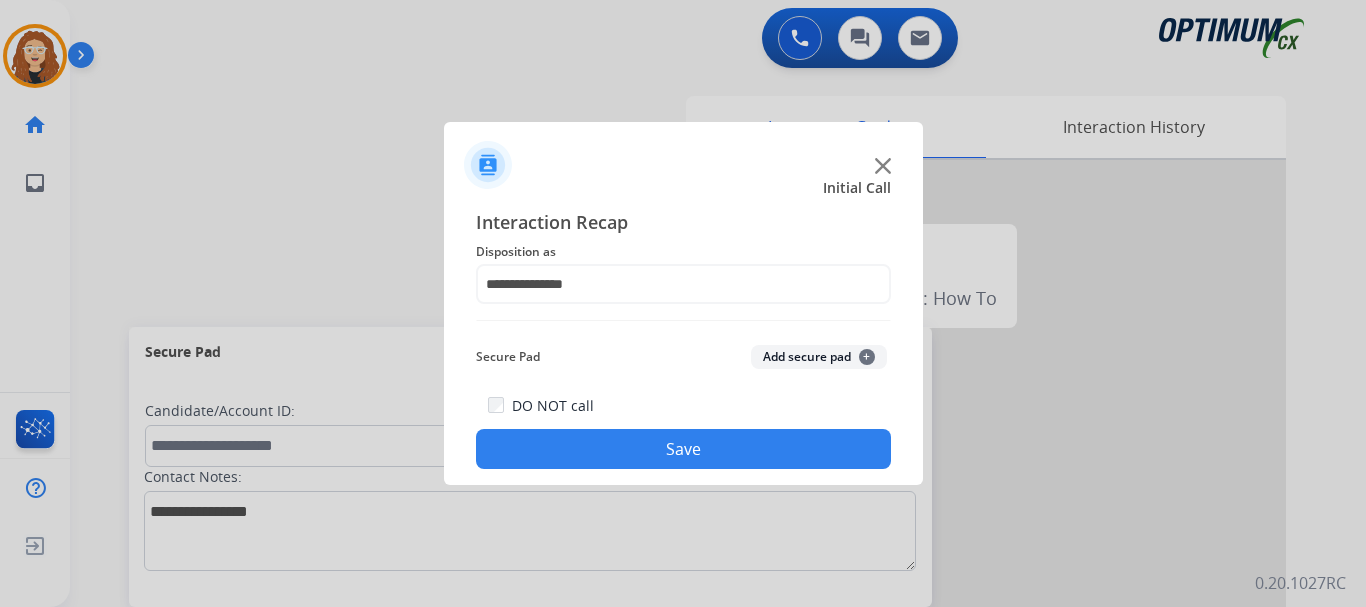 click on "Save" 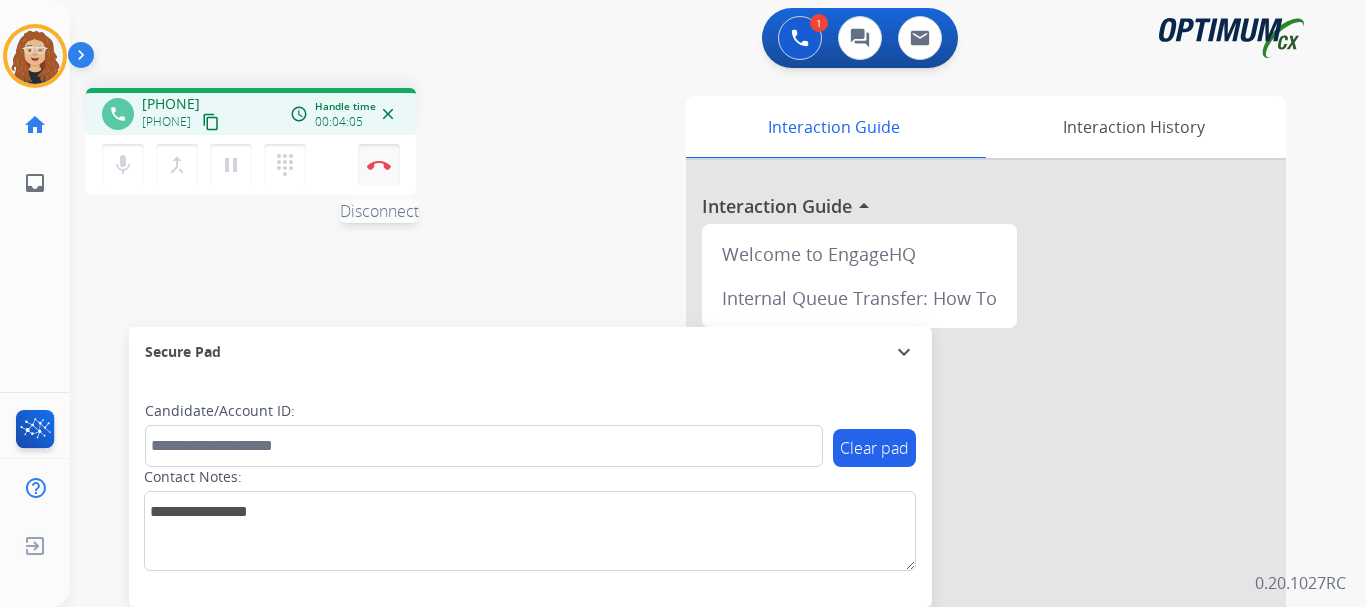 click at bounding box center [379, 165] 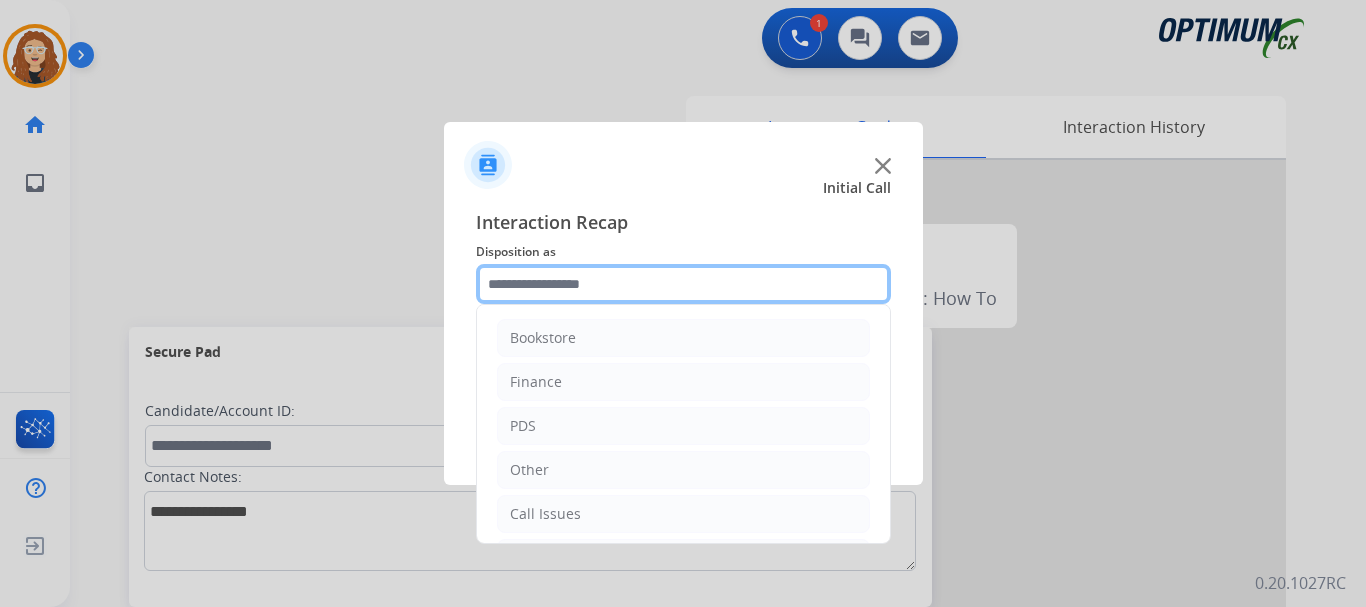 click 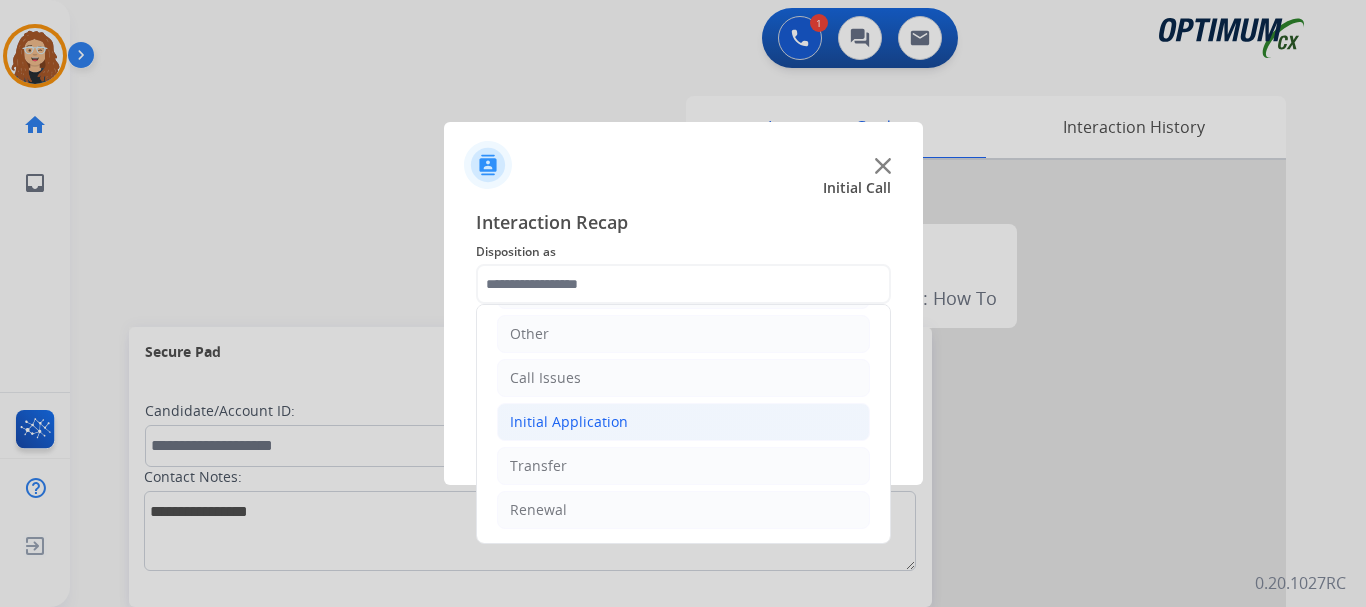 click on "Initial Application" 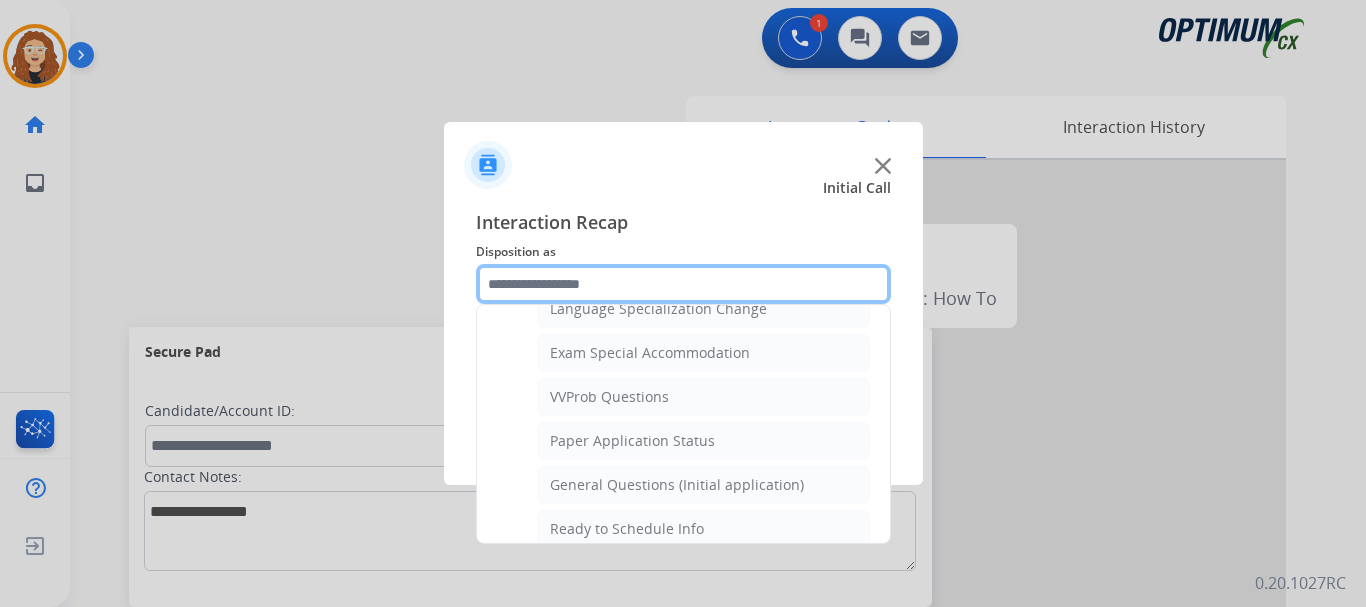 scroll, scrollTop: 1030, scrollLeft: 0, axis: vertical 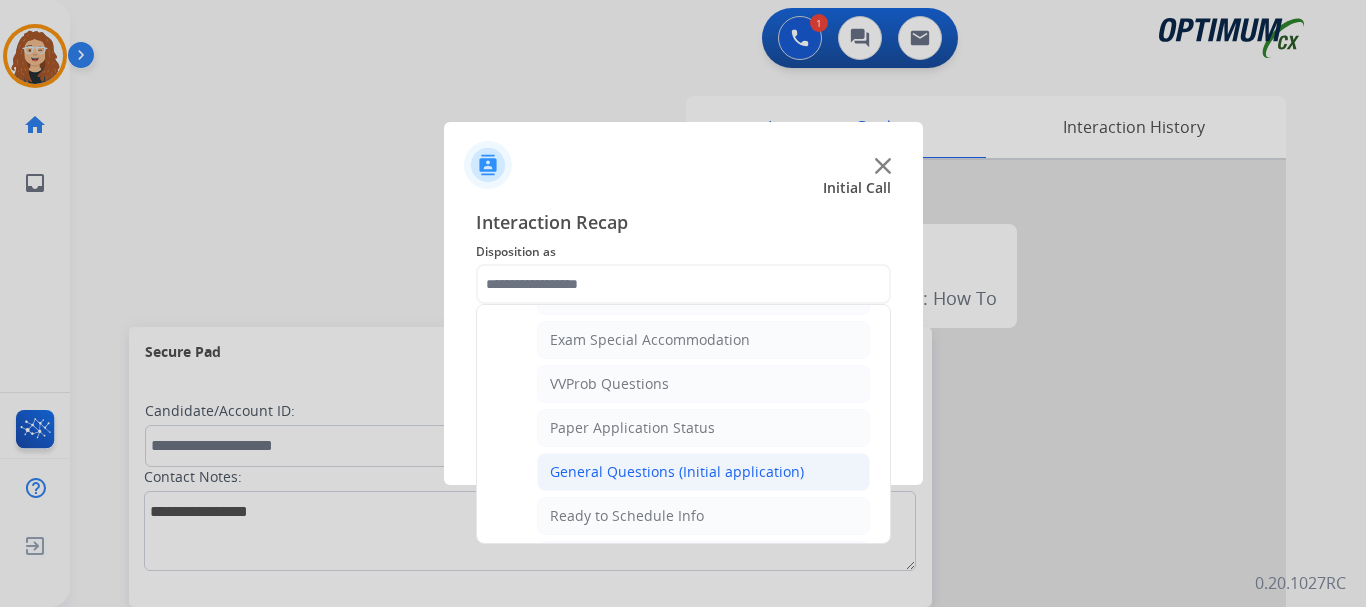 click on "General Questions (Initial application)" 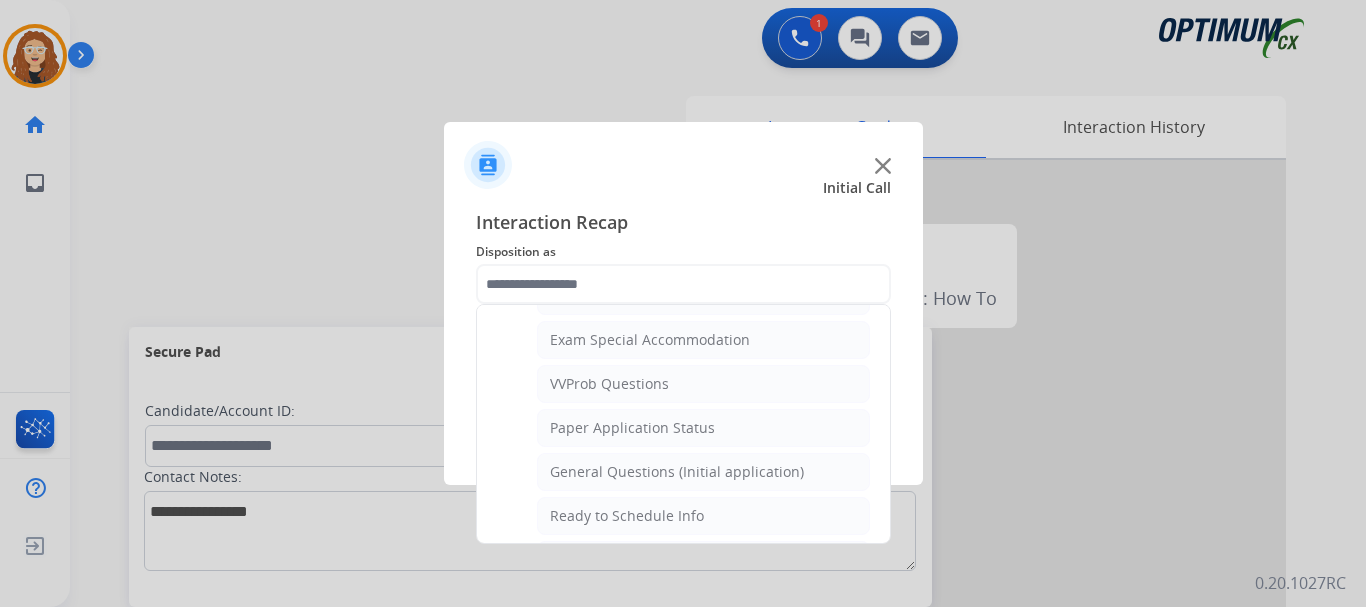 type on "**********" 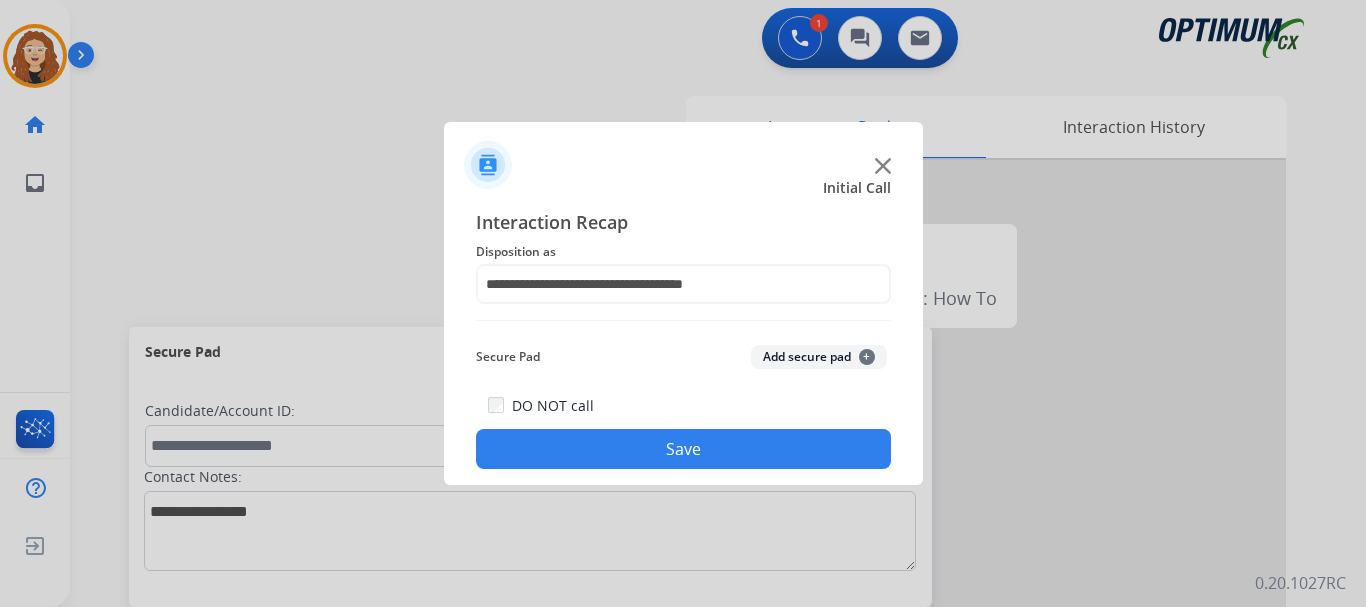 click on "Save" 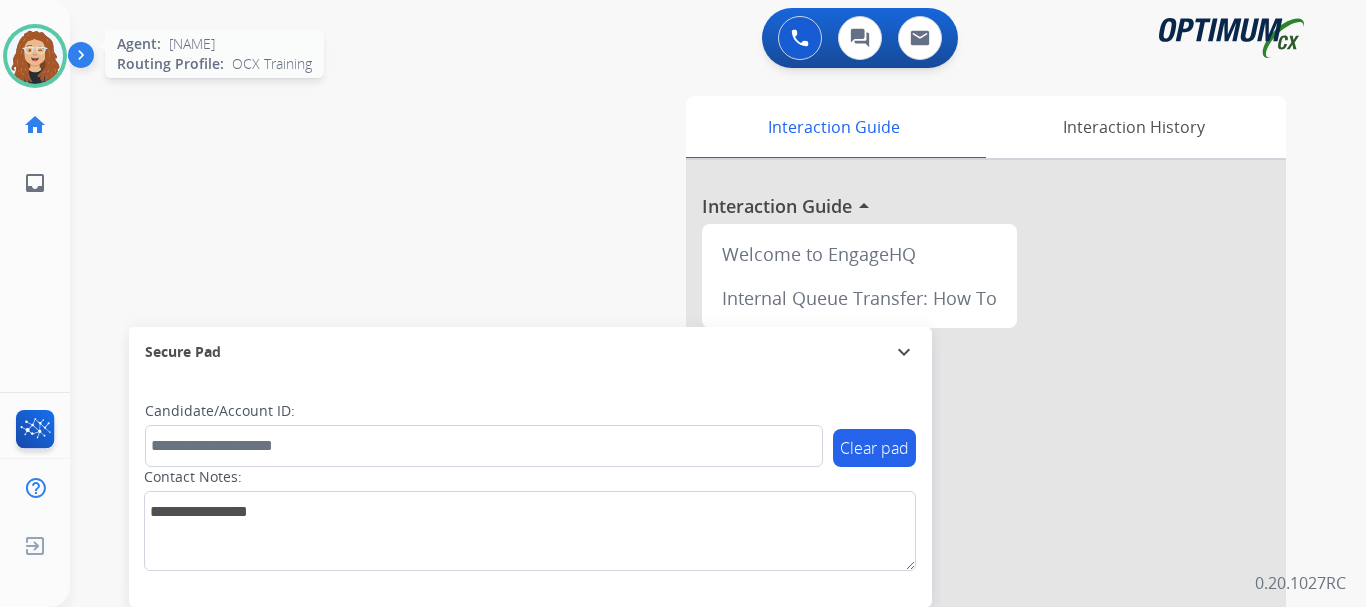 click at bounding box center (35, 56) 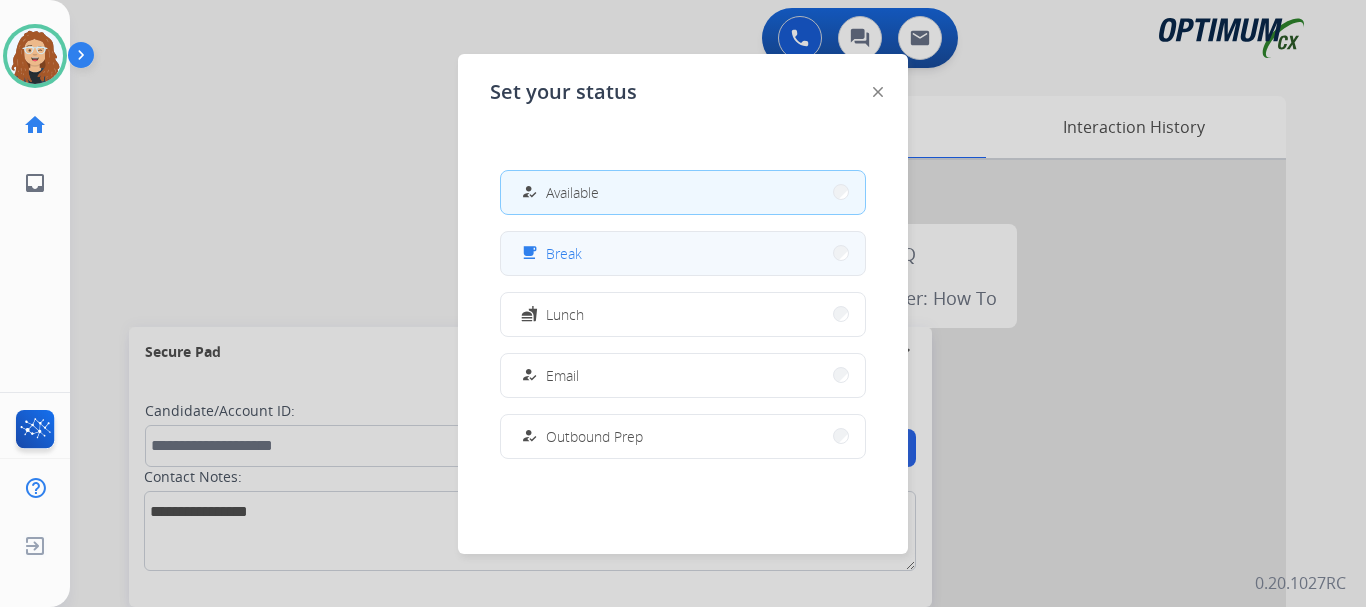 click on "free_breakfast Break" at bounding box center [683, 253] 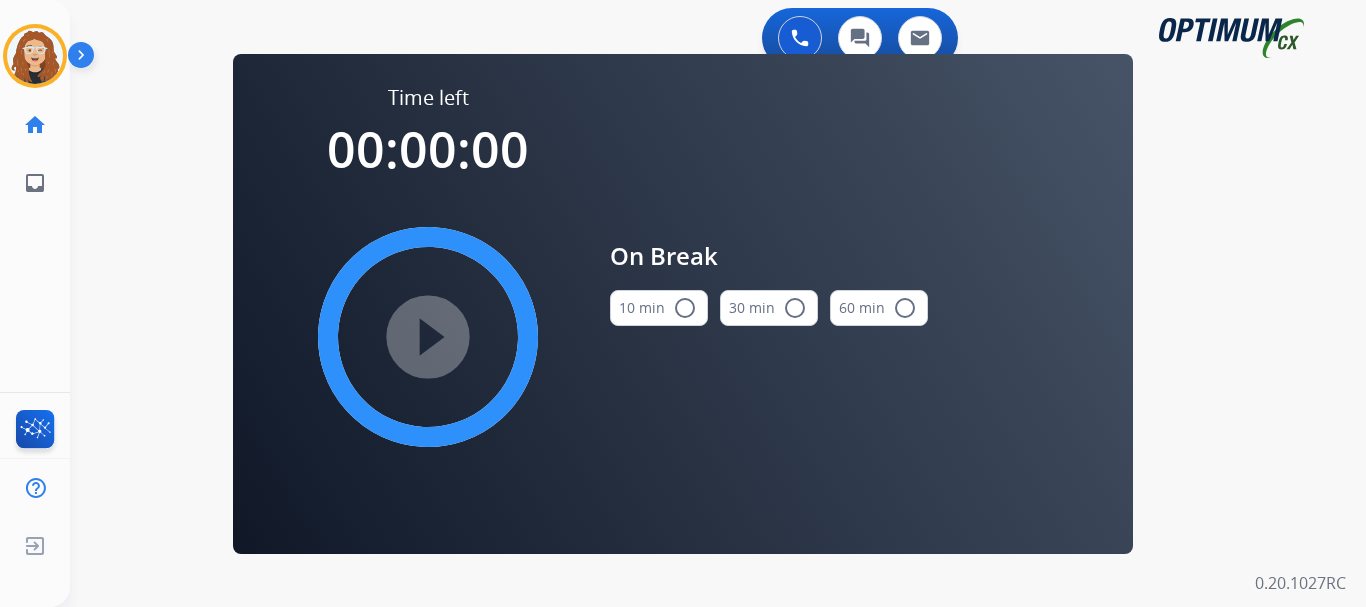 drag, startPoint x: 685, startPoint y: 310, endPoint x: 523, endPoint y: 328, distance: 162.99693 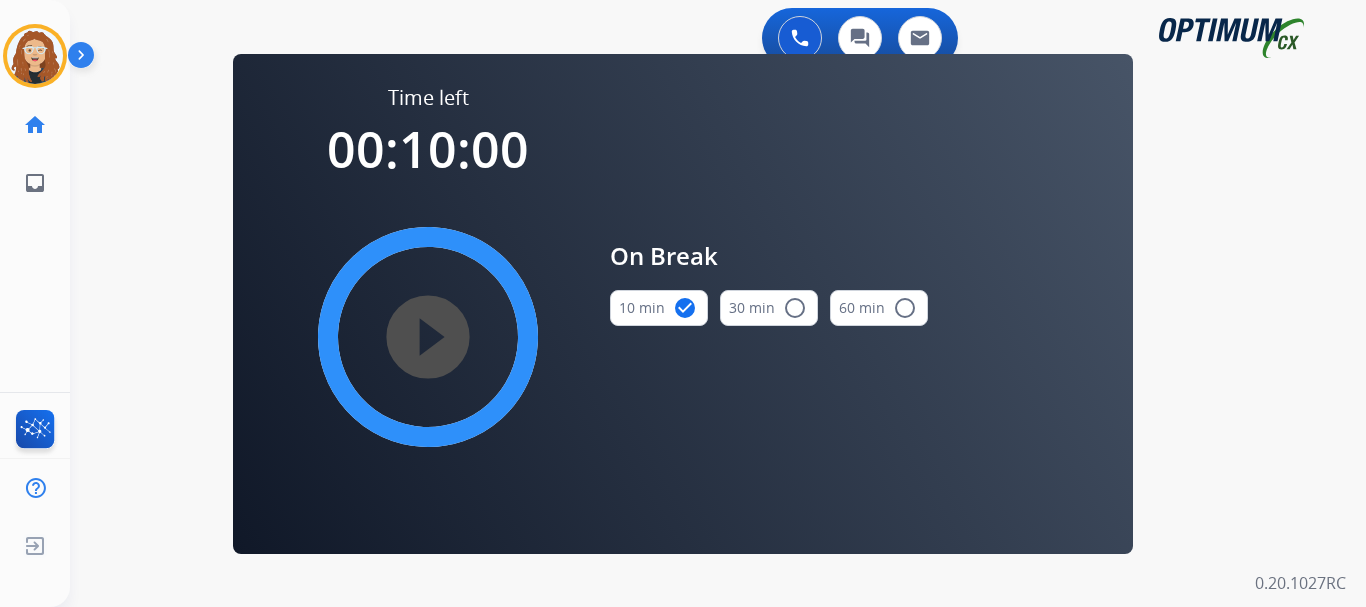 click on "play_circle_filled" at bounding box center [428, 337] 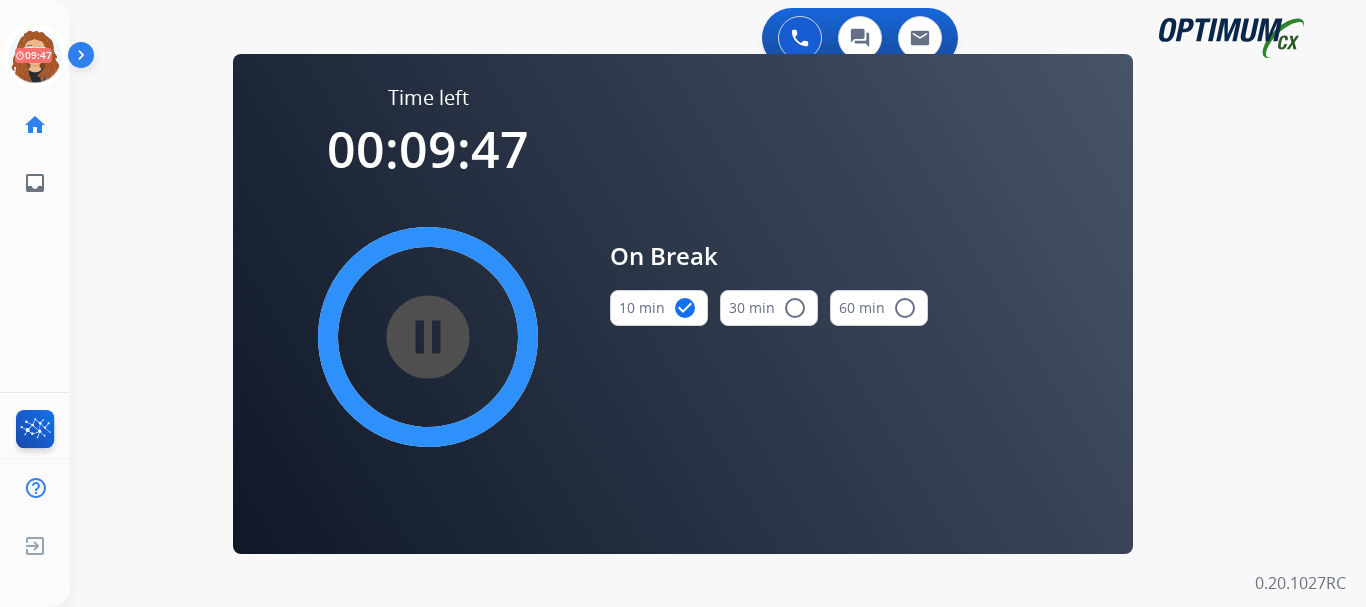 click on "0 Voice Interactions  0  Chat Interactions   0  Email Interactions swap_horiz Break voice bridge close_fullscreen Connect 3-Way Call merge_type Separate 3-Way Call Time left 00:09:47 pause_circle_filled On Break  10 min  check_circle  30 min  radio_button_unchecked  60 min  radio_button_unchecked  Interaction Guide   Interaction History  Interaction Guide arrow_drop_up  Welcome to EngageHQ   Internal Queue Transfer: How To  Secure Pad expand_more Clear pad Candidate/Account ID: Contact Notes:                  0.20.1027RC" at bounding box center [718, 303] 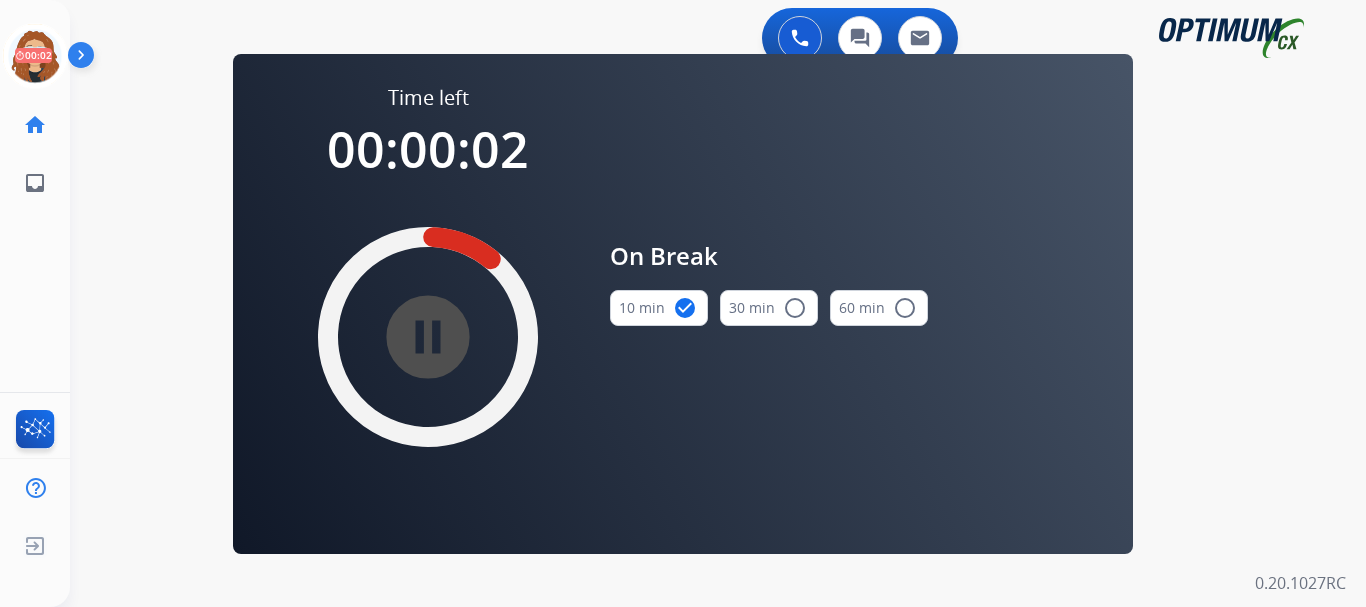 click on "0 Voice Interactions  0  Chat Interactions   0  Email Interactions swap_horiz Break voice bridge close_fullscreen Connect 3-Way Call merge_type Separate 3-Way Call Time left 00:00:02 pause_circle_filled On Break  10 min  check_circle  30 min  radio_button_unchecked  60 min  radio_button_unchecked  Interaction Guide   Interaction History  Interaction Guide arrow_drop_up  Welcome to EngageHQ   Internal Queue Transfer: How To  Secure Pad expand_more Clear pad Candidate/Account ID: Contact Notes:                  0.20.1027RC" at bounding box center [718, 303] 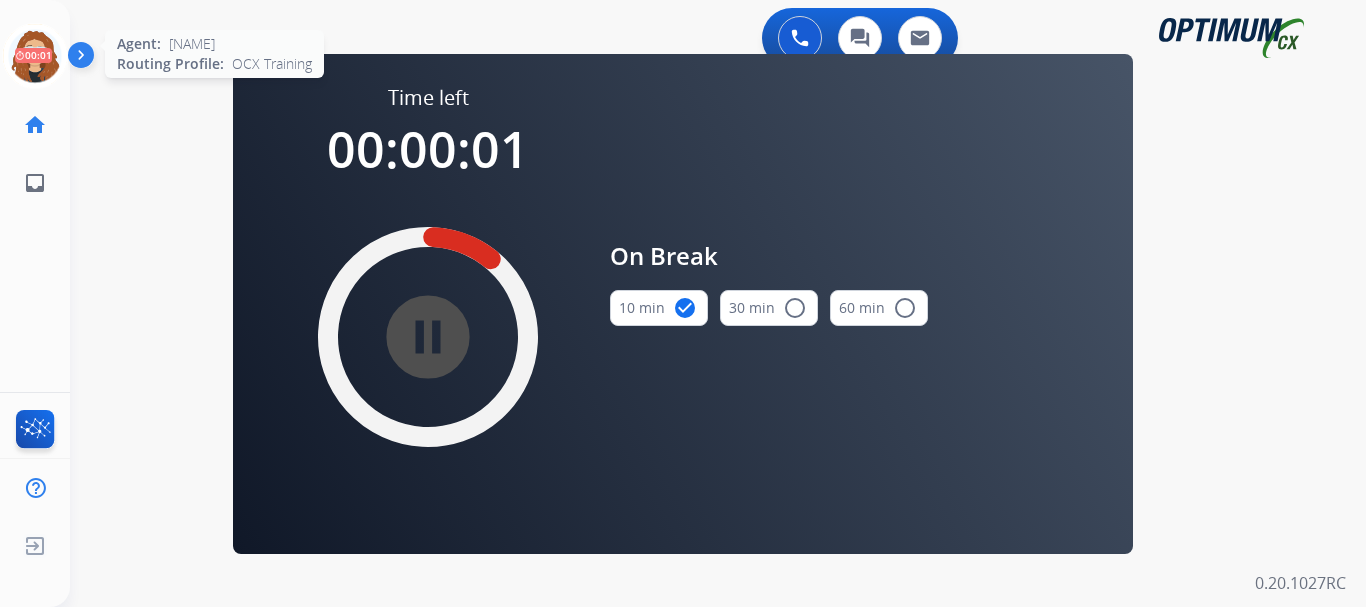 click 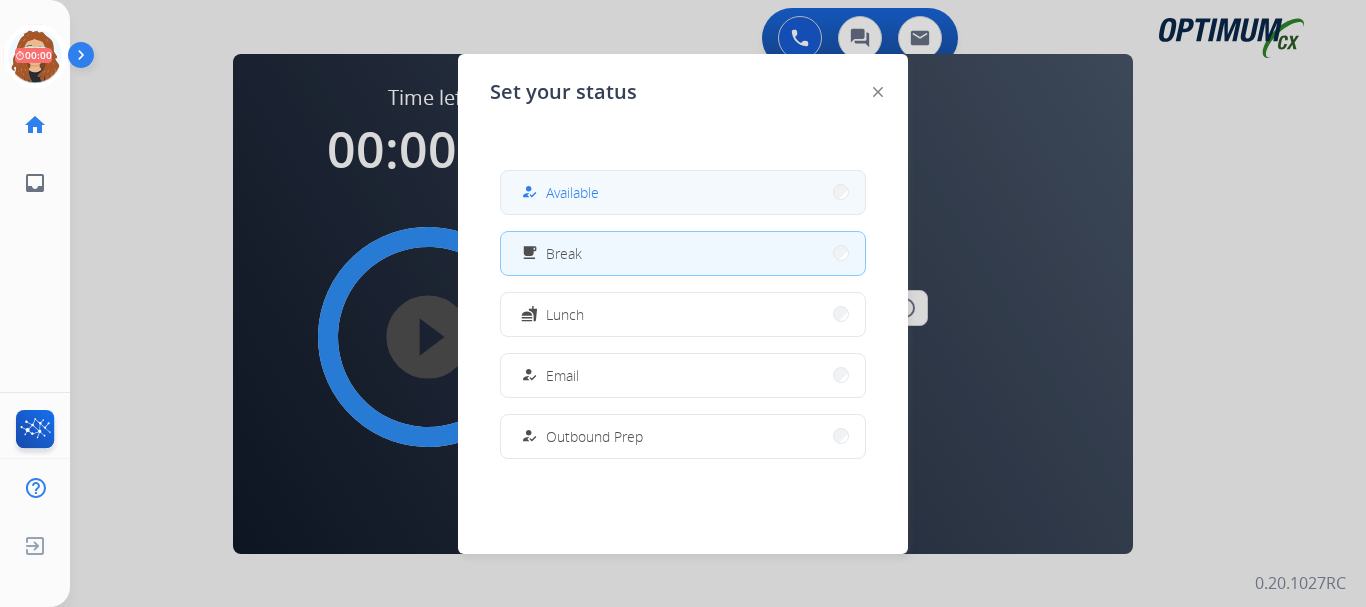click on "Available" at bounding box center (572, 192) 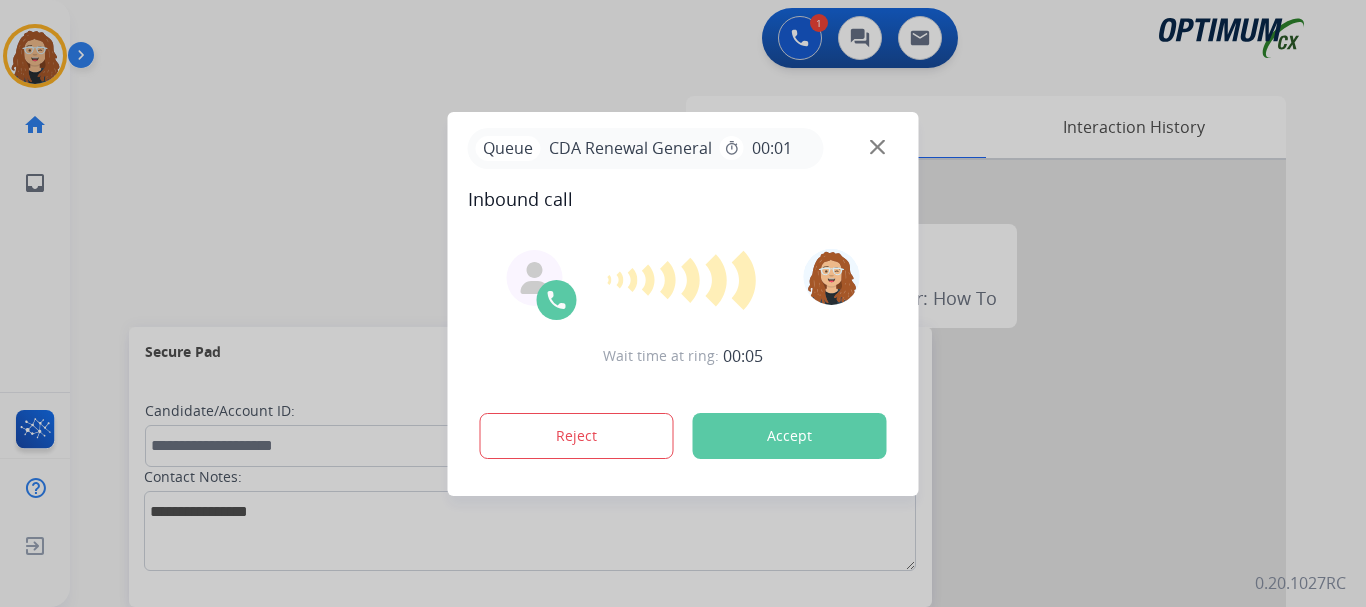 click at bounding box center (683, 303) 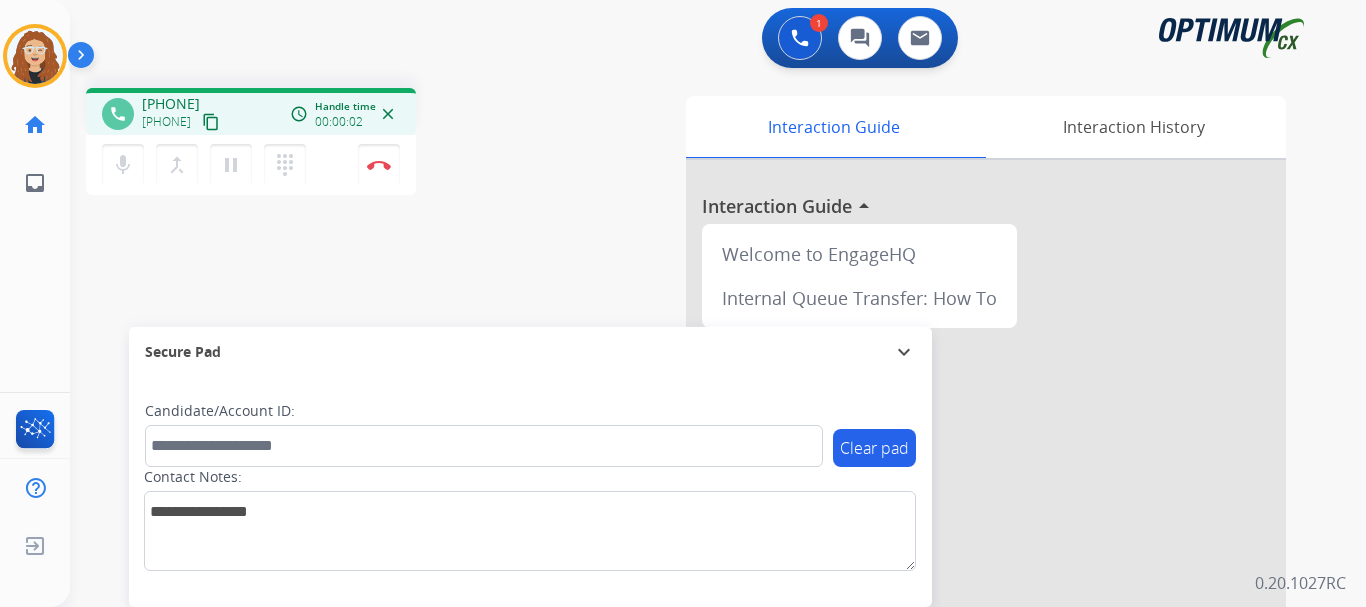 drag, startPoint x: 163, startPoint y: 102, endPoint x: 240, endPoint y: 92, distance: 77.64664 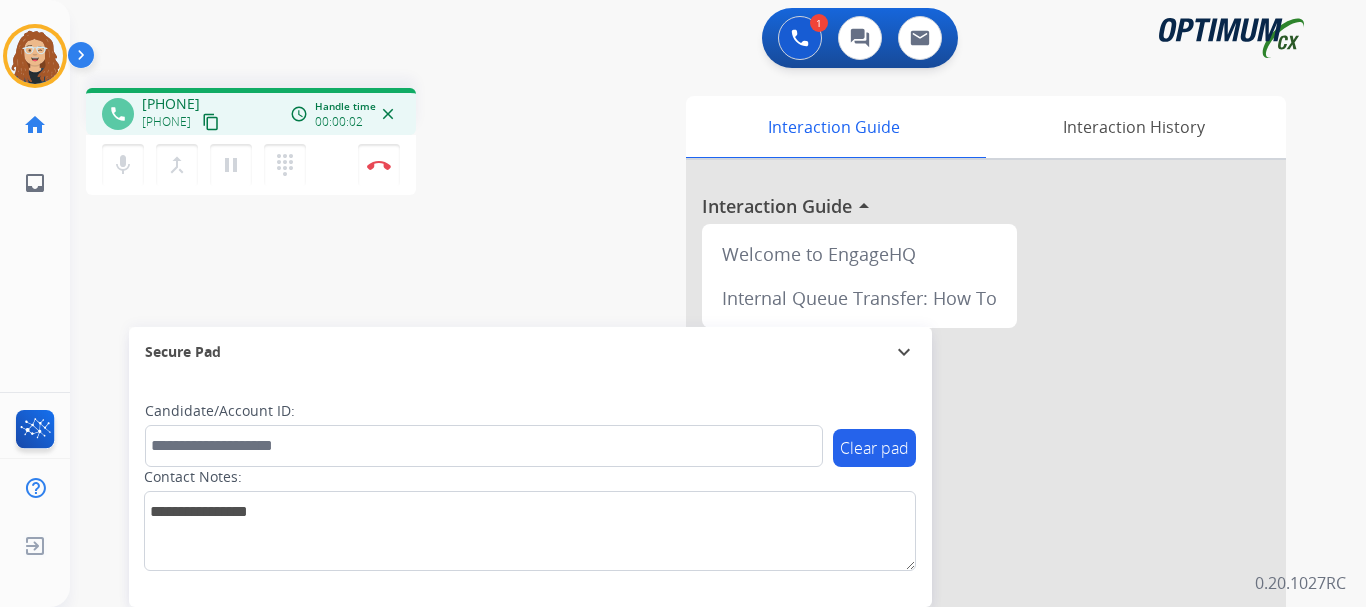 click on "phone [PHONE] [PHONE] content_copy access_time Call metrics Queue   00:09 Hold   00:00 Talk   00:03 Total   00:11 Handle time 00:00:02 close" at bounding box center [251, 111] 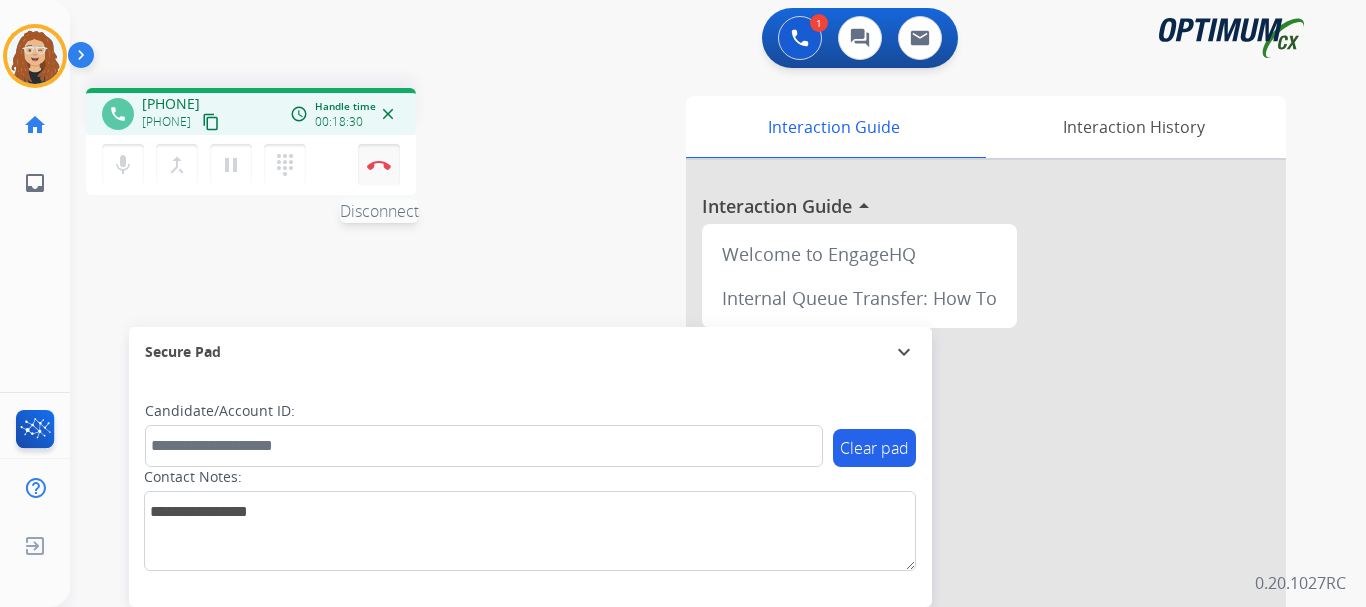 click at bounding box center (379, 165) 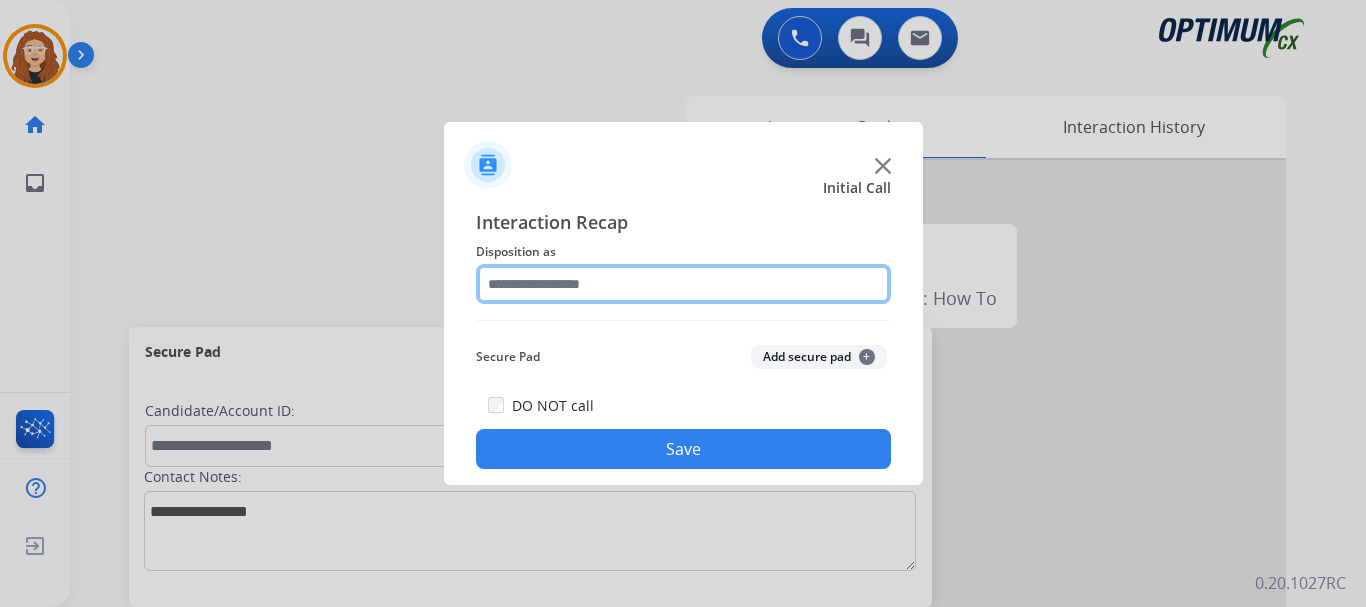 click 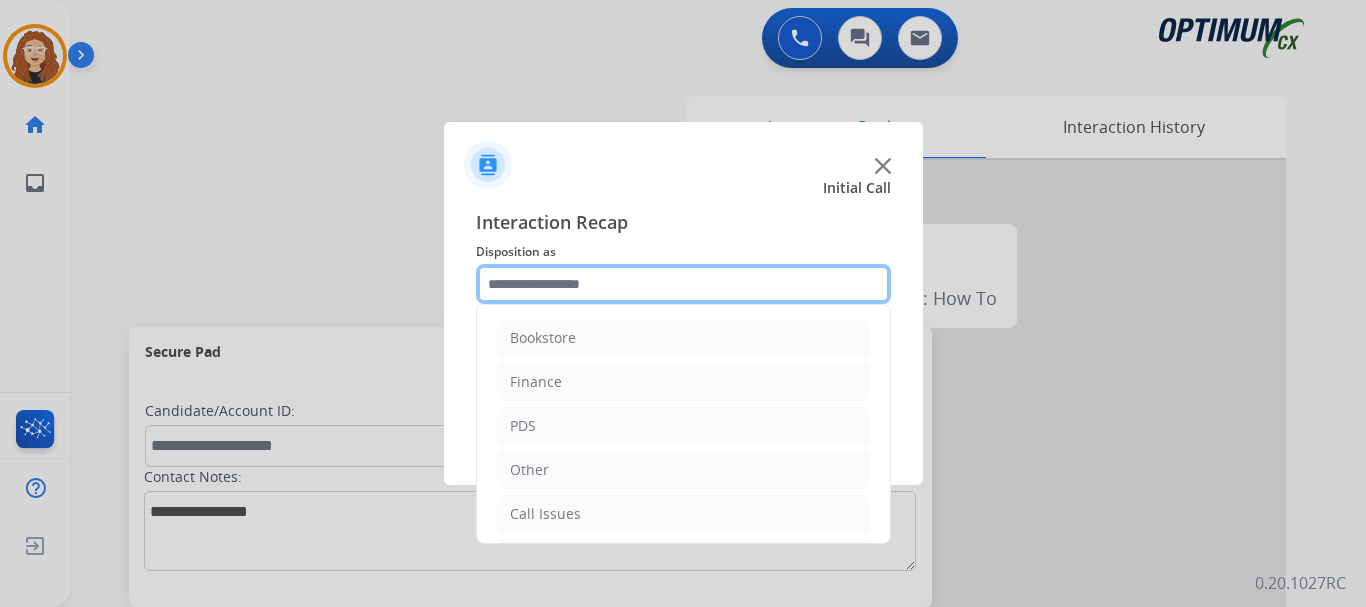 scroll, scrollTop: 136, scrollLeft: 0, axis: vertical 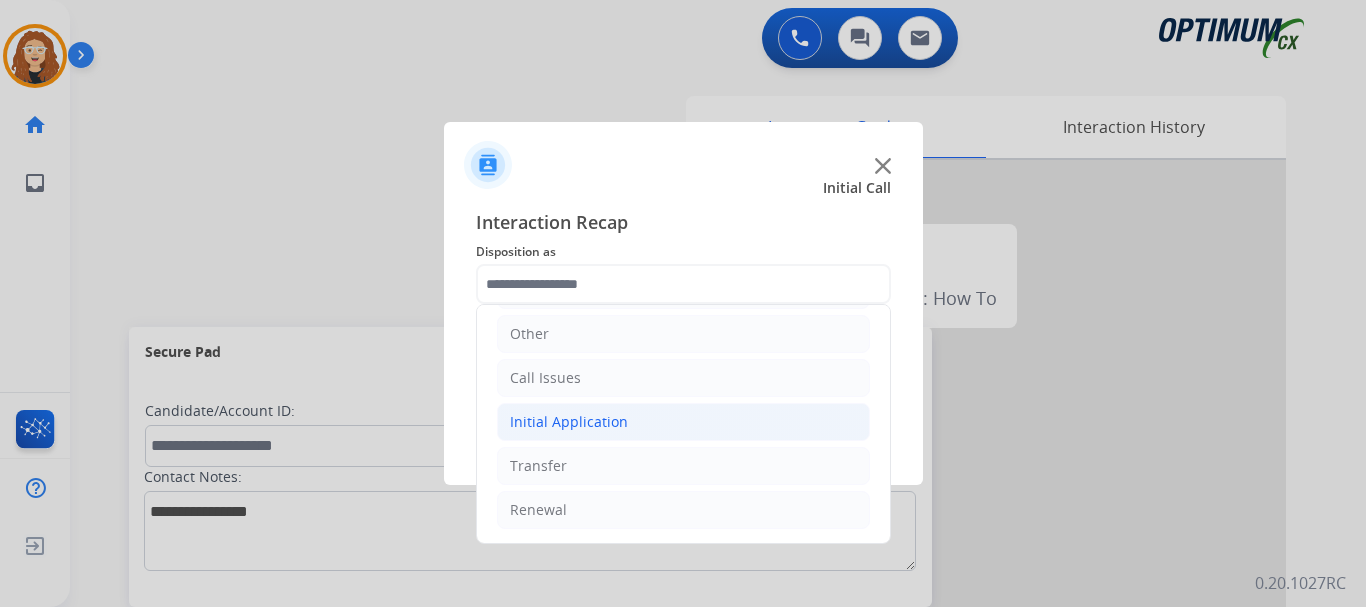 click on "Initial Application" 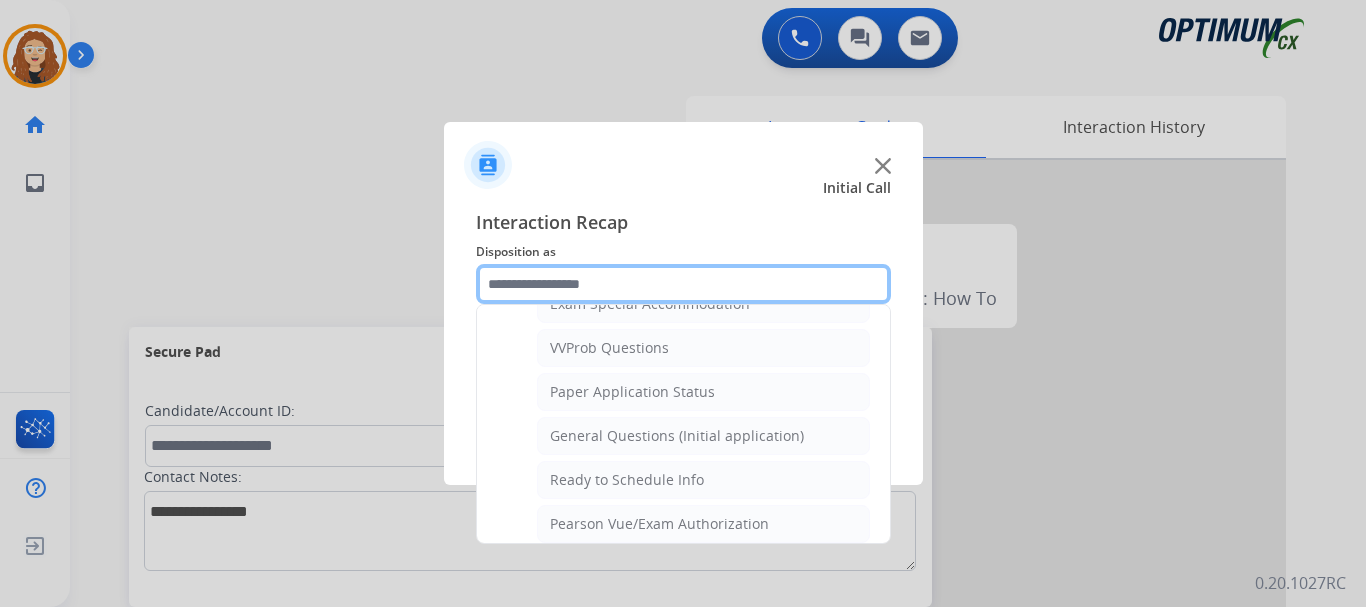 scroll, scrollTop: 1078, scrollLeft: 0, axis: vertical 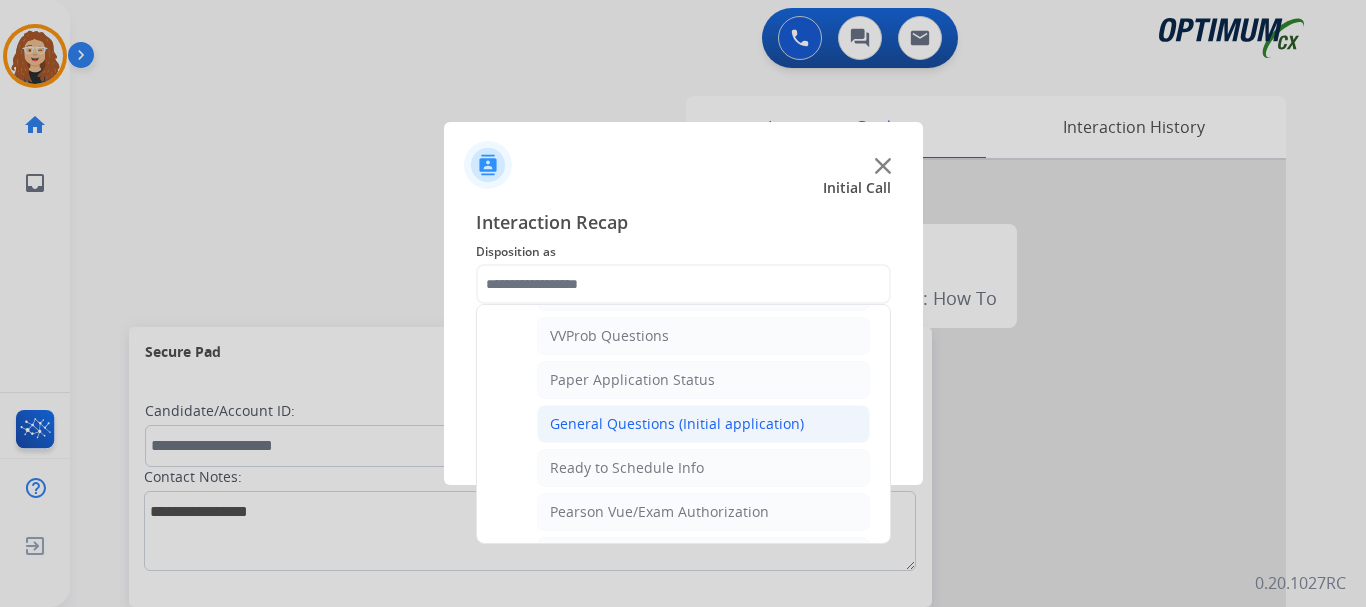 click on "General Questions (Initial application)" 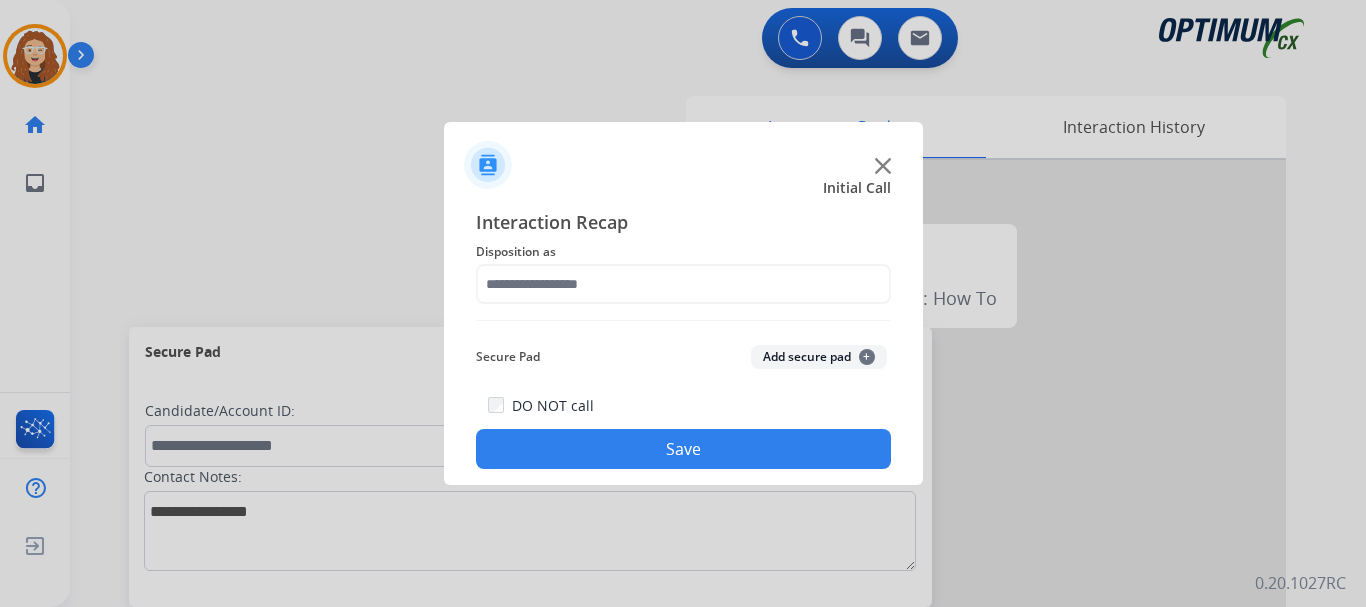 type on "**********" 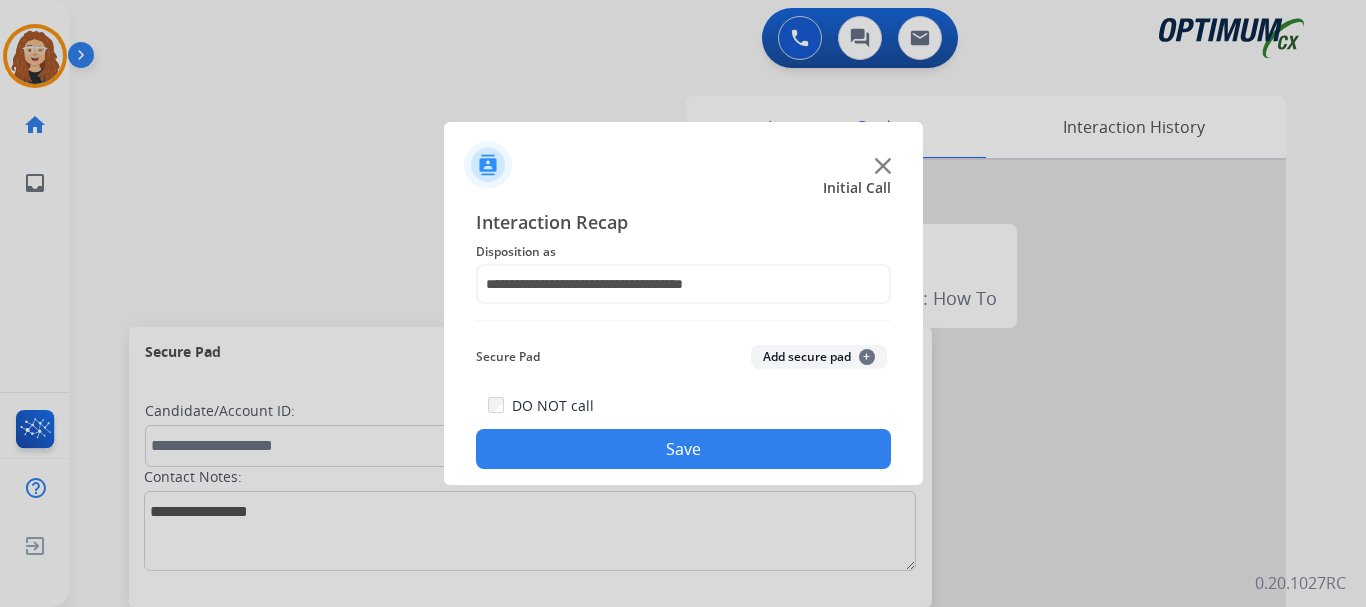 click on "Save" 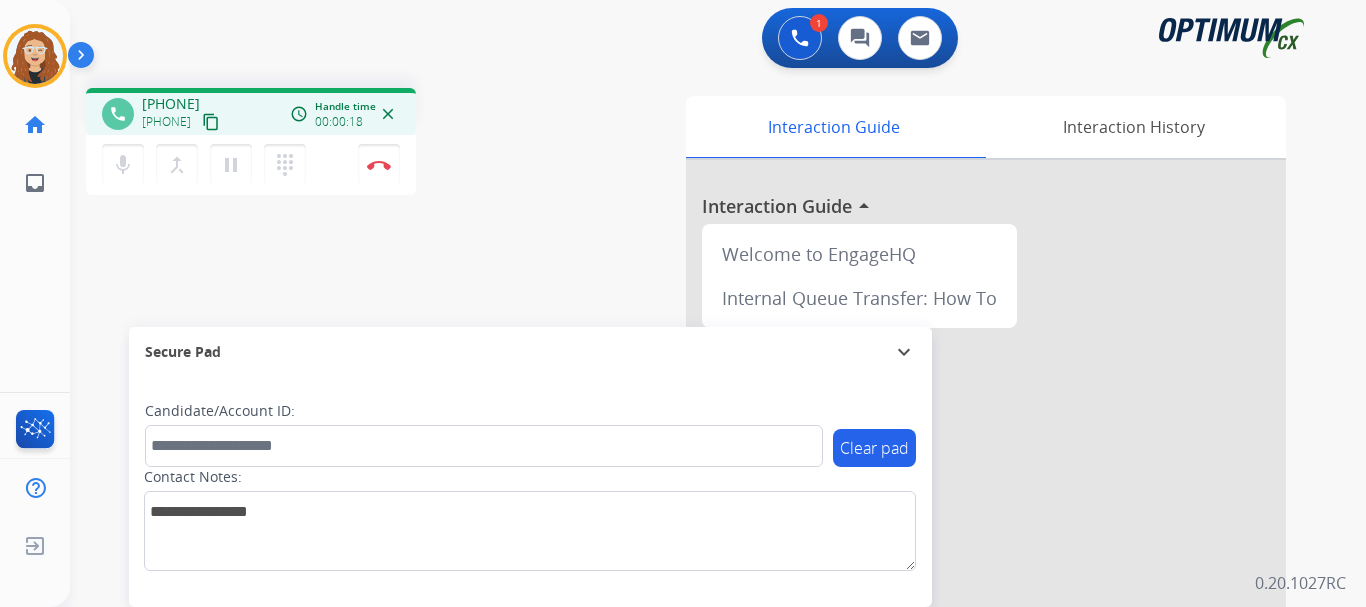 drag, startPoint x: 157, startPoint y: 103, endPoint x: 237, endPoint y: 99, distance: 80.09994 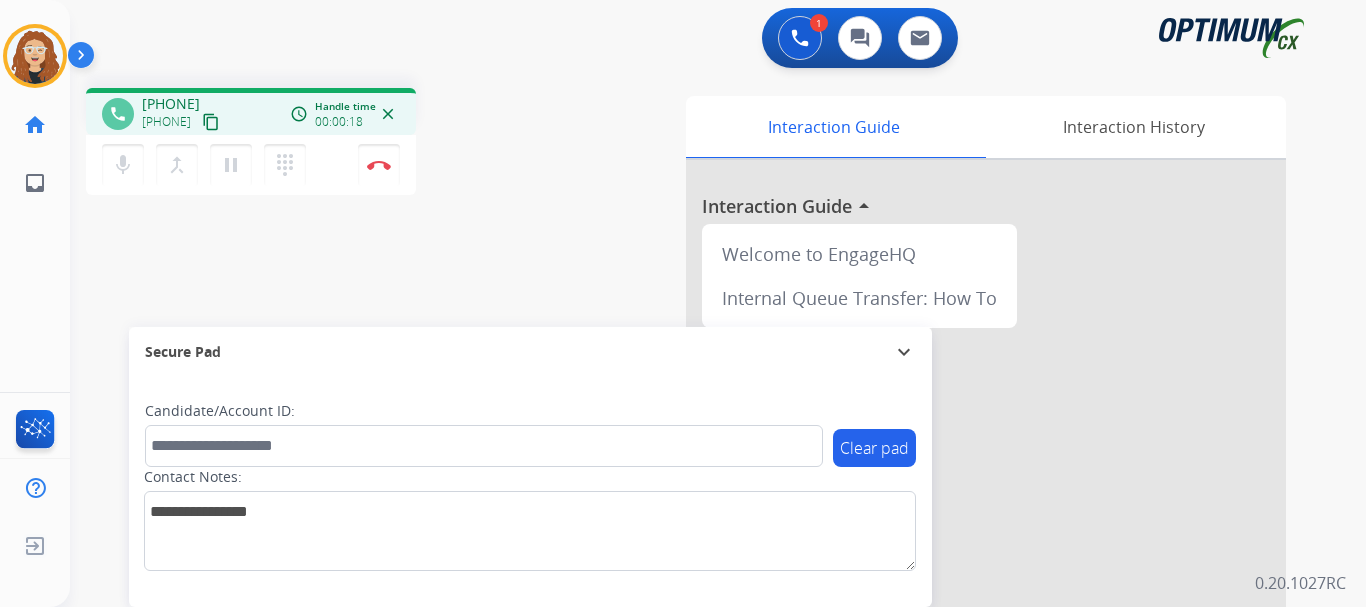 click on "[PHONE]" at bounding box center (171, 104) 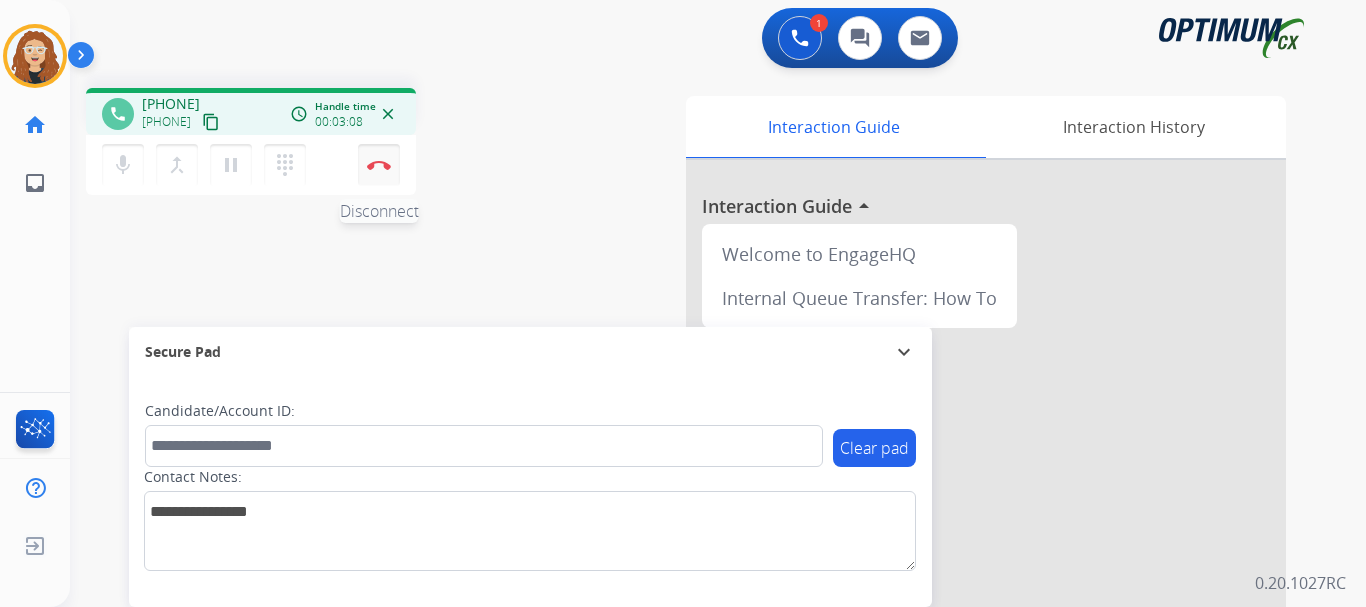 click at bounding box center (379, 165) 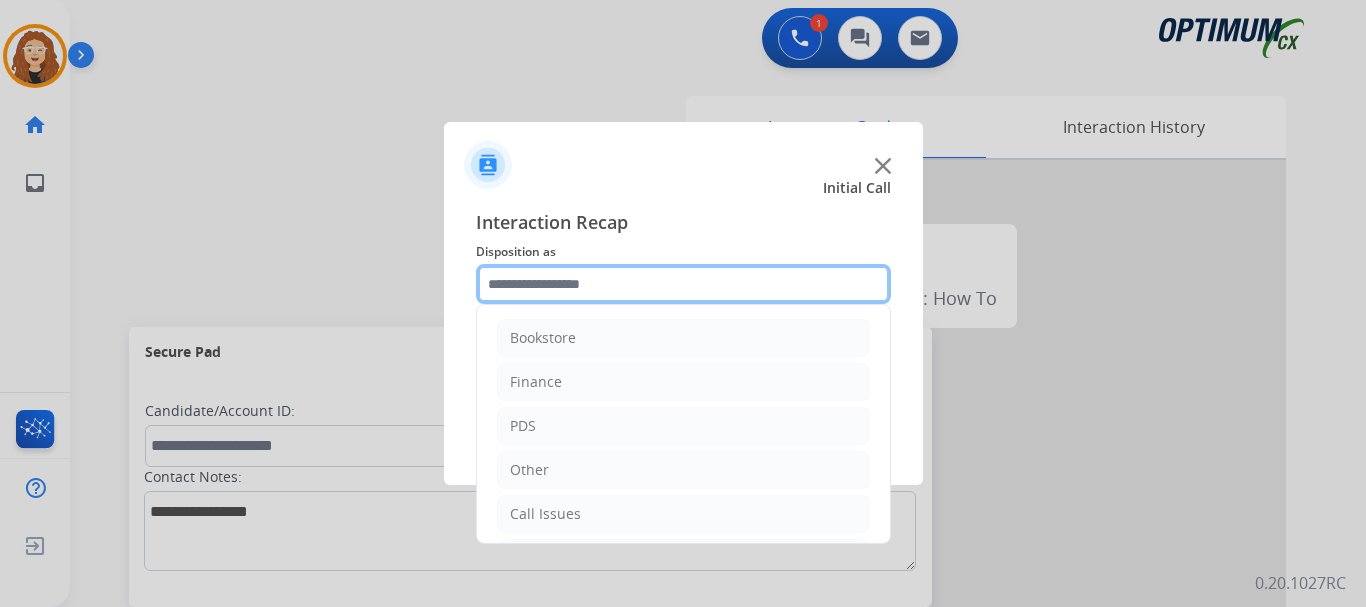 click 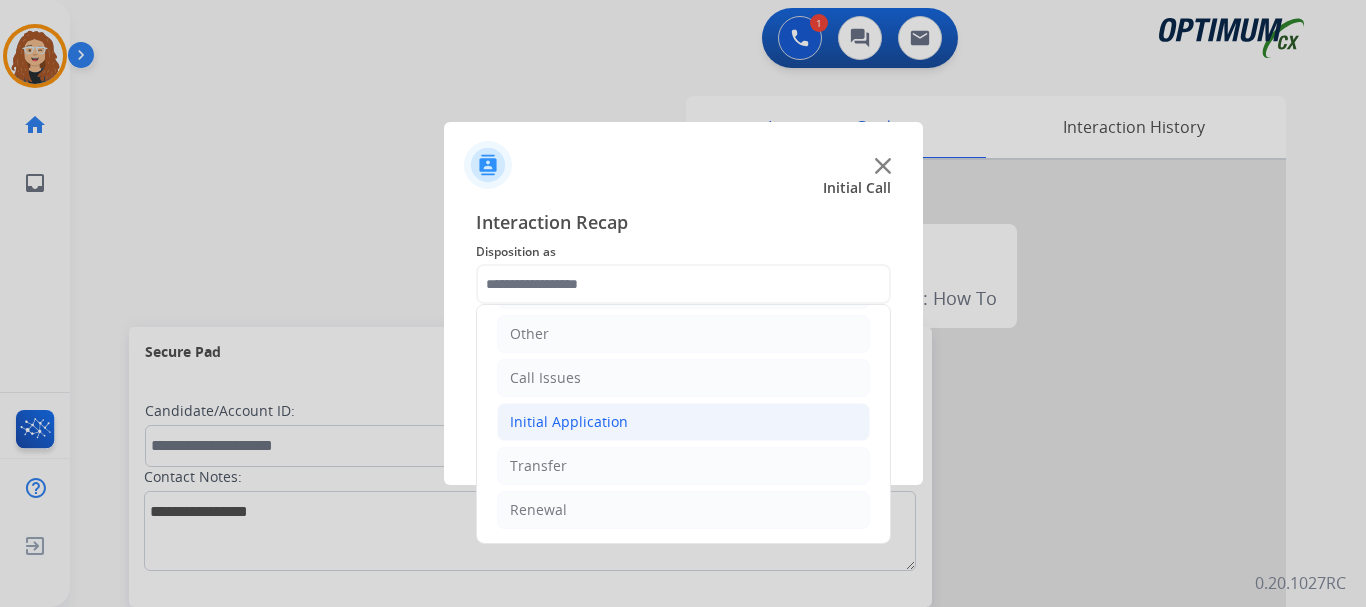 click on "Initial Application" 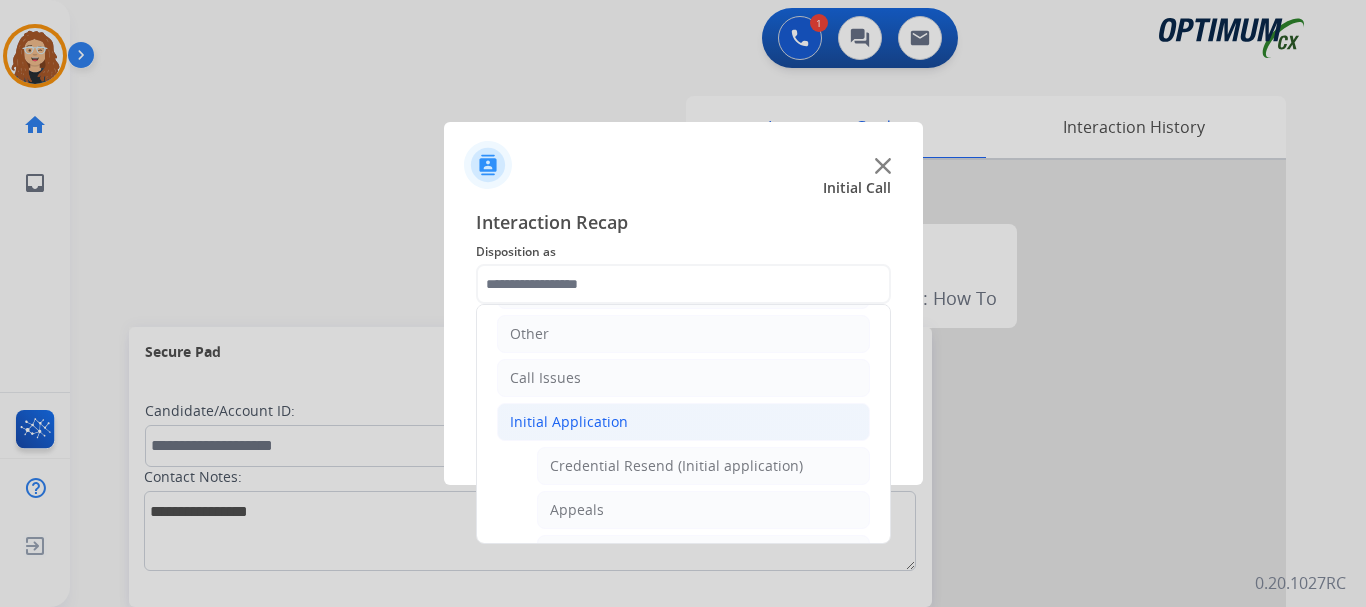 drag, startPoint x: 676, startPoint y: 506, endPoint x: 763, endPoint y: 509, distance: 87.05171 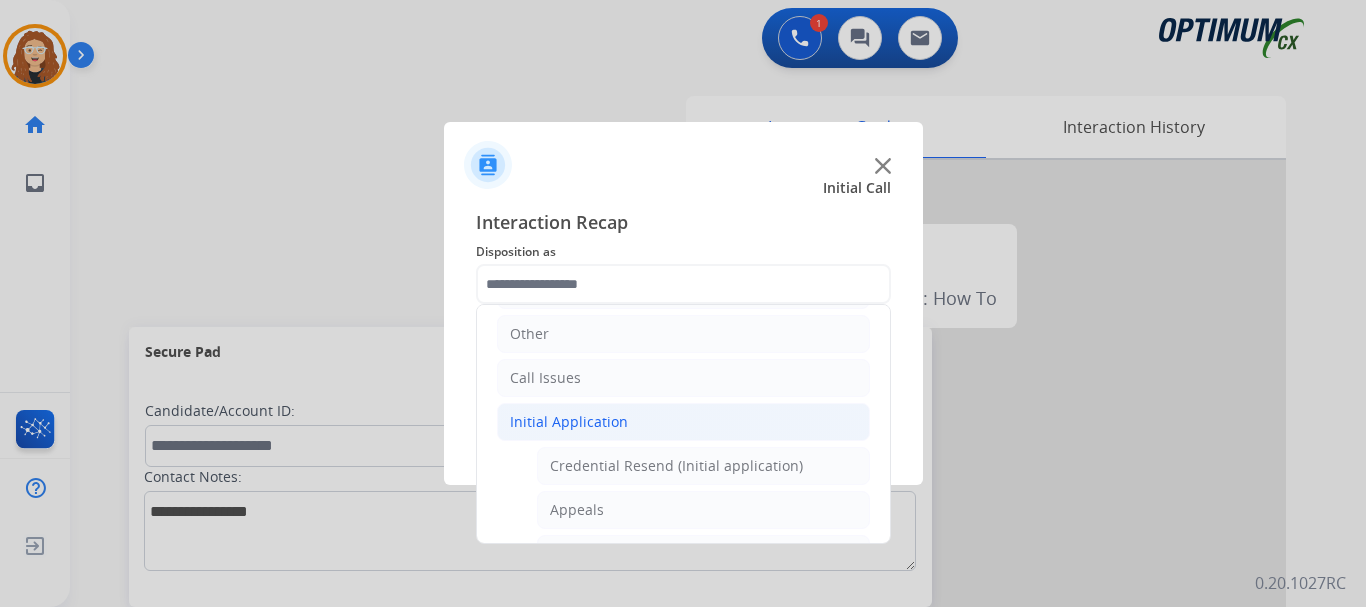 click on "Appeals" 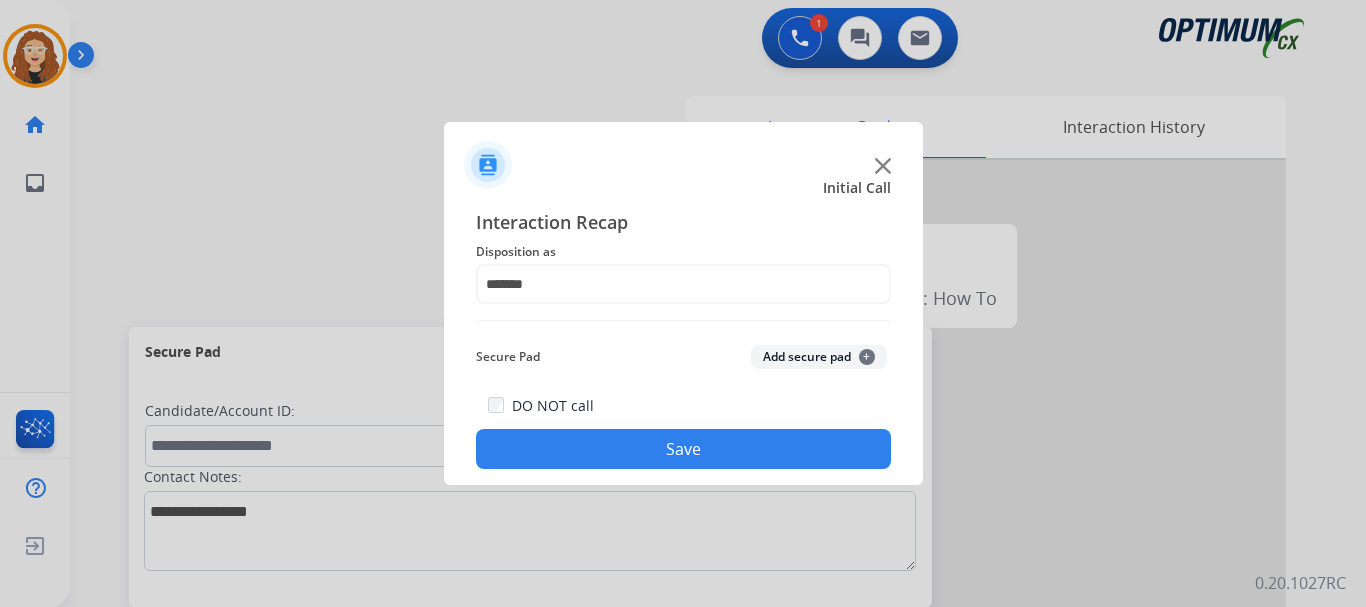 click on "Save" 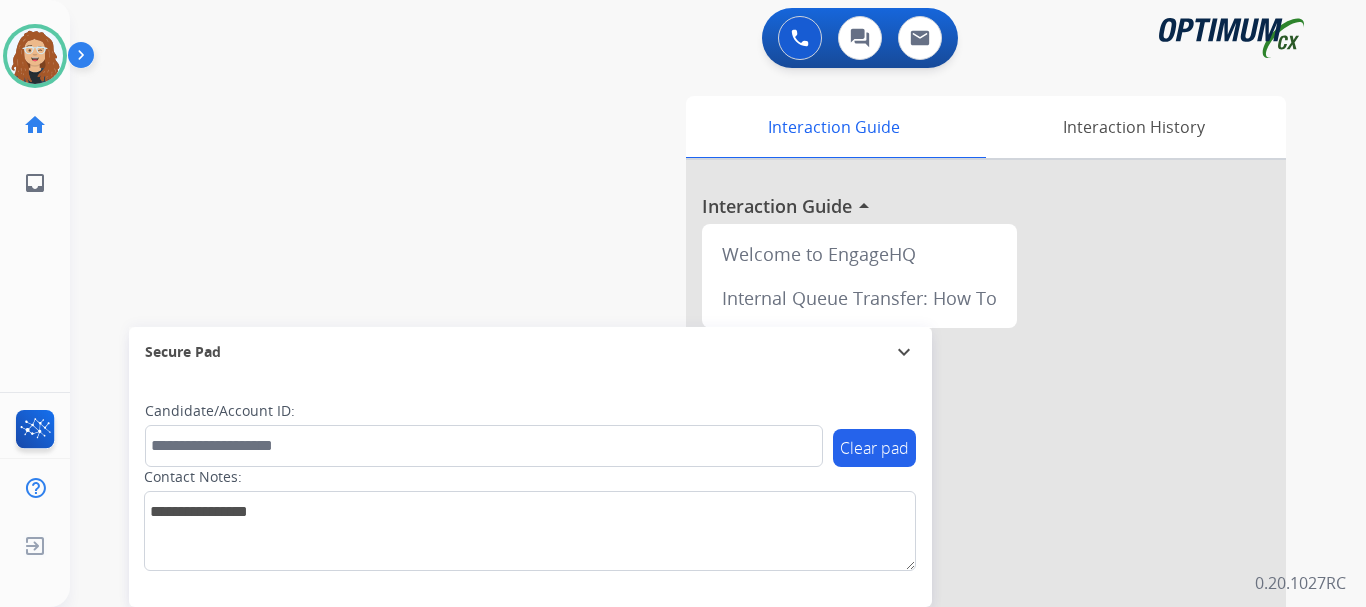 click on "swap_horiz Break voice bridge close_fullscreen Connect 3-Way Call merge_type Separate 3-Way Call  Interaction Guide   Interaction History  Interaction Guide arrow_drop_up  Welcome to EngageHQ   Internal Queue Transfer: How To  Secure Pad expand_more Clear pad Candidate/Account ID: Contact Notes:" at bounding box center (694, 489) 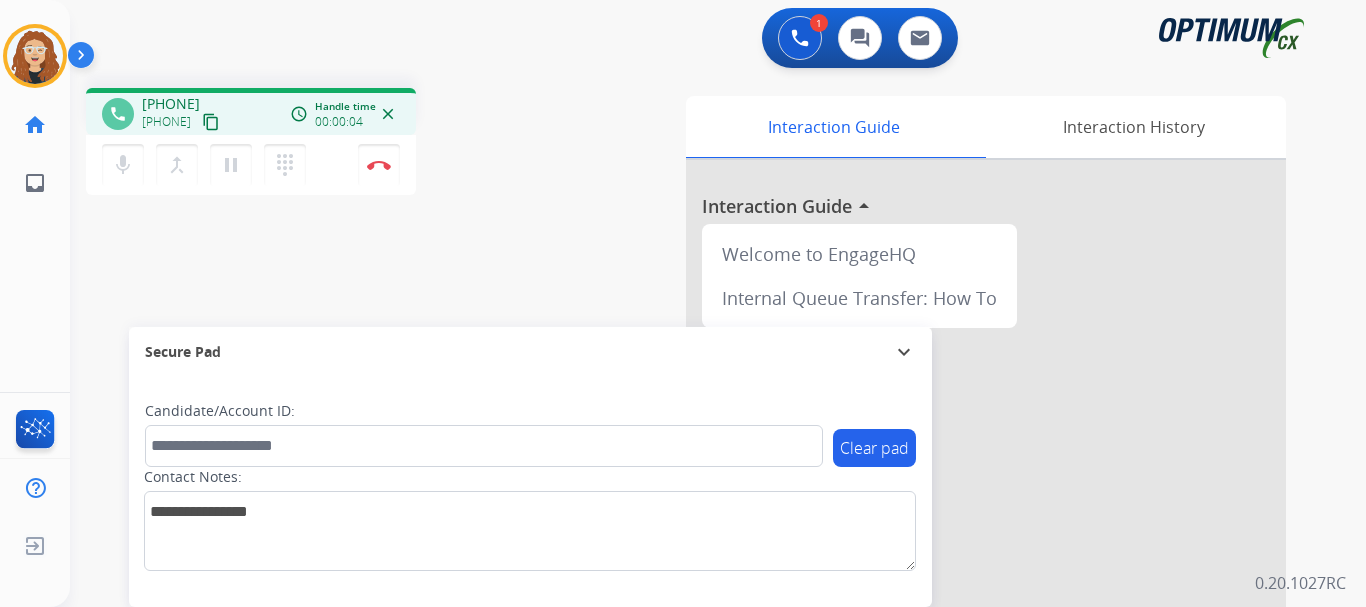 drag, startPoint x: 160, startPoint y: 102, endPoint x: 242, endPoint y: 95, distance: 82.29824 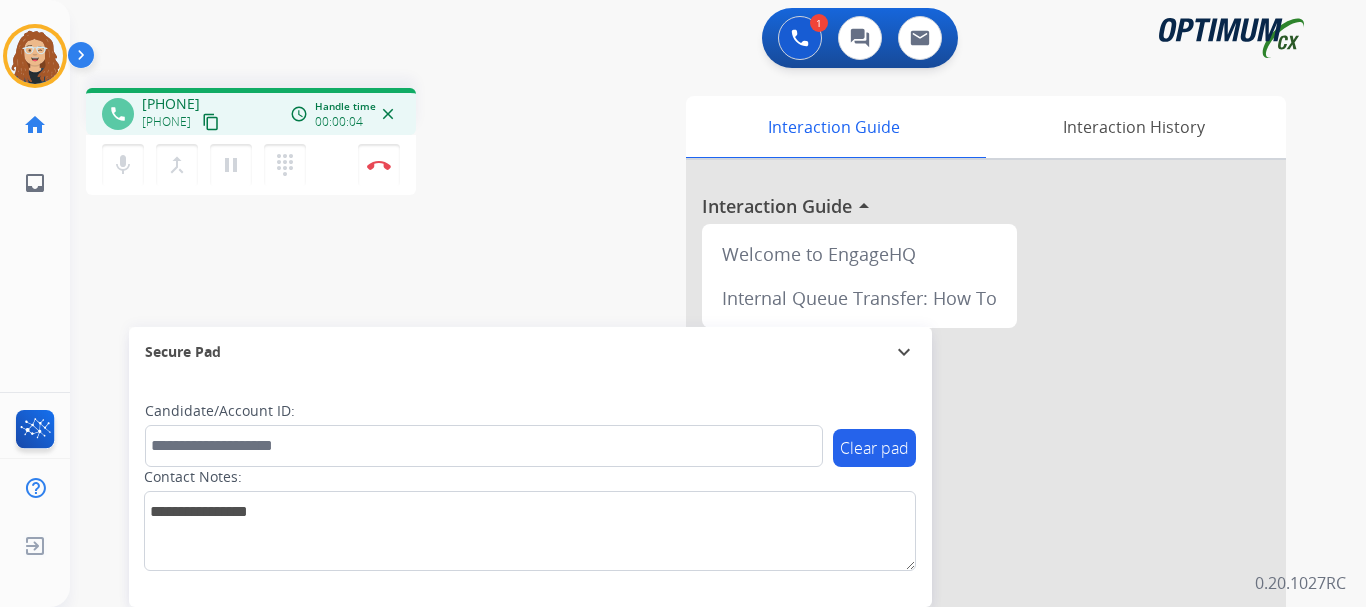 click on "[PHONE] [PHONE] content_copy" at bounding box center (182, 114) 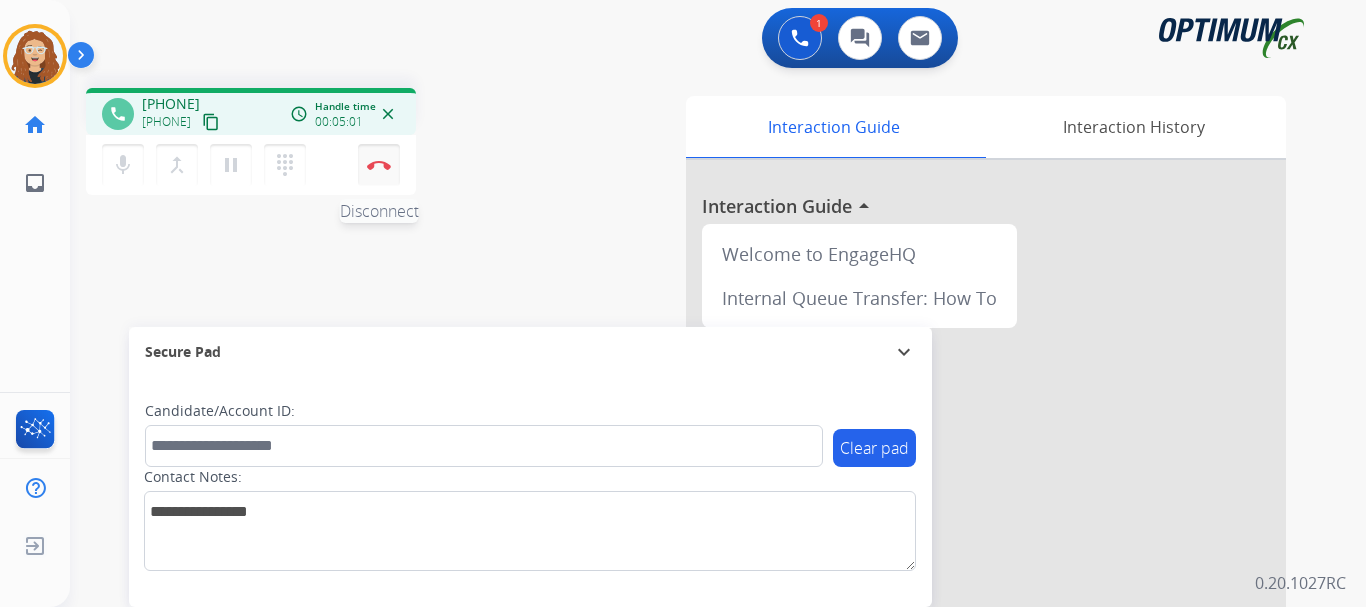 click at bounding box center [379, 165] 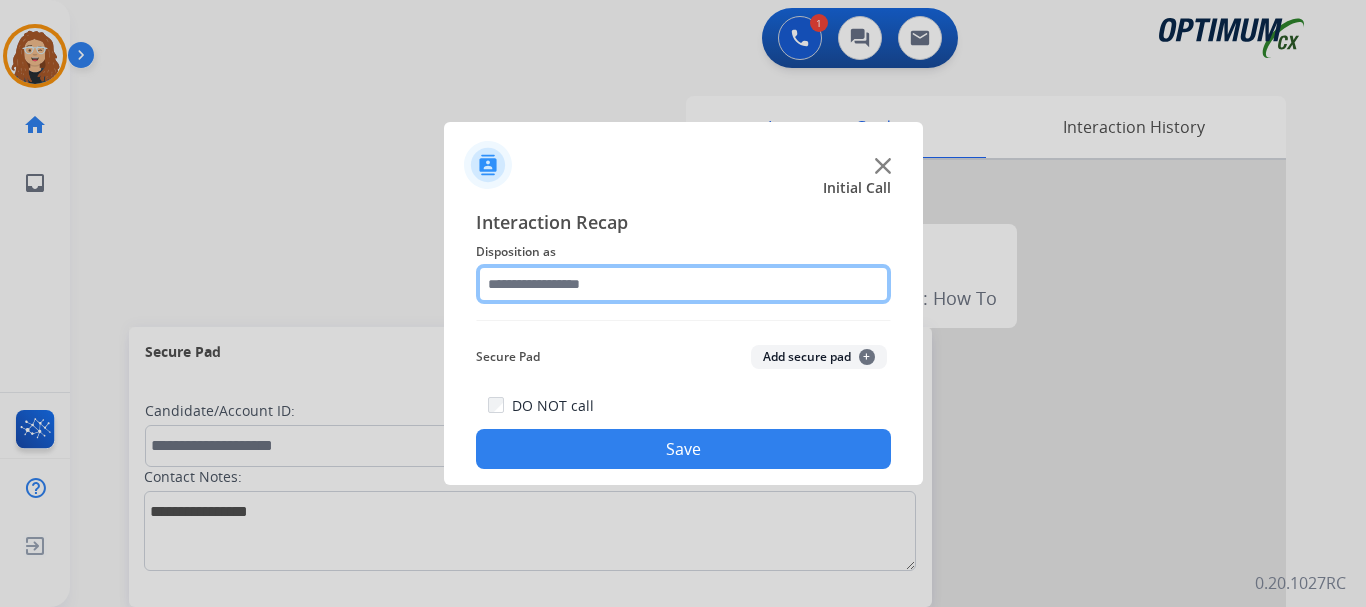 drag, startPoint x: 661, startPoint y: 279, endPoint x: 738, endPoint y: 295, distance: 78.64477 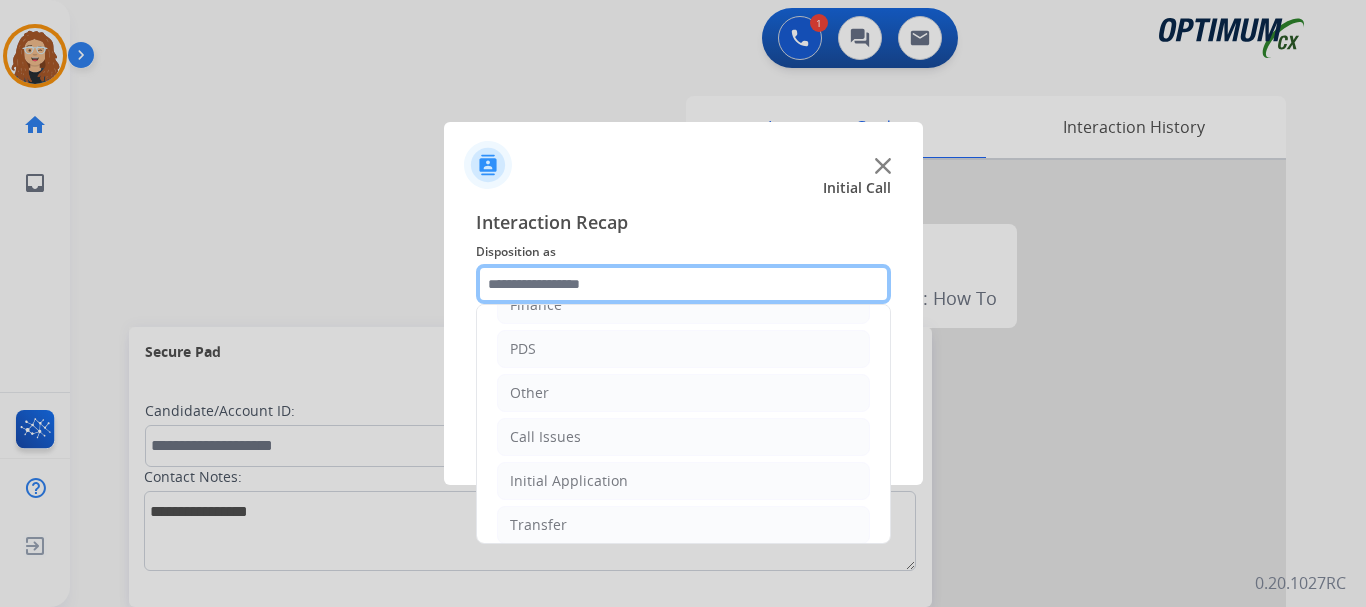 scroll, scrollTop: 136, scrollLeft: 0, axis: vertical 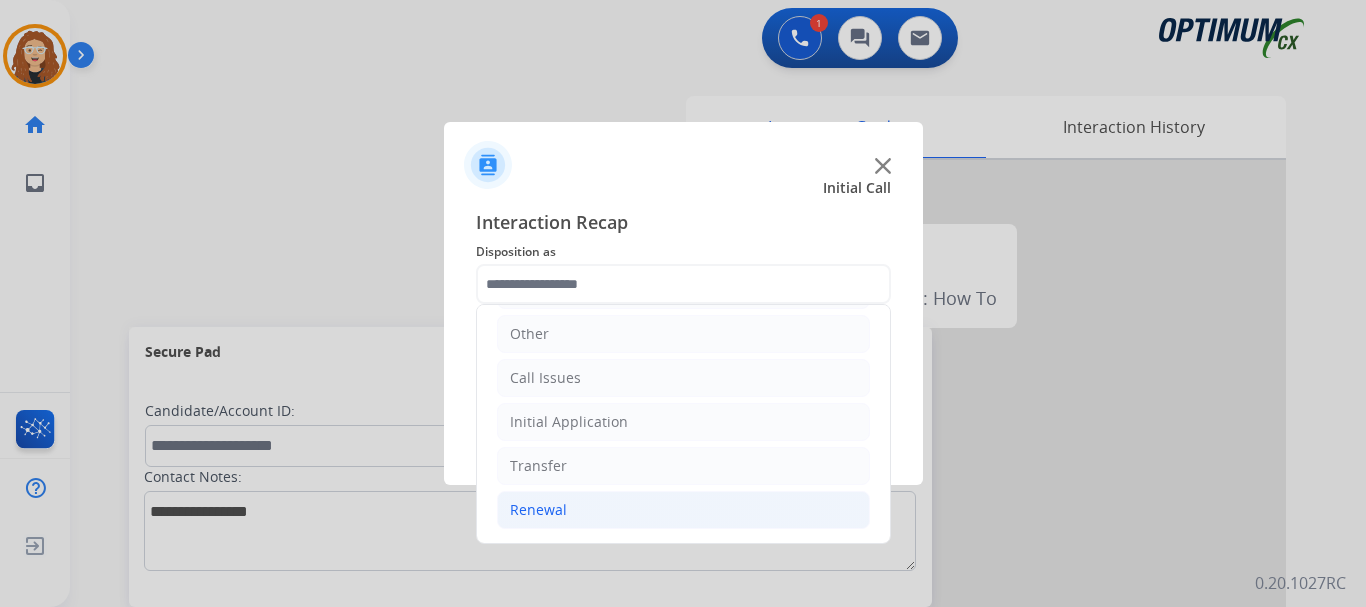 drag, startPoint x: 555, startPoint y: 517, endPoint x: 718, endPoint y: 498, distance: 164.10362 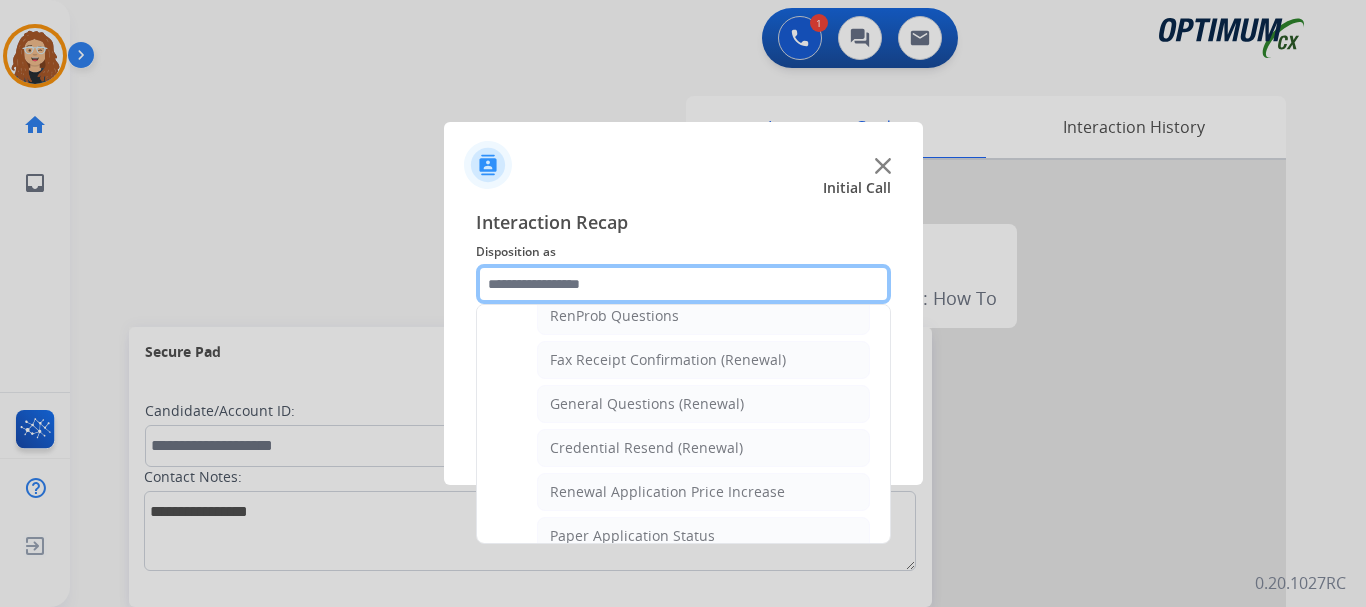 scroll, scrollTop: 531, scrollLeft: 0, axis: vertical 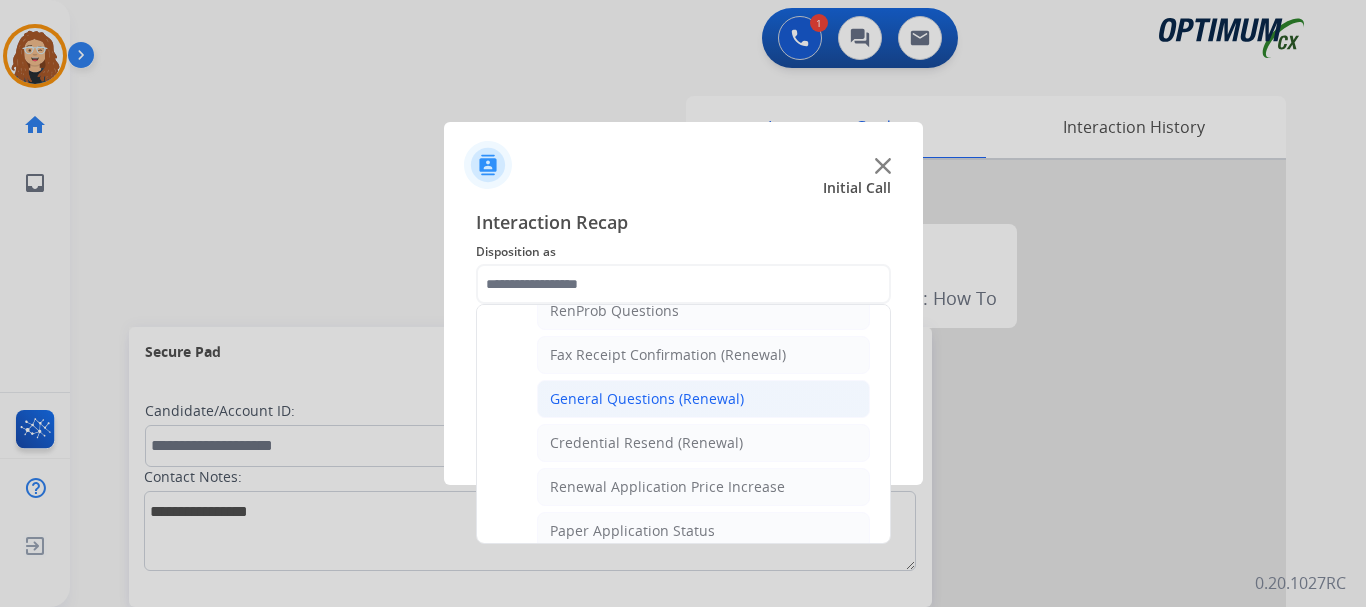 click on "General Questions (Renewal)" 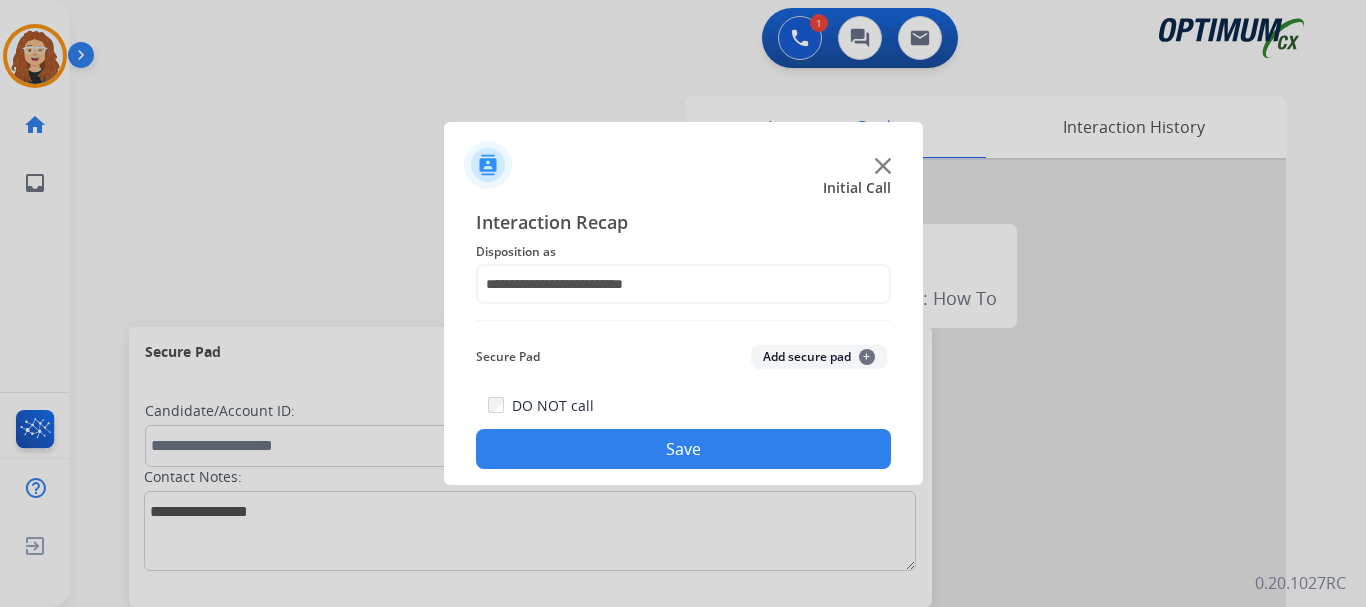 click on "Save" 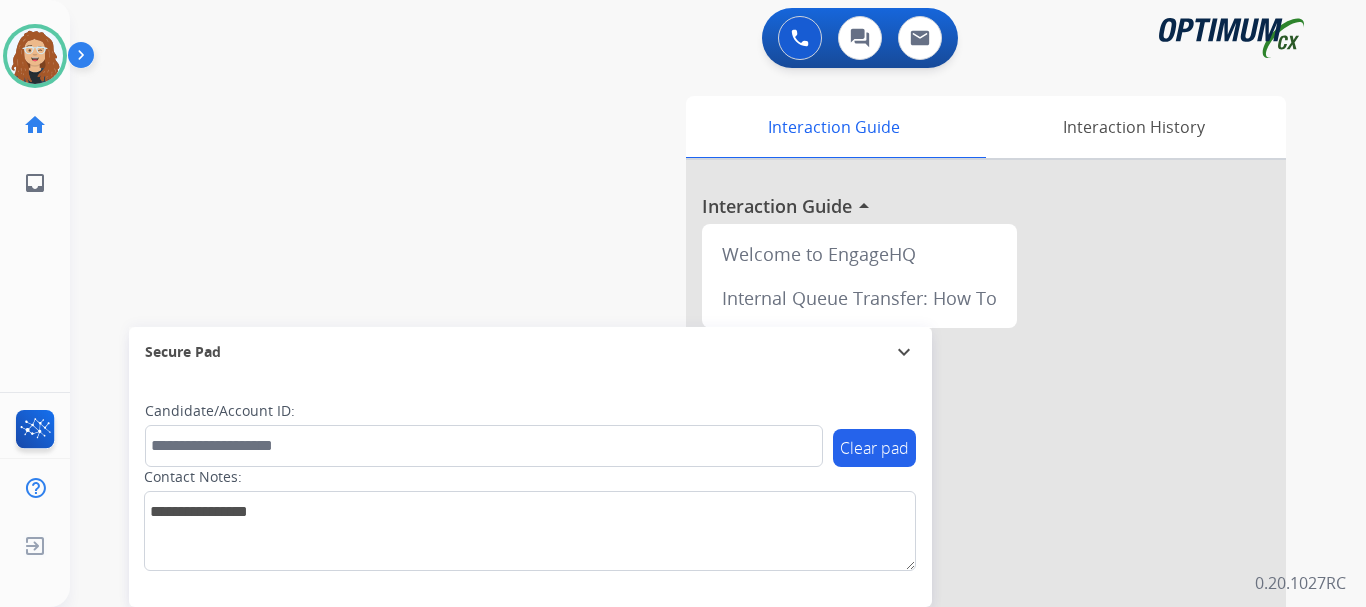 click on "Interaction Guide   Interaction History  Interaction Guide arrow_drop_up  Welcome to EngageHQ   Internal Queue Transfer: How To" at bounding box center (937, 501) 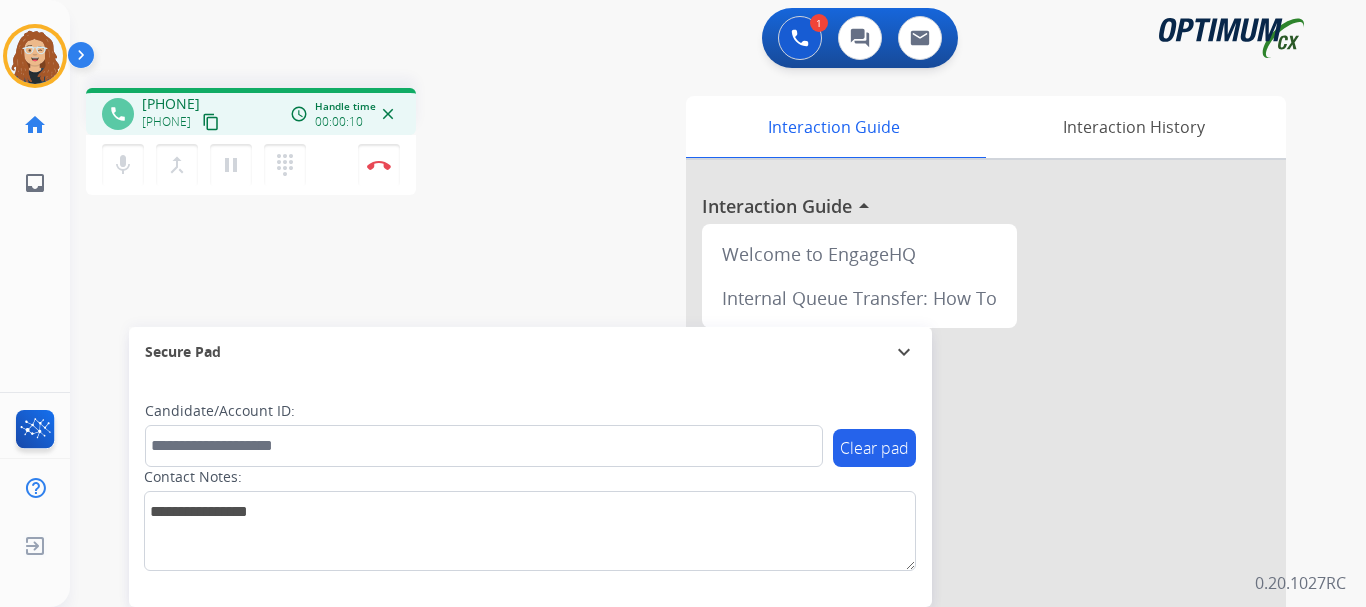 click on "[PHONE]" at bounding box center [171, 104] 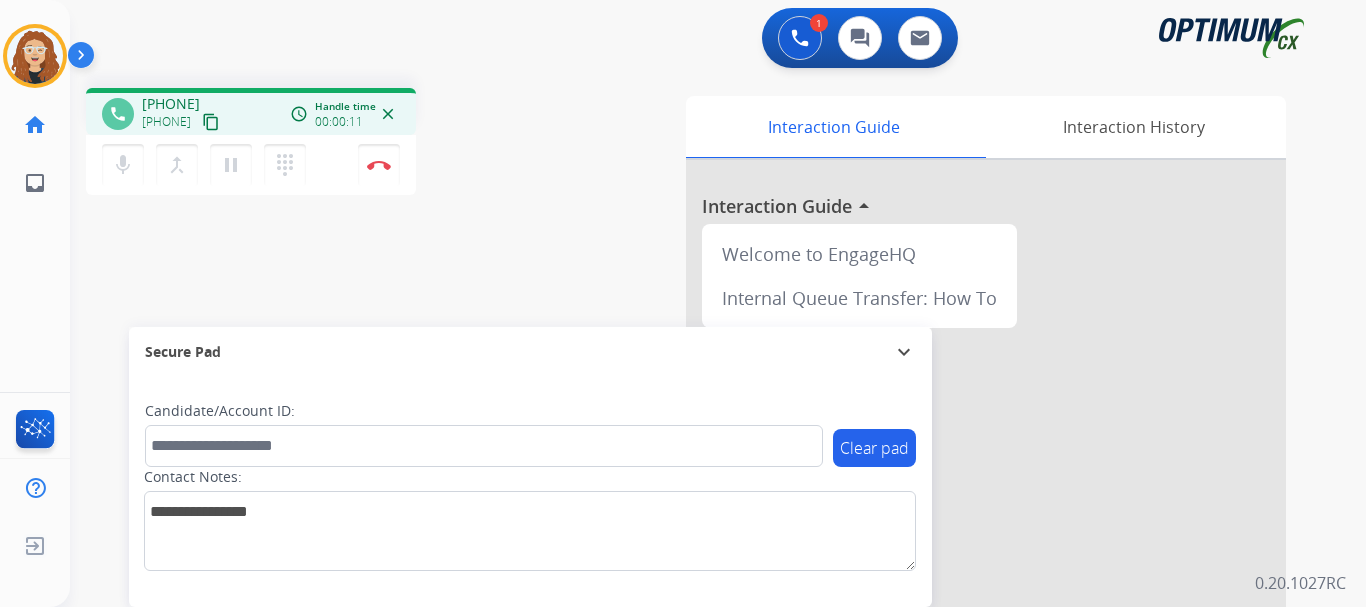 drag, startPoint x: 157, startPoint y: 105, endPoint x: 236, endPoint y: 99, distance: 79.22752 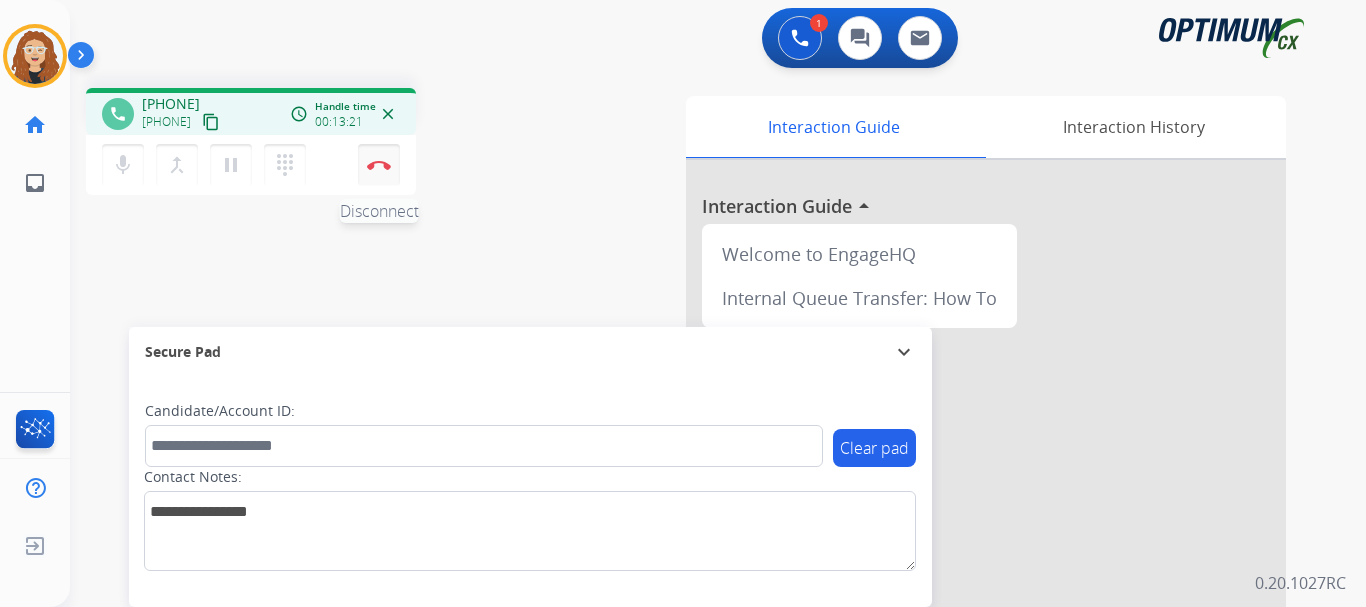 click on "Disconnect" at bounding box center (379, 165) 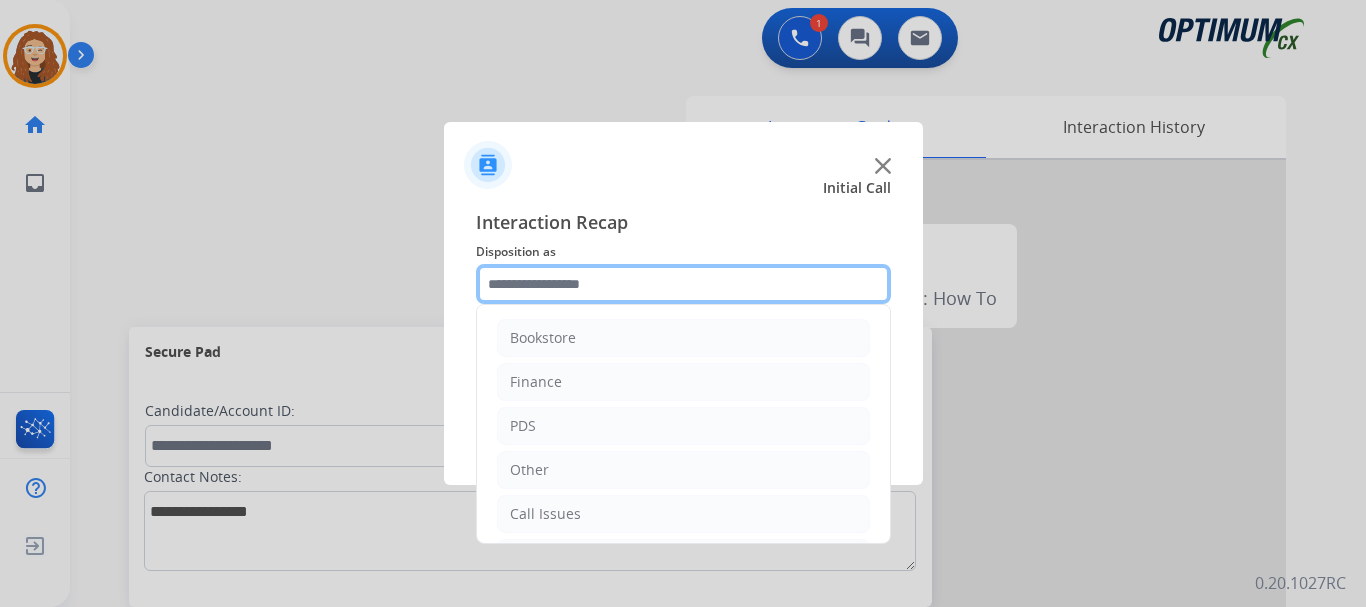 click 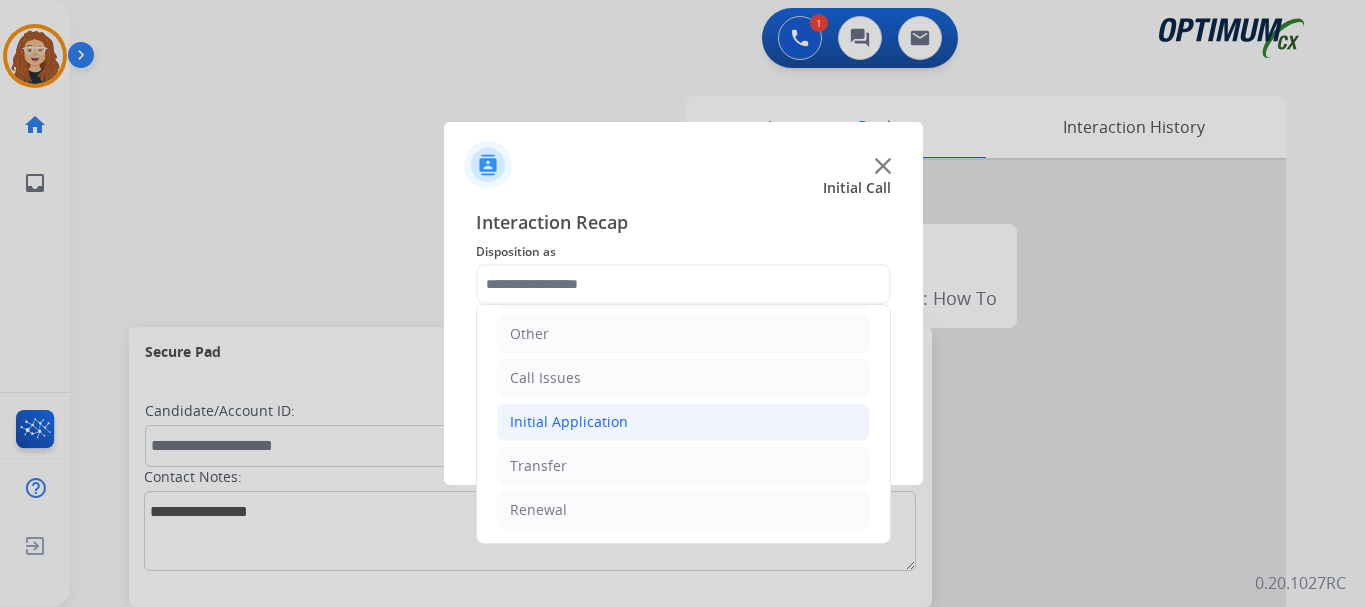drag, startPoint x: 622, startPoint y: 418, endPoint x: 807, endPoint y: 404, distance: 185.52898 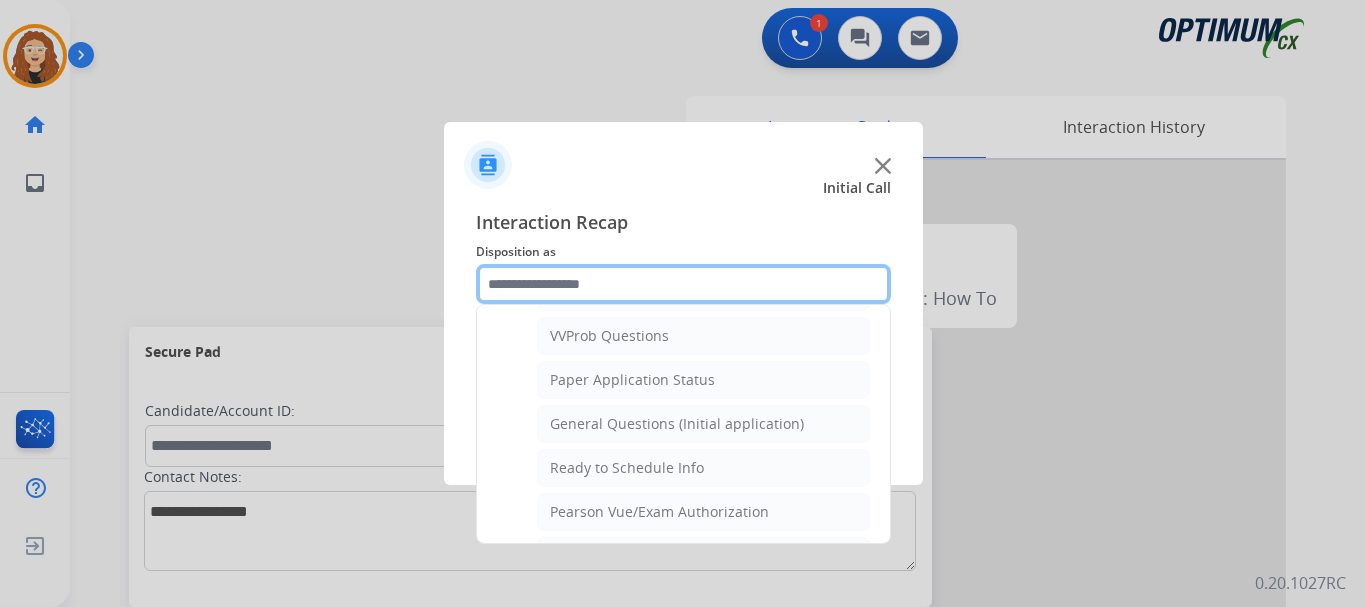 scroll, scrollTop: 1097, scrollLeft: 0, axis: vertical 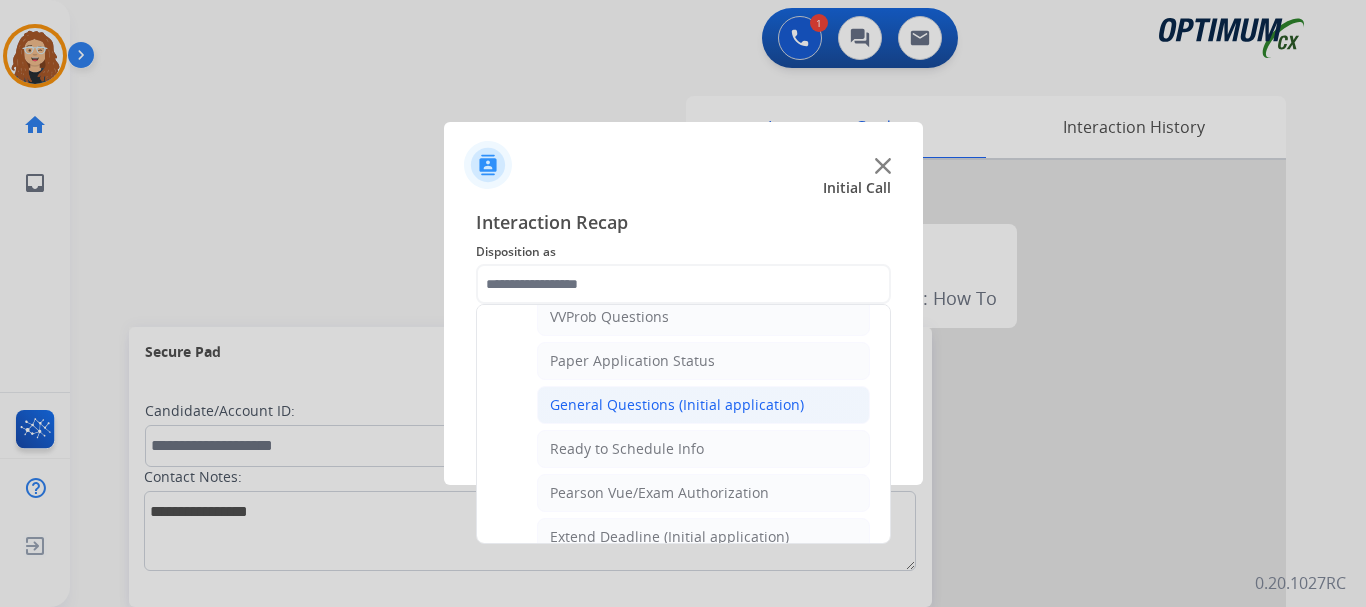 click on "General Questions (Initial application)" 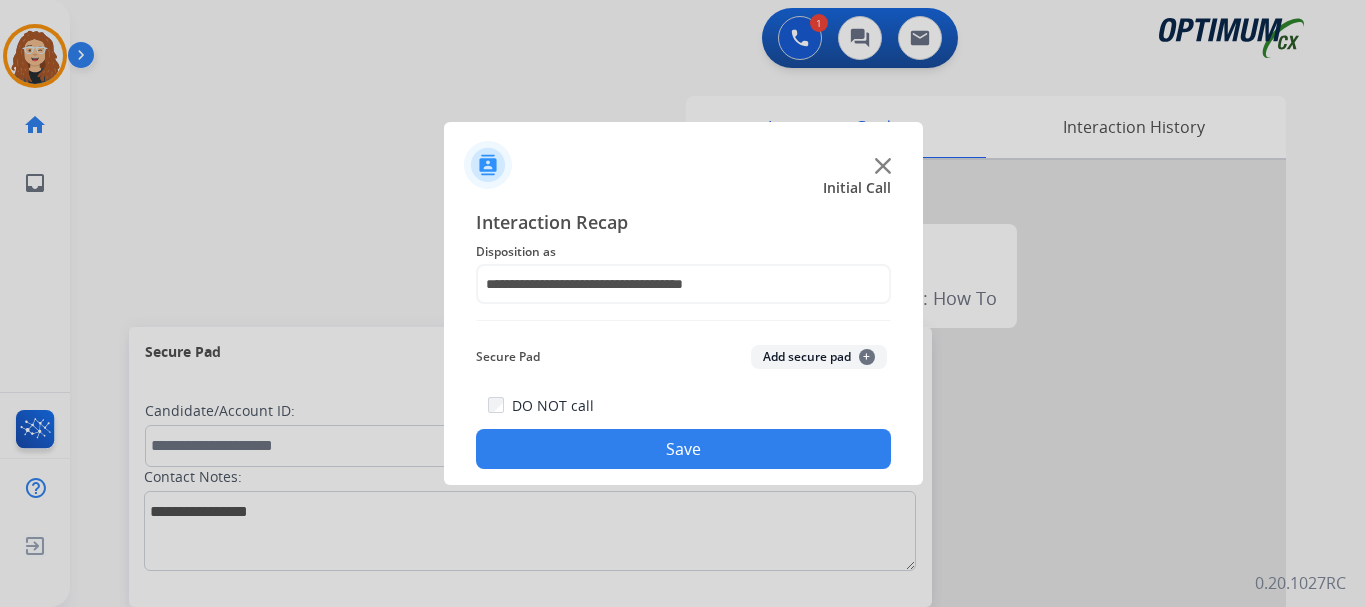 click on "Save" 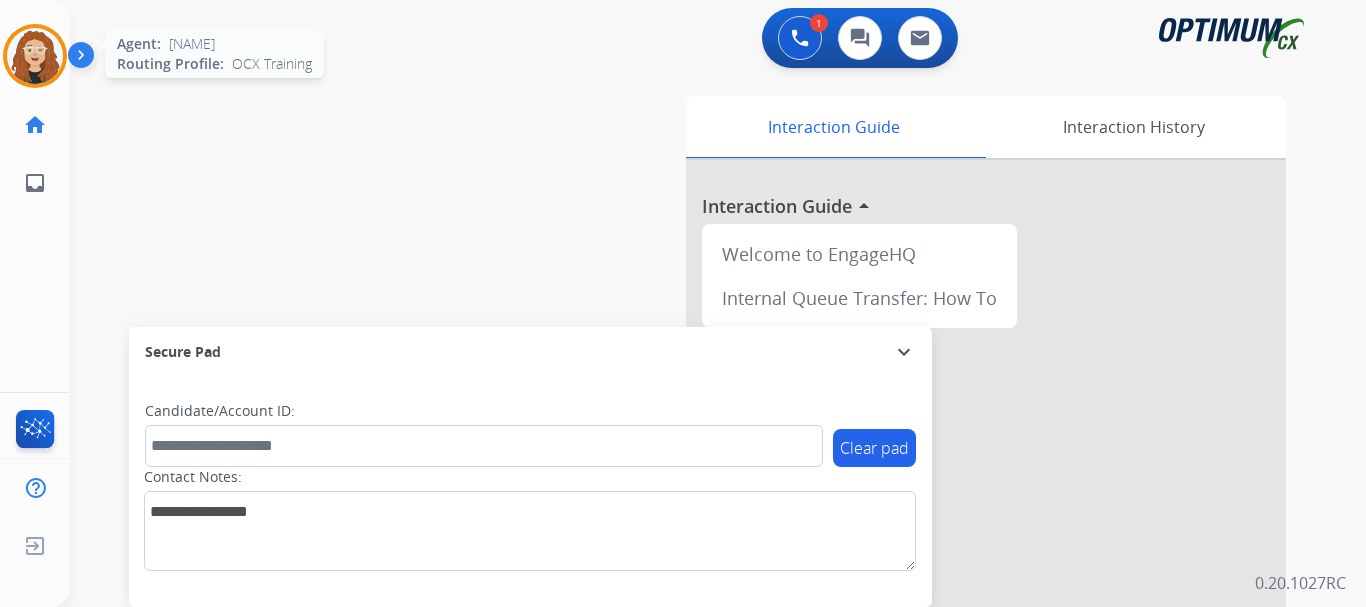 click at bounding box center (35, 56) 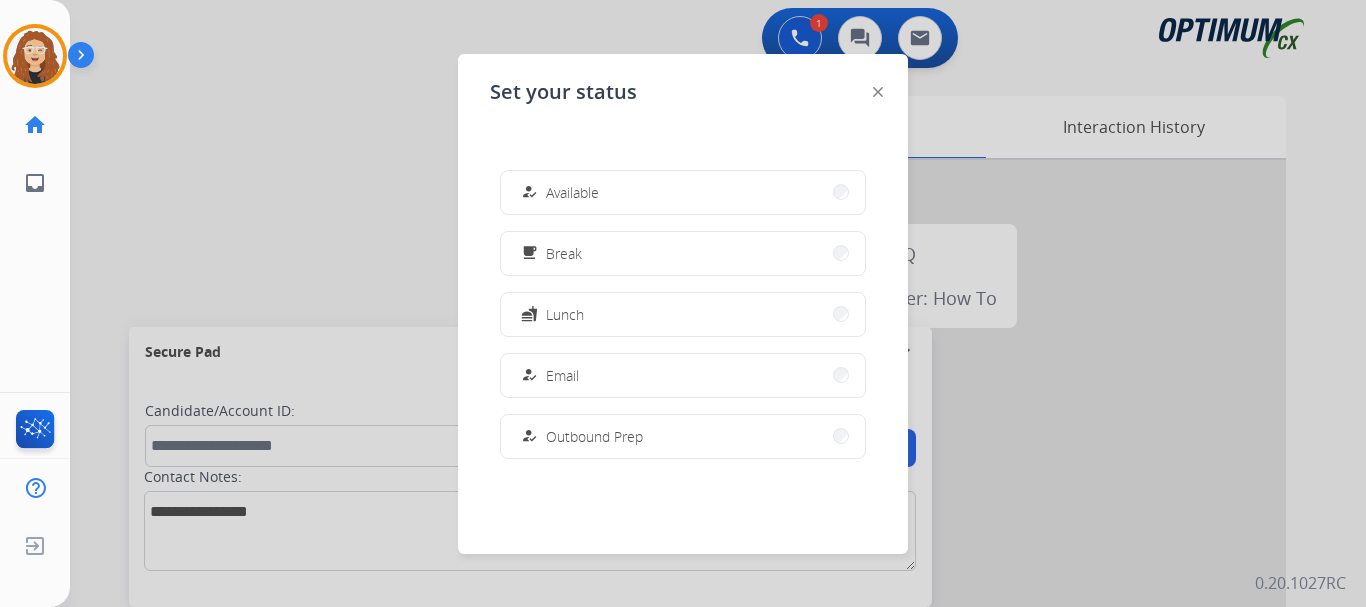 scroll, scrollTop: 499, scrollLeft: 0, axis: vertical 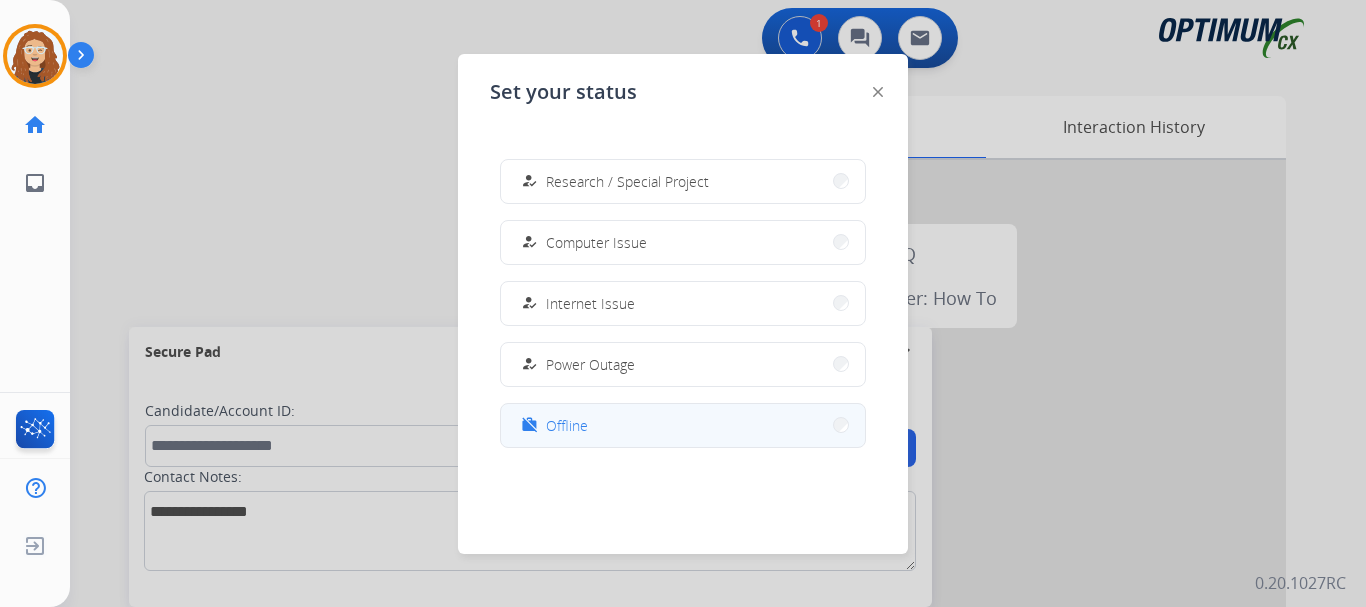 click on "work_off Offline" at bounding box center [683, 425] 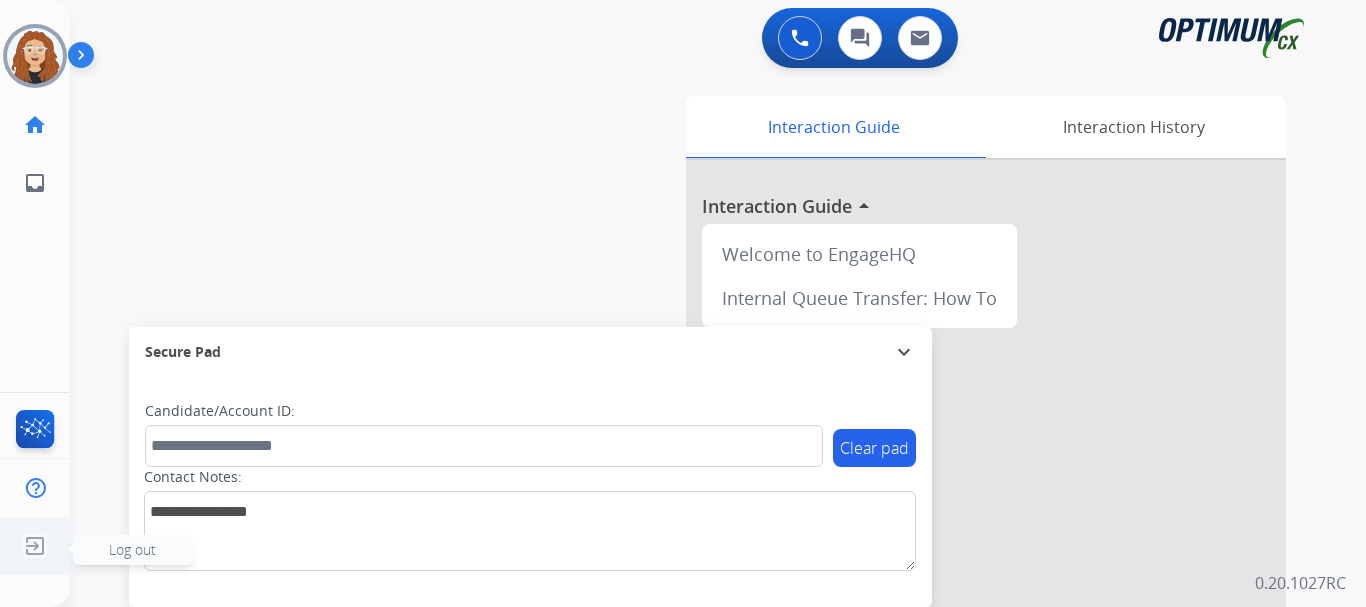 click 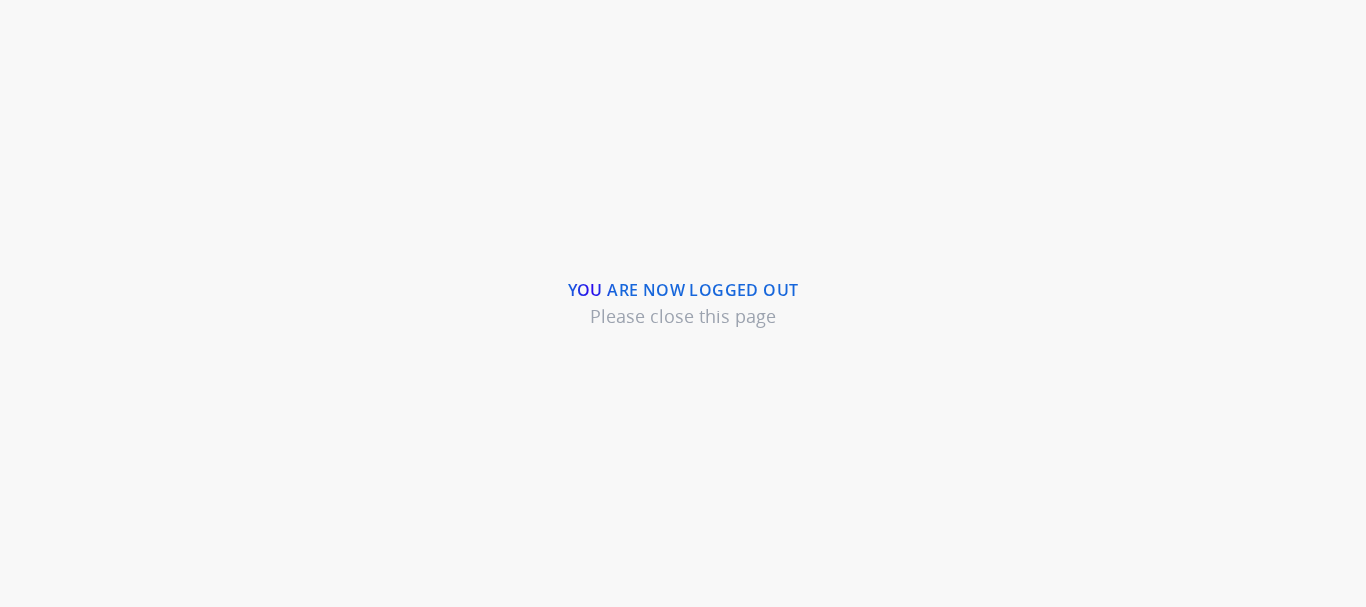 scroll, scrollTop: 0, scrollLeft: 0, axis: both 